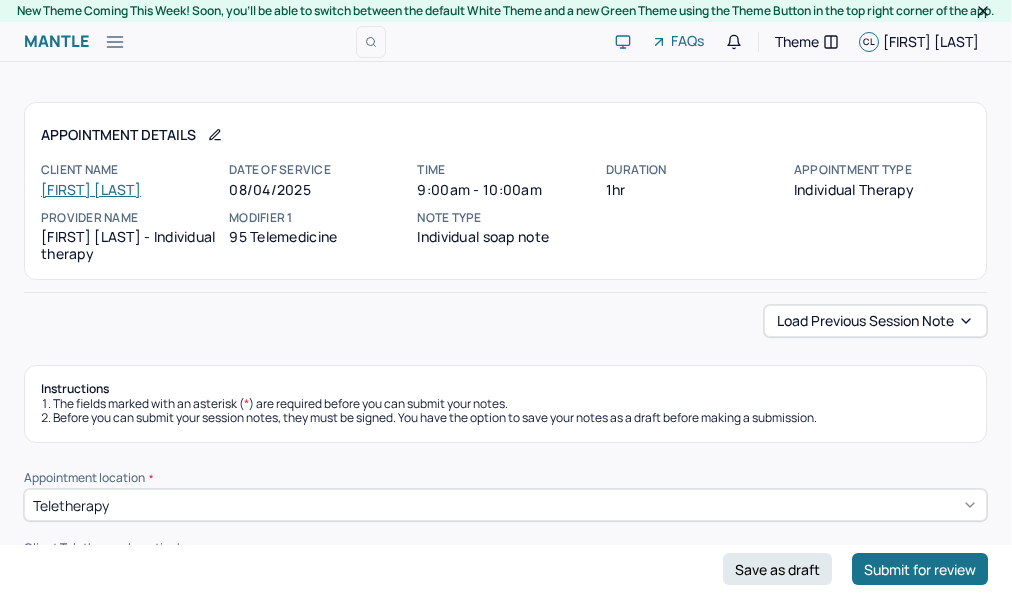 scroll, scrollTop: 444, scrollLeft: 0, axis: vertical 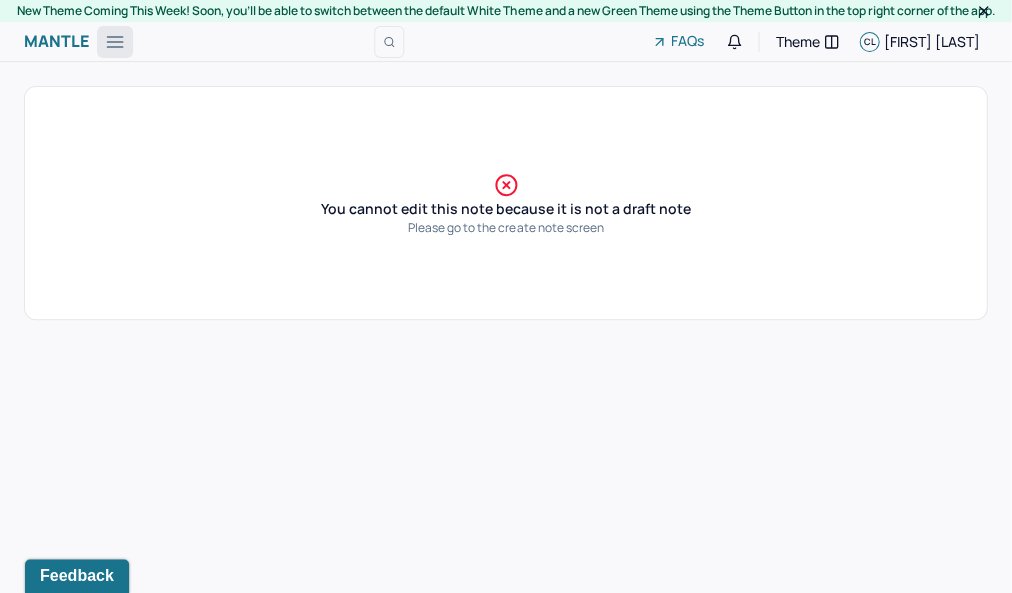 click 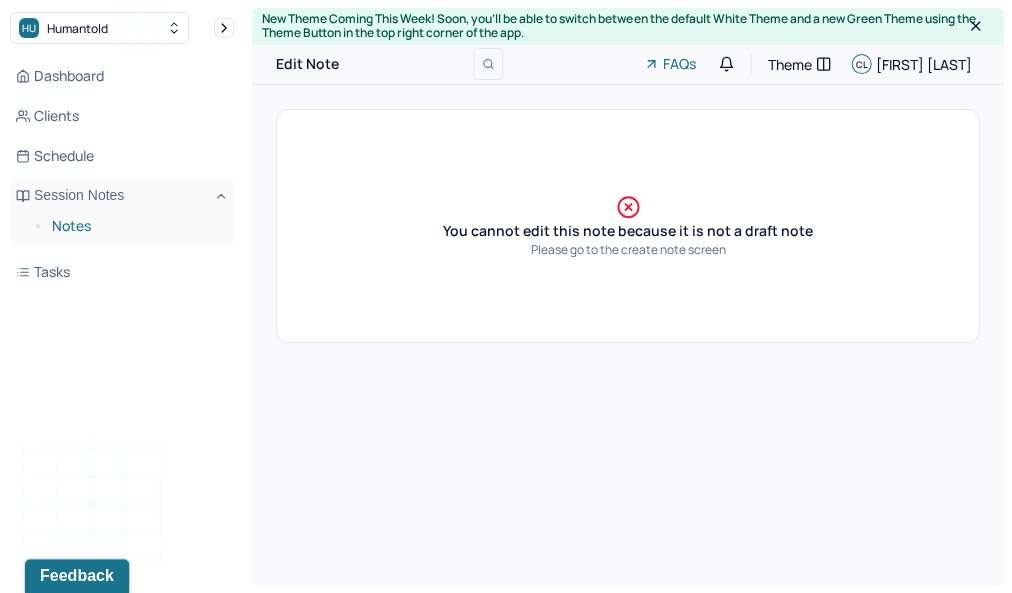 click on "Notes" at bounding box center [135, 226] 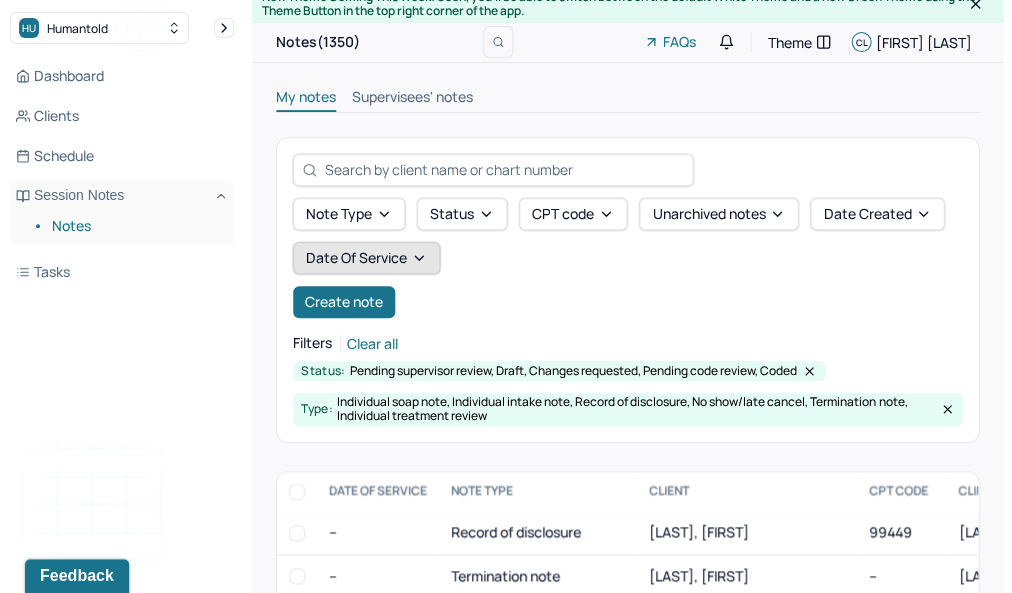 scroll, scrollTop: 23, scrollLeft: 0, axis: vertical 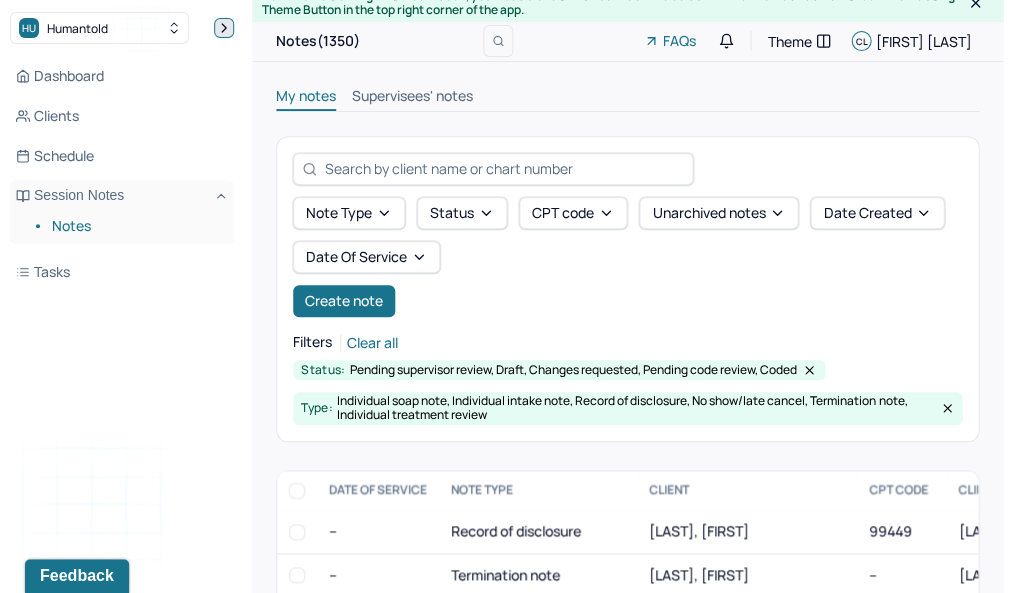 click 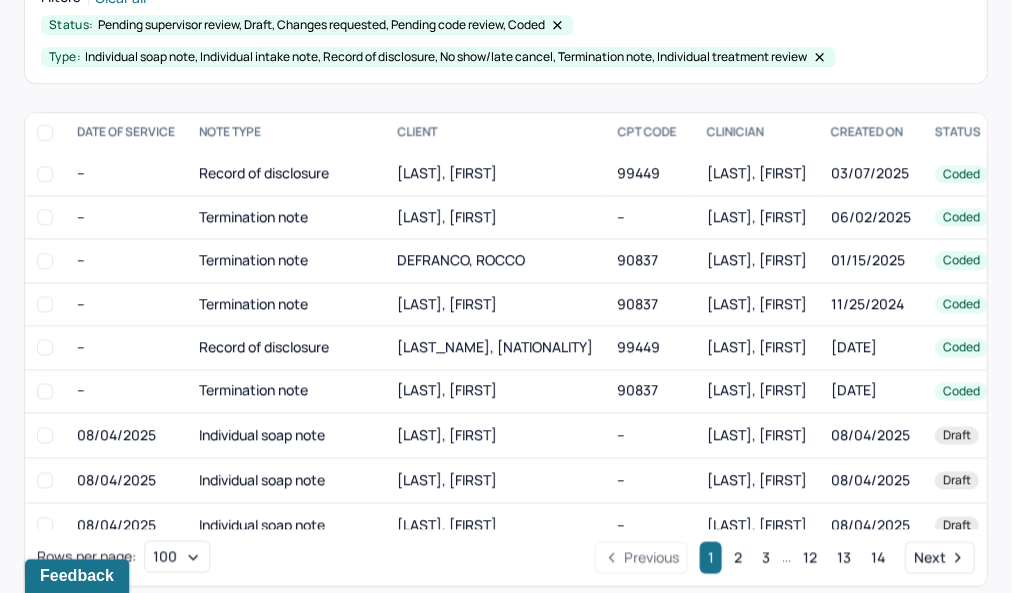 scroll, scrollTop: 271, scrollLeft: 0, axis: vertical 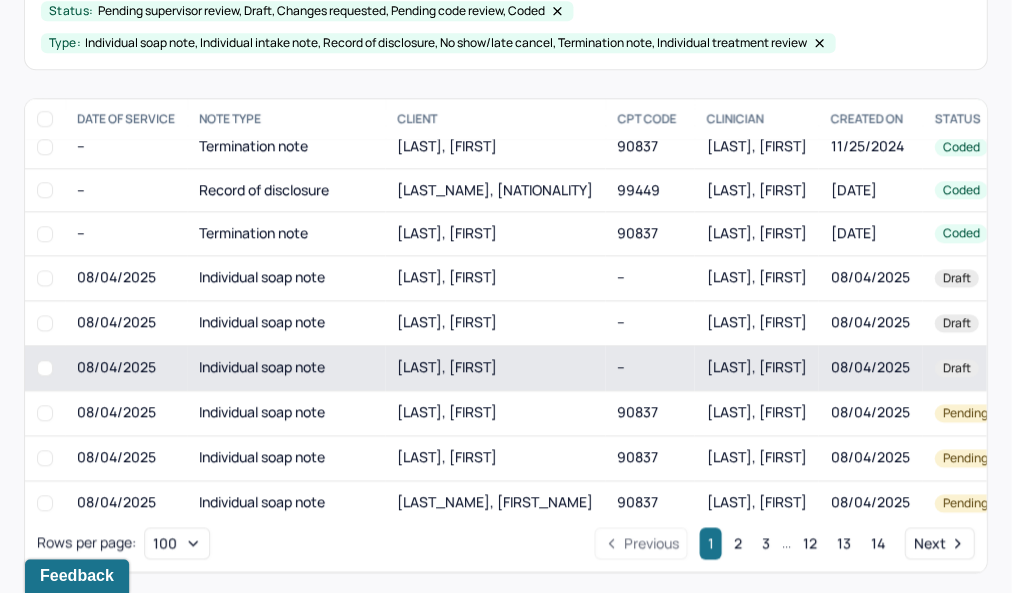 click on "[LAST], [FIRST]" at bounding box center (495, 367) 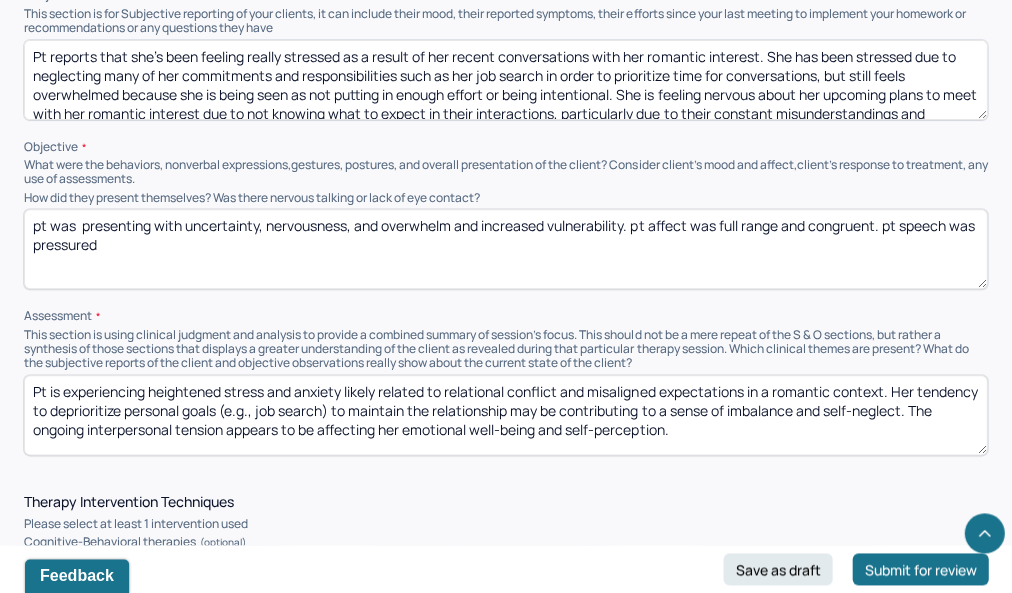 scroll, scrollTop: 1299, scrollLeft: 0, axis: vertical 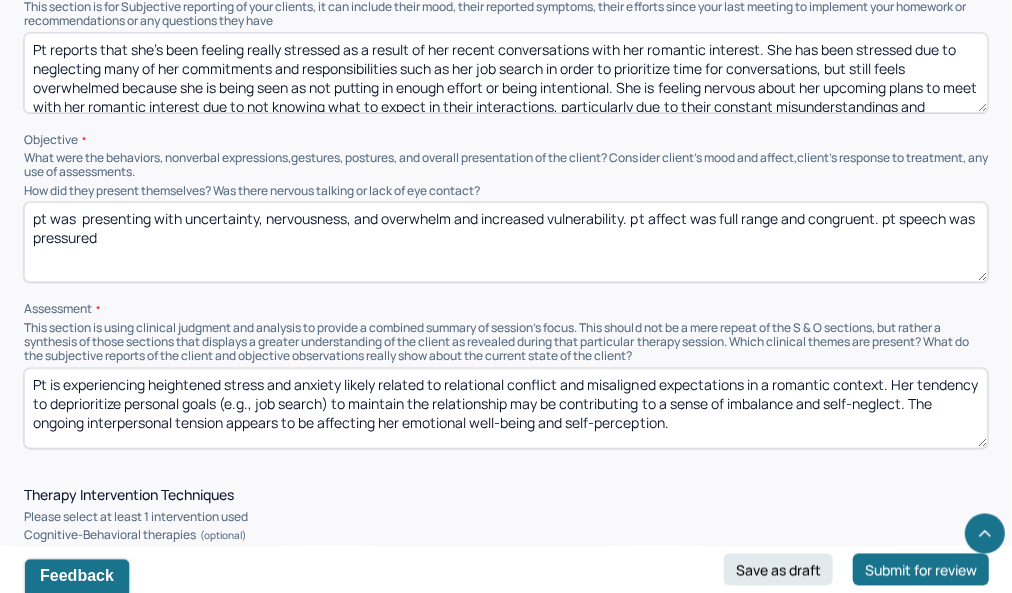 click on "pt was  presenting with uncertainty, nervousness, and overwhelm and increased vulnerability. pt affect was full range and congruent. pt speech was pressured" at bounding box center [505, 242] 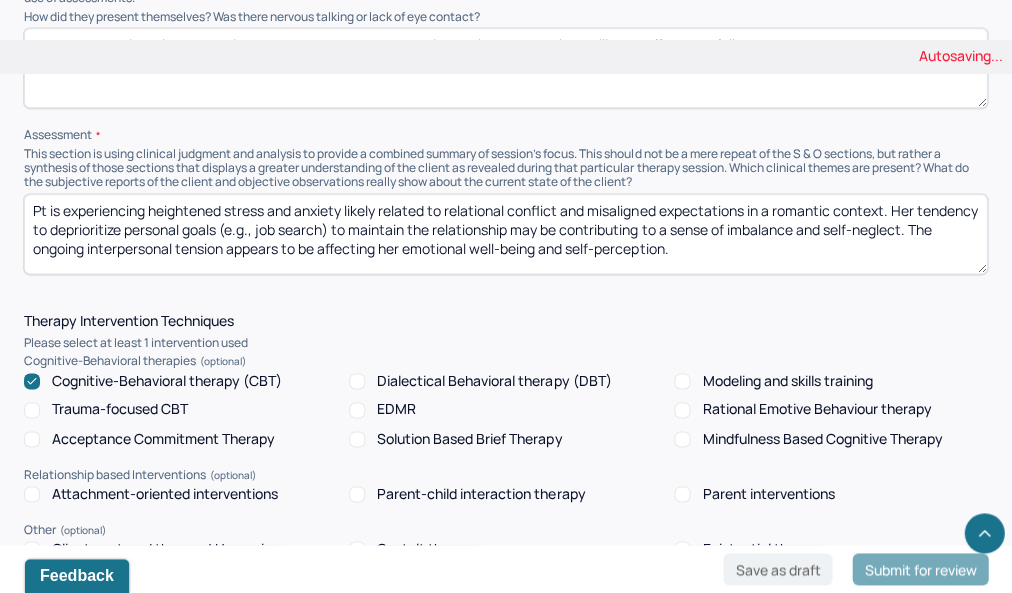 scroll, scrollTop: 1475, scrollLeft: 0, axis: vertical 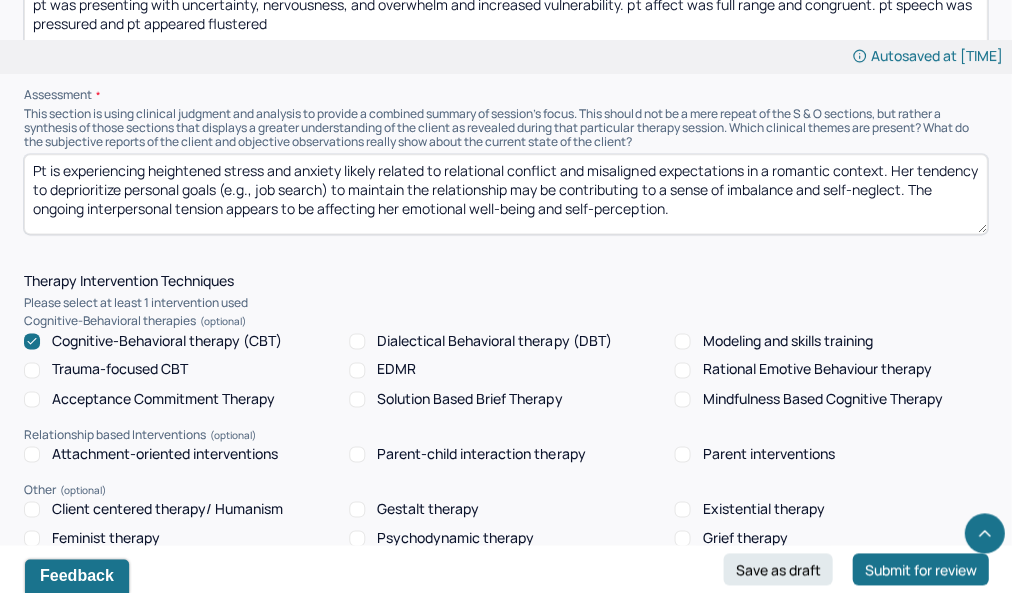 type on "pt was presenting with uncertainty, nervousness, and overwhelm and increased vulnerability. pt affect was full range and congruent. pt speech was pressured and pt appeared flustered" 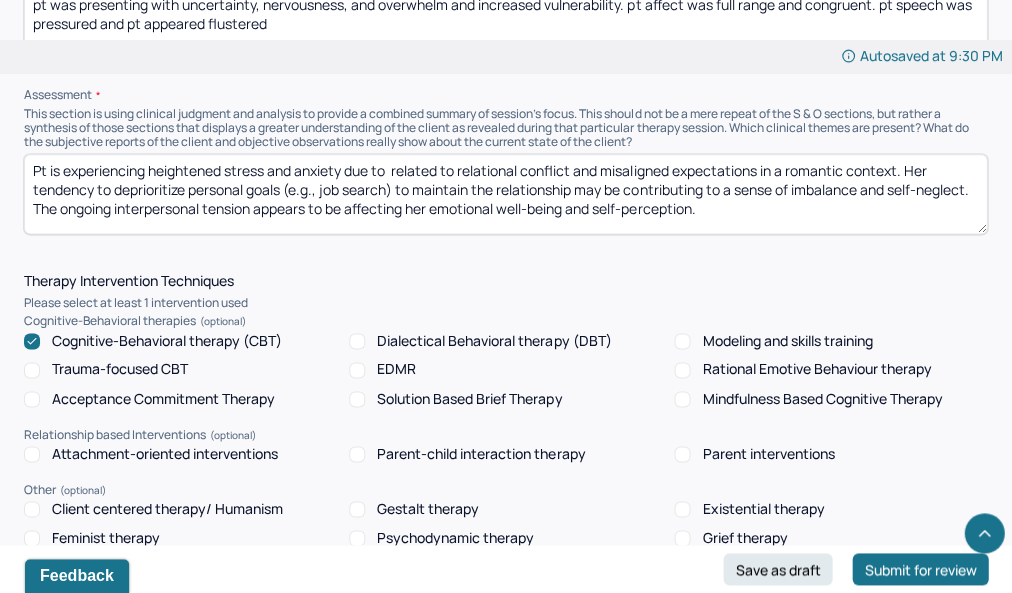 drag, startPoint x: 462, startPoint y: 175, endPoint x: 391, endPoint y: 178, distance: 71.063354 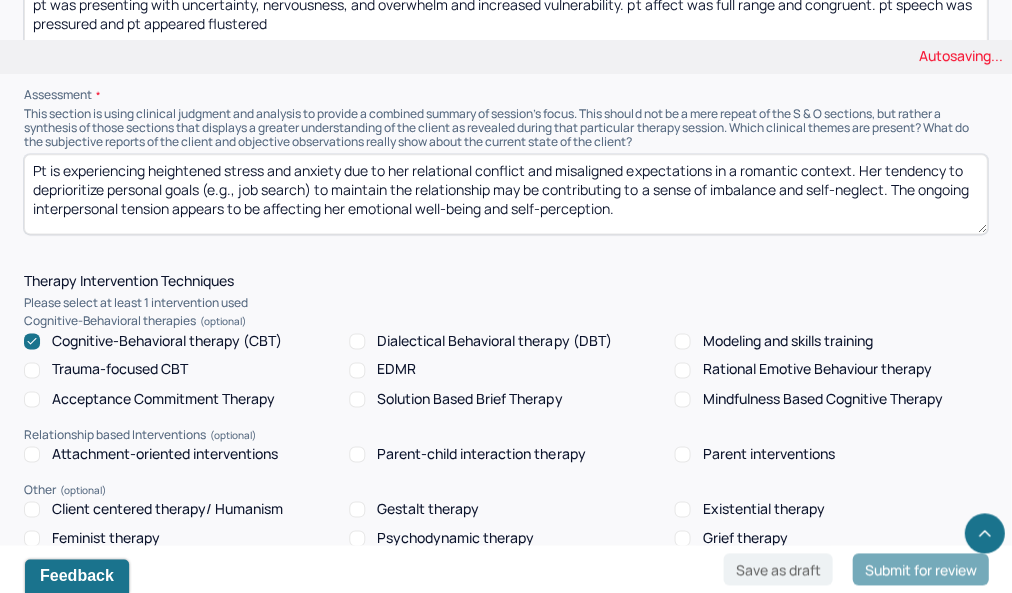click on "Pt is experiencing heightened stress and anxiety due to  related to relational conflict and misaligned expectations in a romantic context. Her tendency to deprioritize personal goals (e.g., job search) to maintain the relationship may be contributing to a sense of imbalance and self-neglect. The ongoing interpersonal tension appears to be affecting her emotional well-being and self-perception." at bounding box center [505, 194] 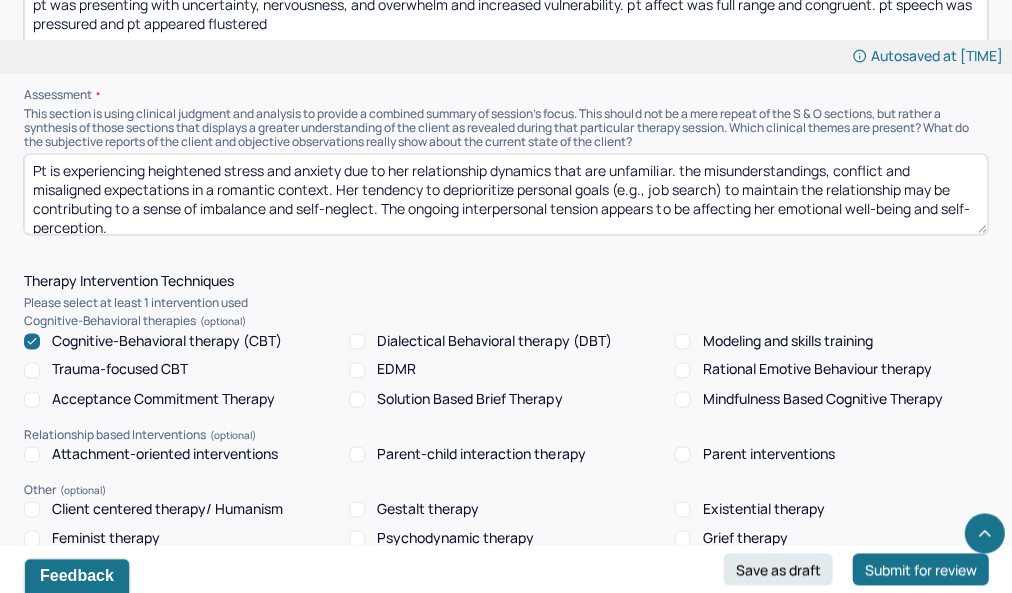 click on "Pt is experiencing heightened stress and anxiety due to her relationship dynamics that are unfamiliar. the misunderstandings, conflict and misaligned expectations in a romantic context. Her tendency to deprioritize personal goals (e.g., job search) to maintain the relationship may be contributing to a sense of imbalance and self-neglect. The ongoing interpersonal tension appears to be affecting her emotional well-being and self-perception." at bounding box center [505, 194] 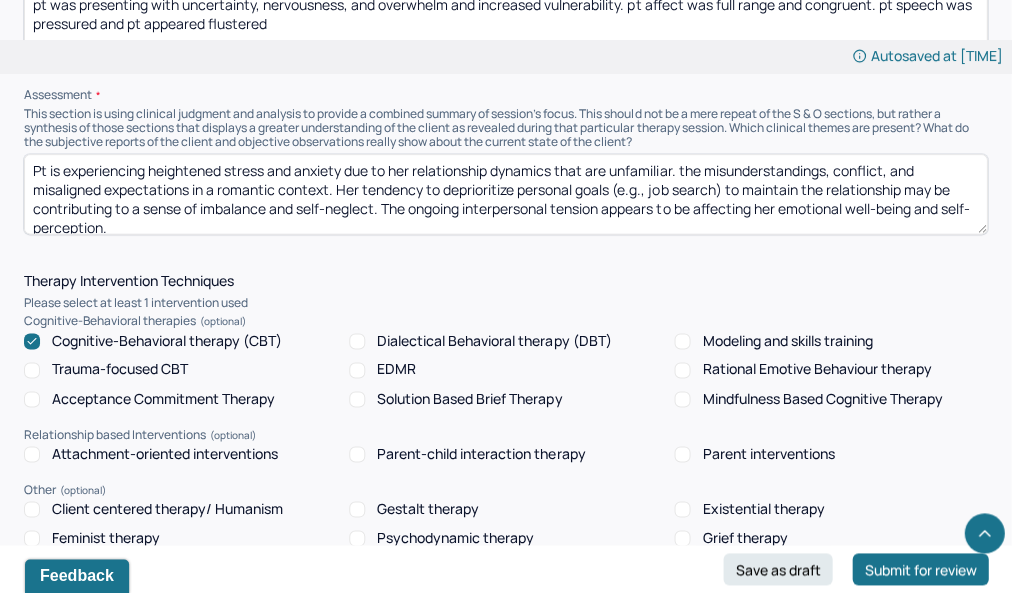 click on "Pt is experiencing heightened stress and anxiety due to her relationship dynamics that are unfamiliar. the misunderstandings, conflict, and misaligned expectations in a romantic context. Her tendency to deprioritize personal goals (e.g., job search) to maintain the relationship may be contributing to a sense of imbalance and self-neglect. The ongoing interpersonal tension appears to be affecting her emotional well-being and self-perception." at bounding box center [505, 194] 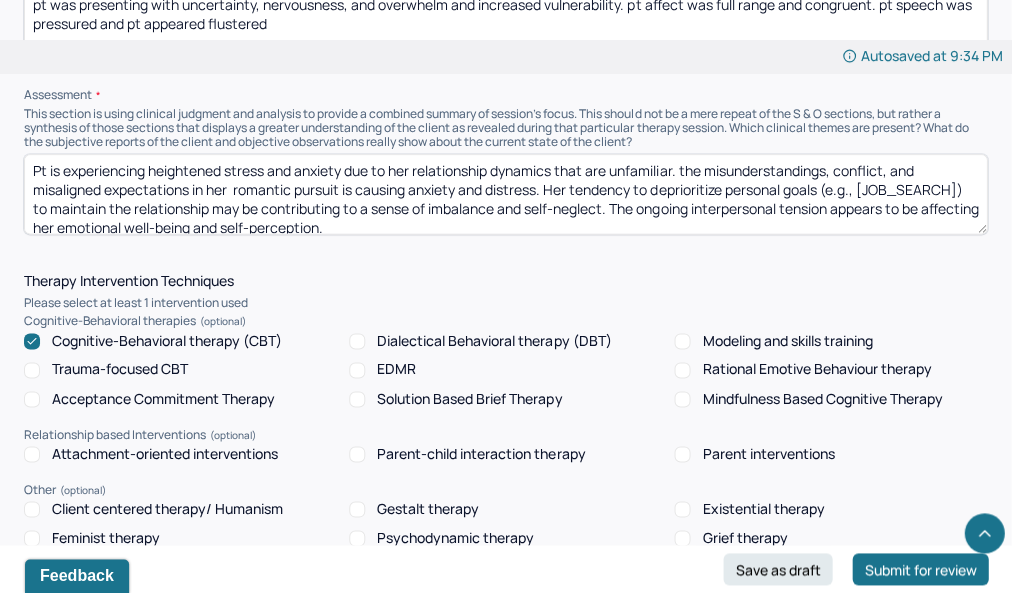drag, startPoint x: 653, startPoint y: 201, endPoint x: 571, endPoint y: 193, distance: 82.38932 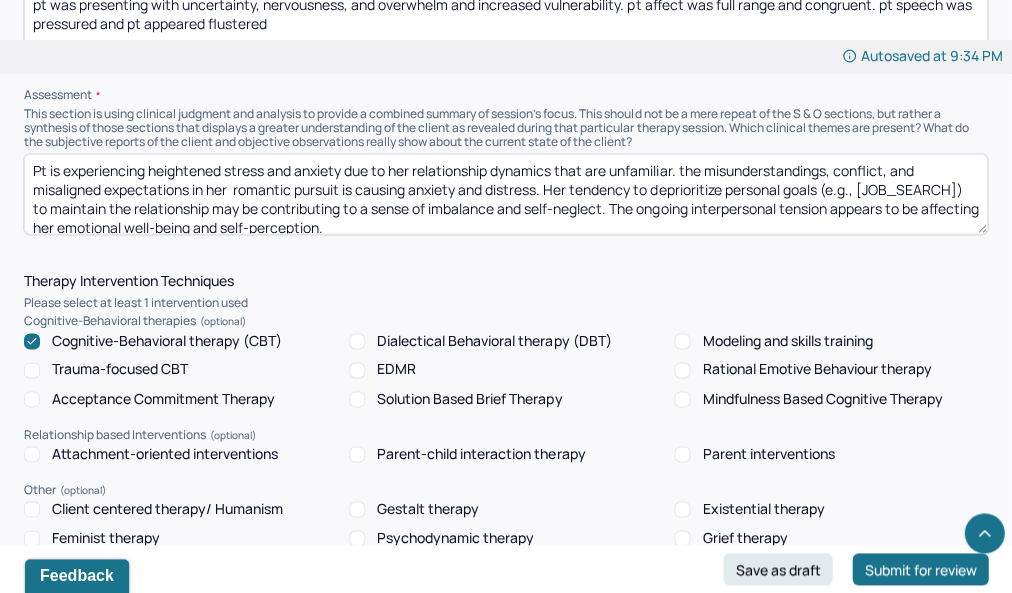 click on "Pt is experiencing heightened stress and anxiety due to her relationship dynamics that are unfamiliar. the misunderstandings, conflict, and misaligned expectations in her  romantic pursuit is causing anxiety and distress. Her tendency to deprioritize personal goals (e.g., [JOB_SEARCH]) to maintain the relationship may be contributing to a sense of imbalance and self-neglect. The ongoing interpersonal tension appears to be affecting her emotional well-being and self-perception." at bounding box center (505, 194) 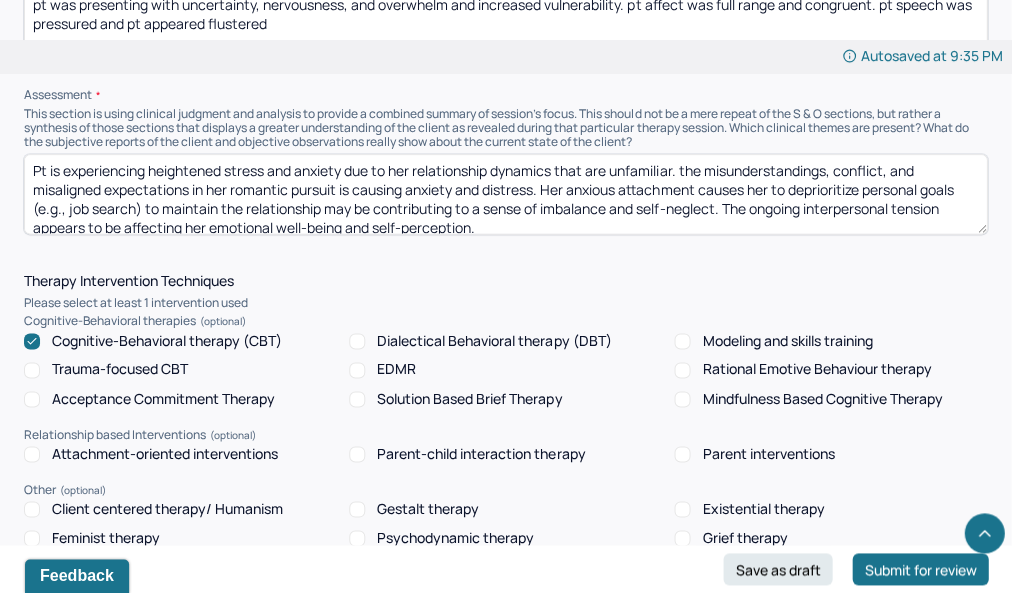 click on "Pt is experiencing heightened stress and anxiety due to her relationship dynamics that are unfamiliar. the misunderstandings, conflict, and misaligned expectations in her romantic pursuit is causing anxiety and distress. Her anxious attachment causes her to deprioritize personal goals (e.g., job search) to maintain the relationship may be contributing to a sense of imbalance and self-neglect. The ongoing interpersonal tension appears to be affecting her emotional well-being and self-perception." at bounding box center (505, 194) 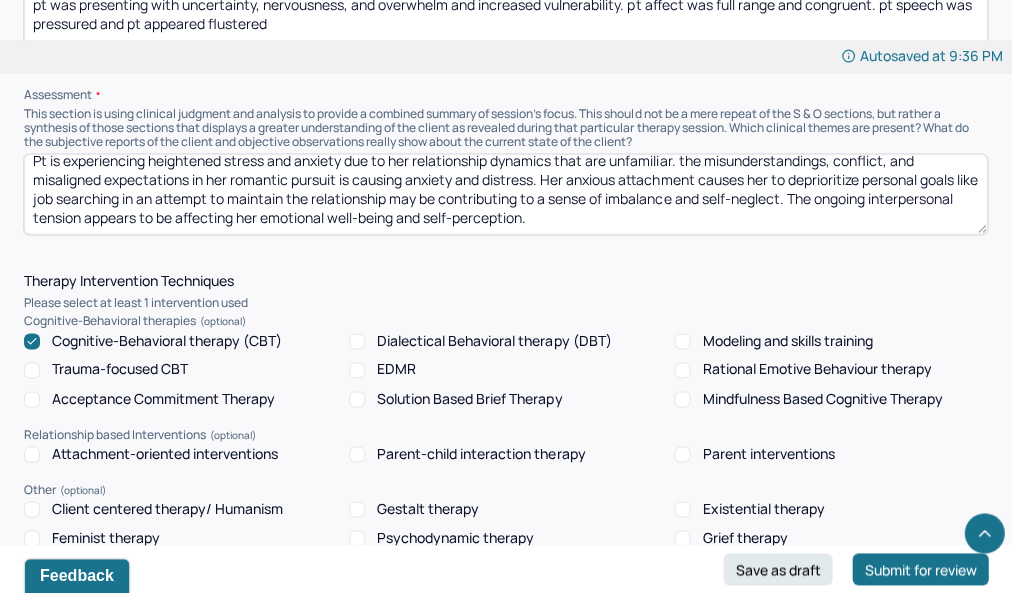 scroll, scrollTop: 10, scrollLeft: 0, axis: vertical 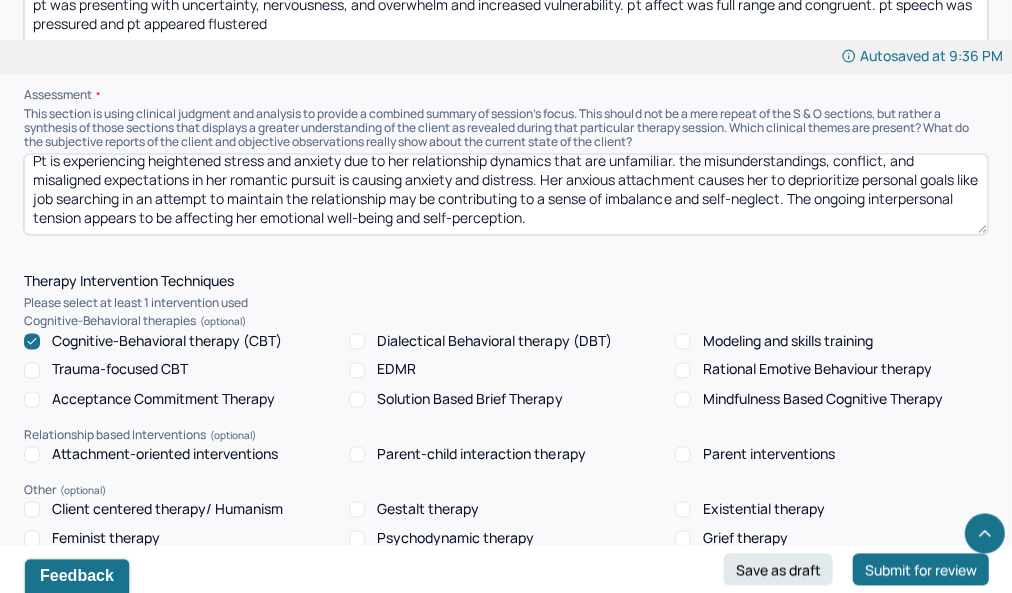 click on "Pt is experiencing heightened stress and anxiety due to her relationship dynamics that are unfamiliar. the misunderstandings, conflict, and misaligned expectations in her romantic pursuit is causing anxiety and distress. Her anxious attachment causes her to deprioritize personal goals like job searching in an attempt to maintain the relationship may be contributing to a sense of imbalance and self-neglect. The ongoing interpersonal tension appears to be affecting her emotional well-being and self-perception." at bounding box center [505, 194] 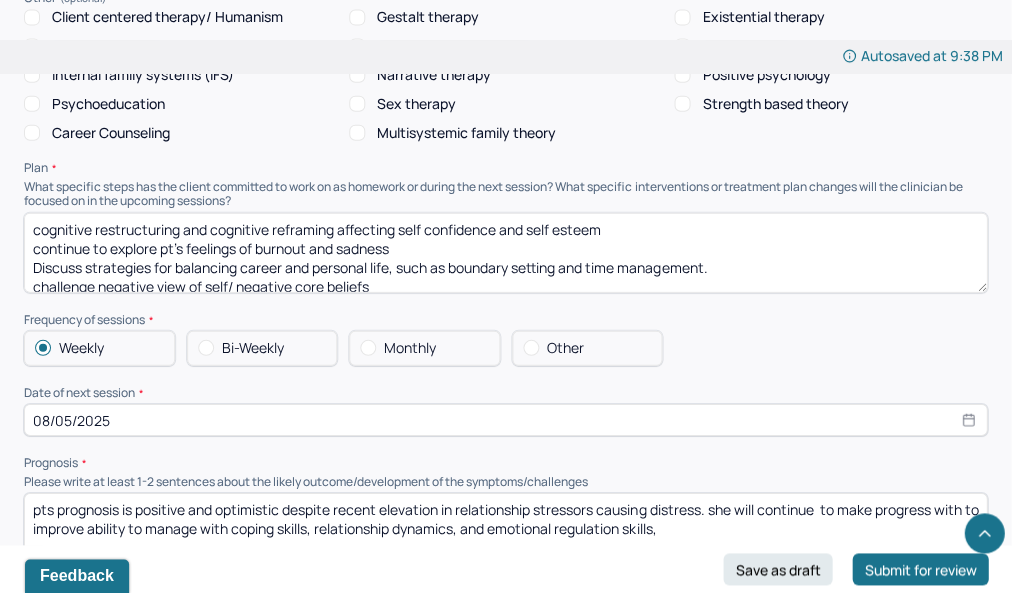 scroll, scrollTop: 2007, scrollLeft: 0, axis: vertical 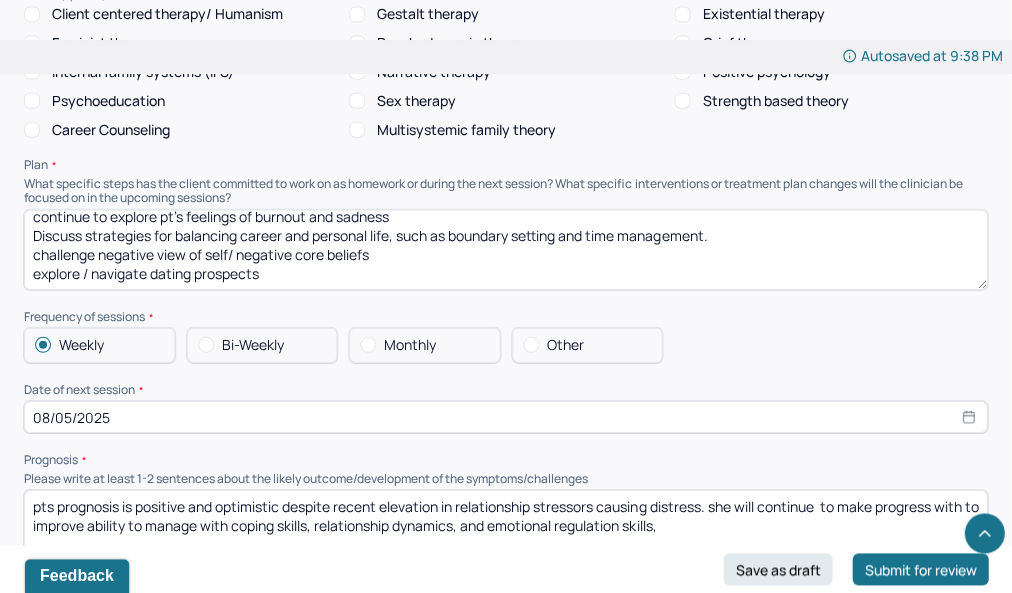type on "Pt is experiencing heightened stress and anxiety due to her relationship dynamics that are unfamiliar. the misunderstandings, conflict, and misaligned expectations in her romantic pursuit is causing anxiety and distress. Her anxious attachment causes her to deprioritize personal goals like job searching in an attempt to maintain the relationship may be contributing to a sense of imbalance and self-neglect. The ongoing interpersonal tension is affecting her emotional well-being and self-perception." 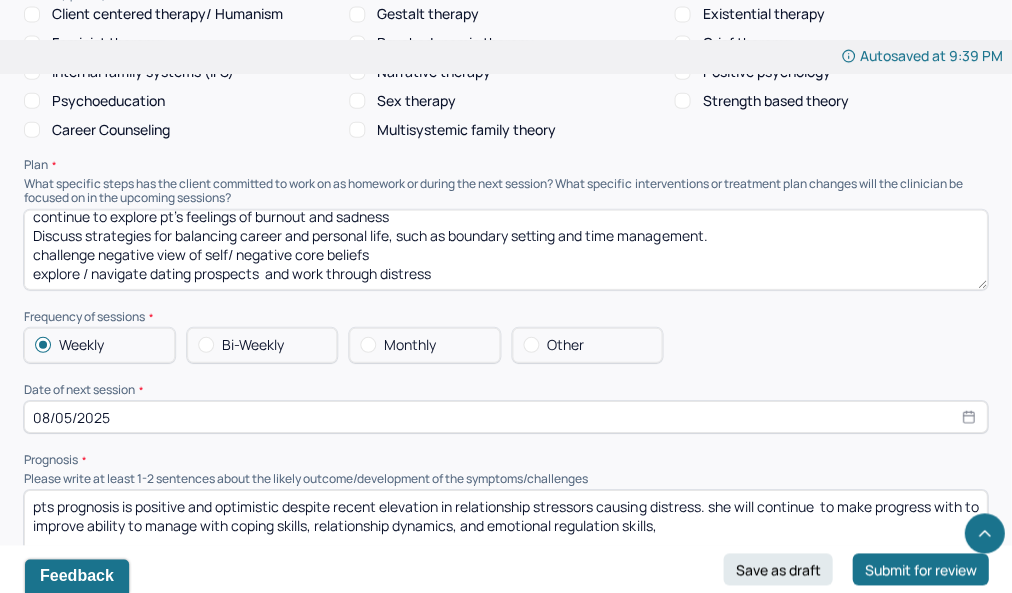 type on "cognitive restructuring and cognitive reframing affecting self confidence and self esteem
continue to explore pt's feelings of burnout and sadness
Discuss strategies for balancing career and personal life, such as boundary setting and time management.
challenge negative view of self/ negative core beliefs
explore / navigate dating prospects  and work through distress" 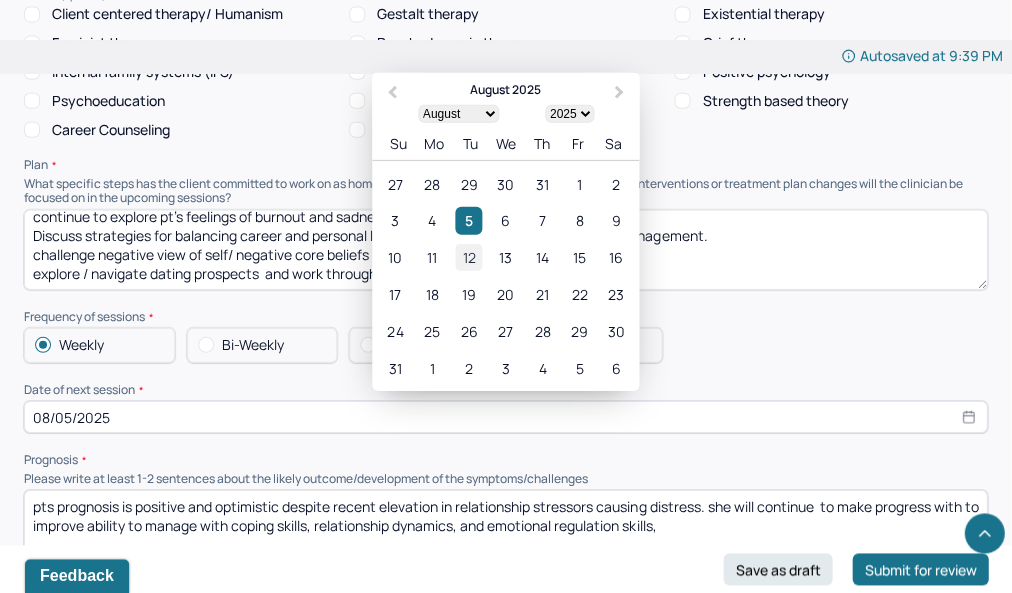 click on "12" at bounding box center [468, 257] 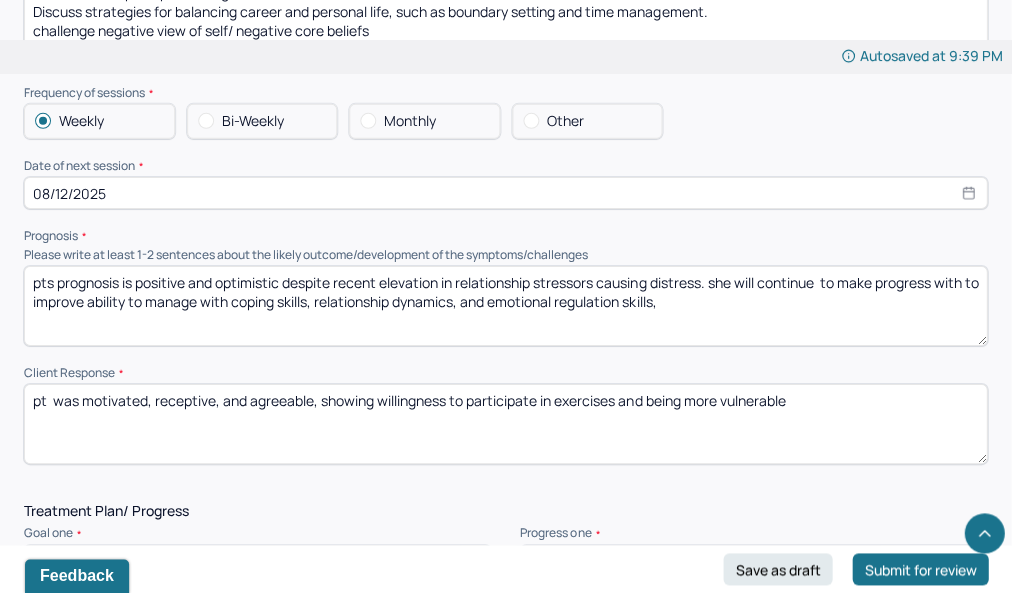 scroll, scrollTop: 2244, scrollLeft: 0, axis: vertical 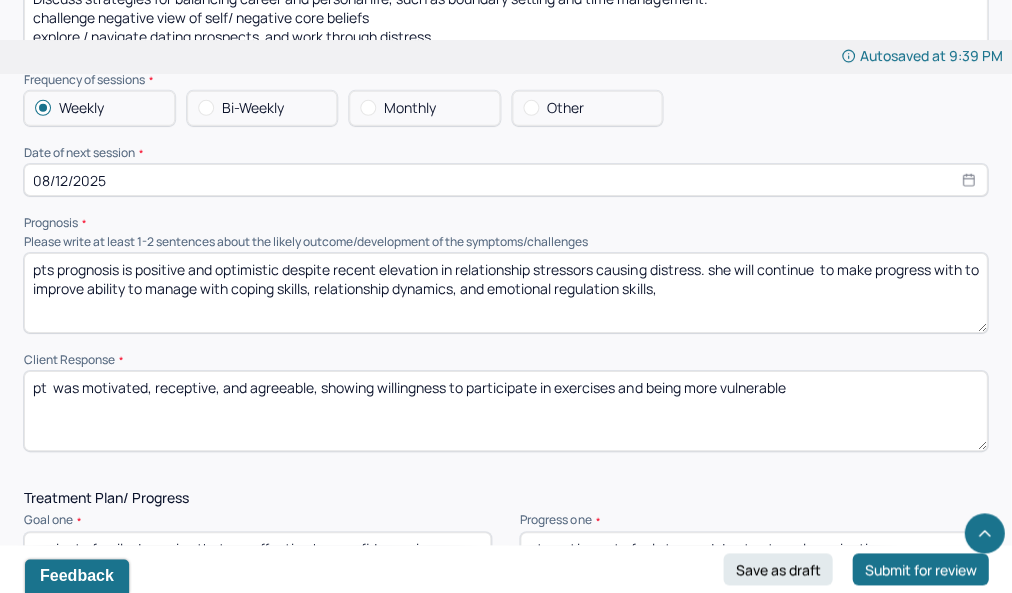 click on "pts prognosis is positive and optimistic despite recent elevation in relationship stressors causing distress. she will continue  to make progress with to improve ability to manage with coping skills, relationship dynamics, and emotional regulation skills," at bounding box center (505, 293) 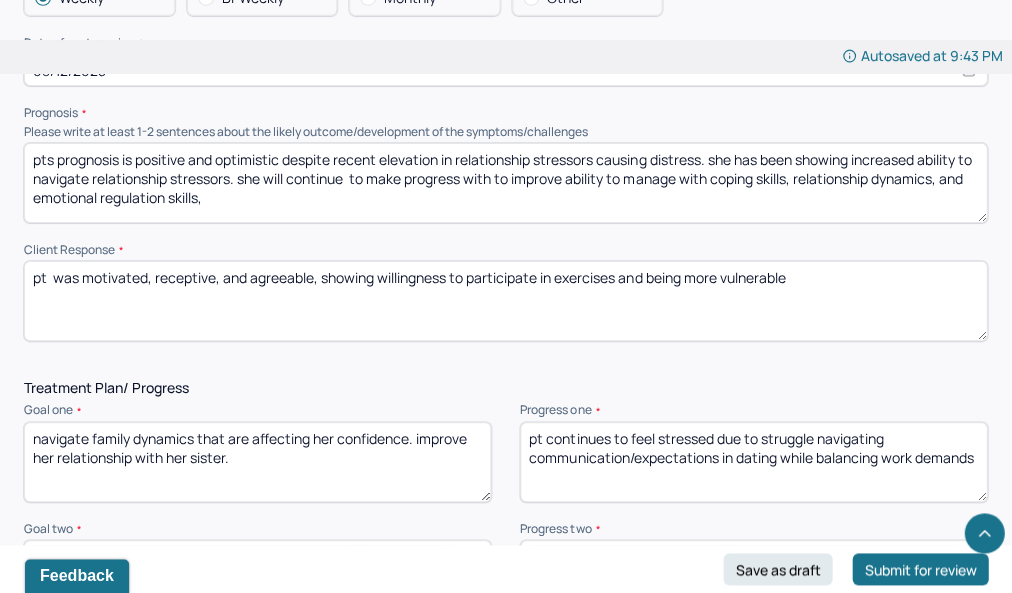 scroll, scrollTop: 2372, scrollLeft: 0, axis: vertical 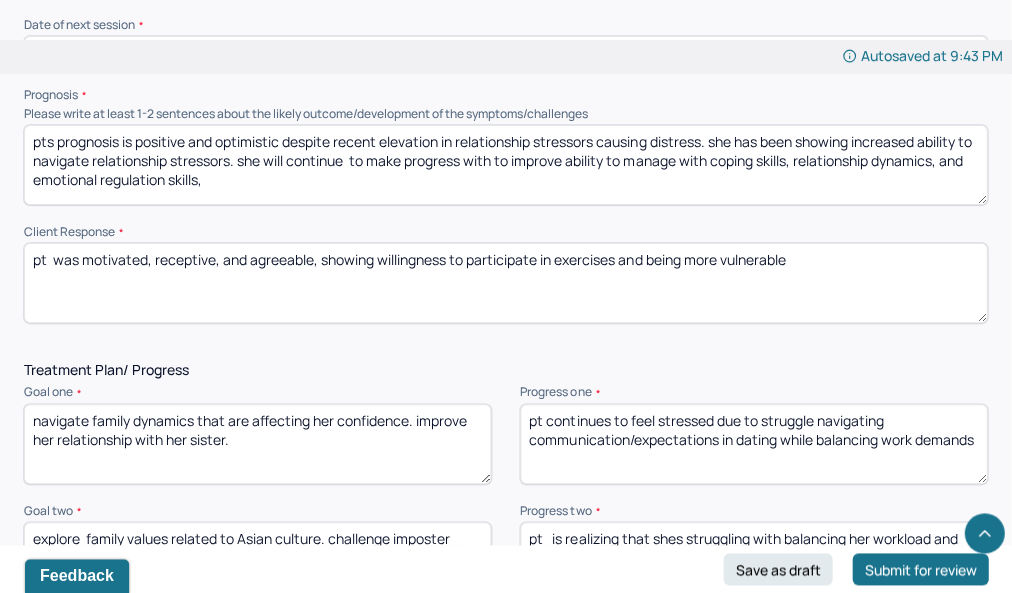 type on "pts prognosis is positive and optimistic despite recent elevation in relationship stressors causing distress. she has been showing increased ability to navigate relationship stressors. she will continue  to make progress with to improve ability to manage with coping skills, relationship dynamics, and emotional regulation skills," 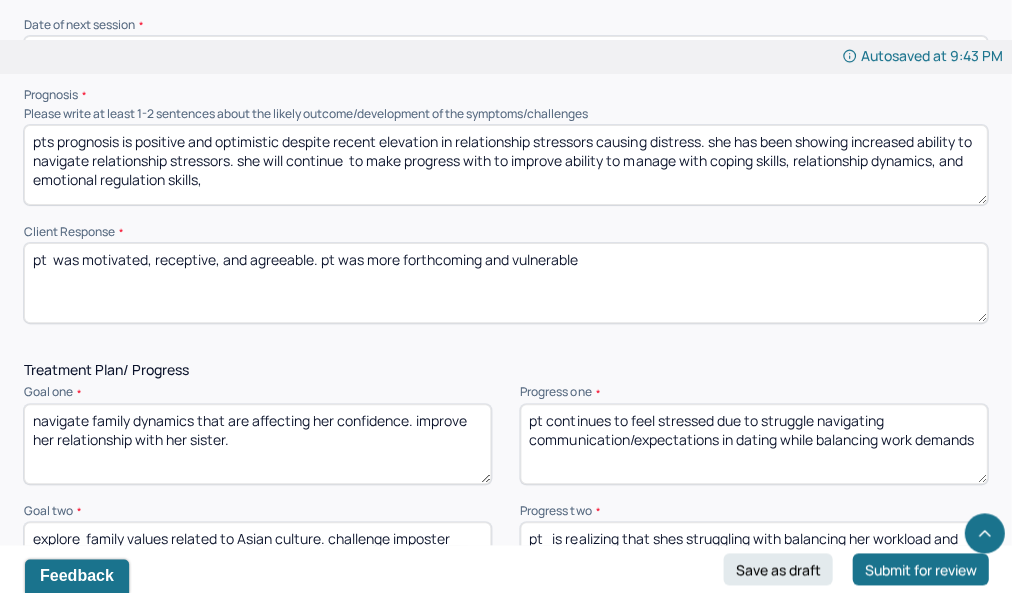 type on "pt  was motivated, receptive, and agreeable. pt was more forthcoming and vulnerable" 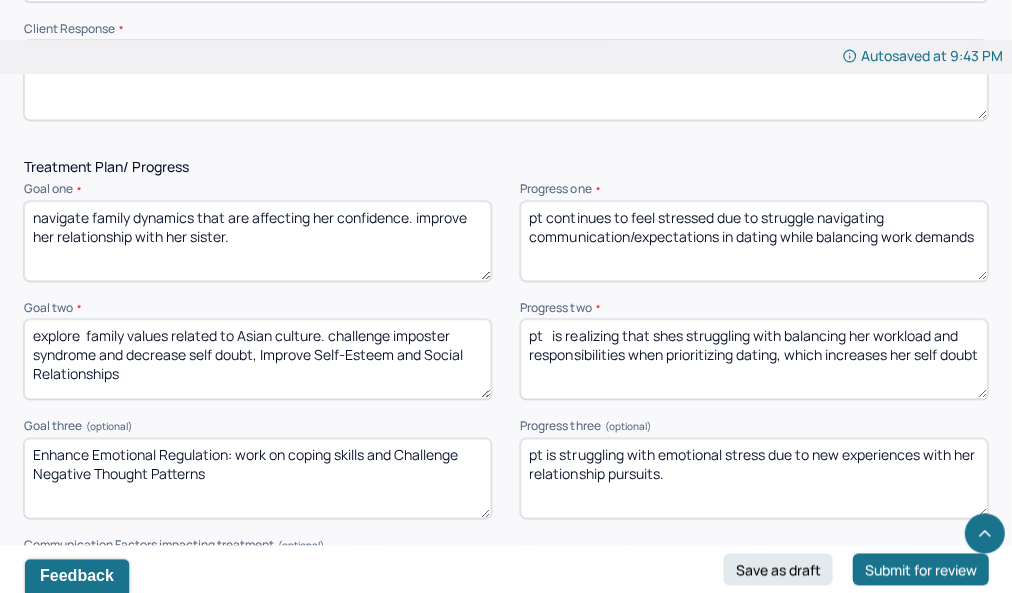 scroll, scrollTop: 2580, scrollLeft: 0, axis: vertical 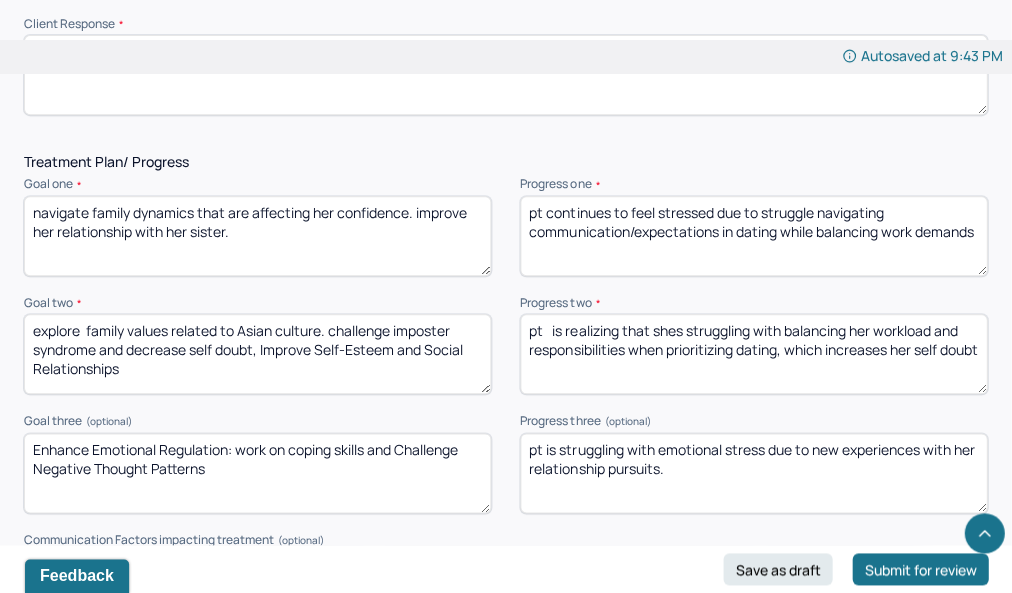 drag, startPoint x: 984, startPoint y: 242, endPoint x: 784, endPoint y: 242, distance: 200 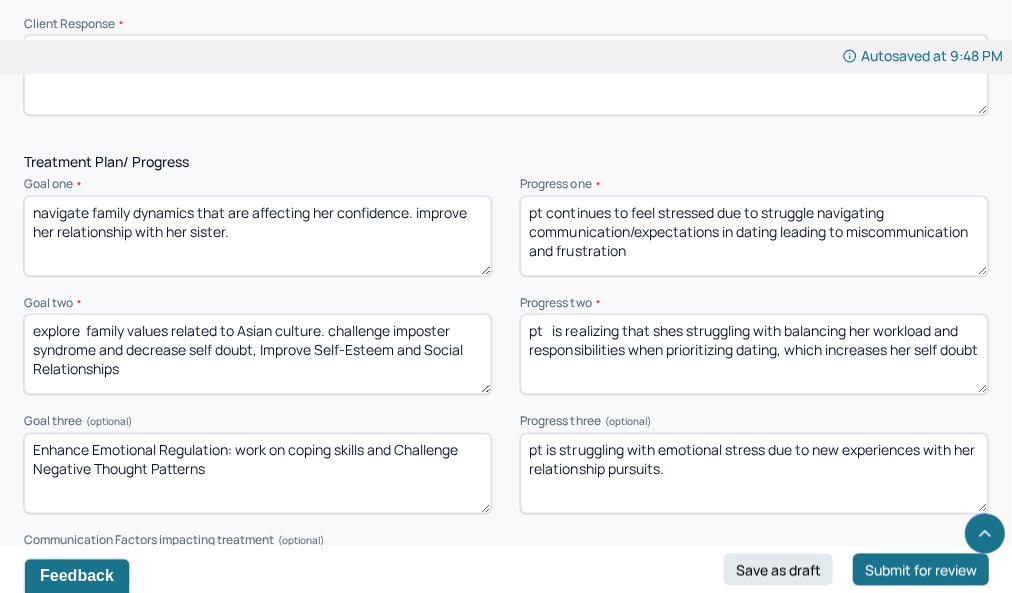 type on "pt continues to feel stressed due to struggle navigating communication/expectations in dating leading to miscommunication and frustration" 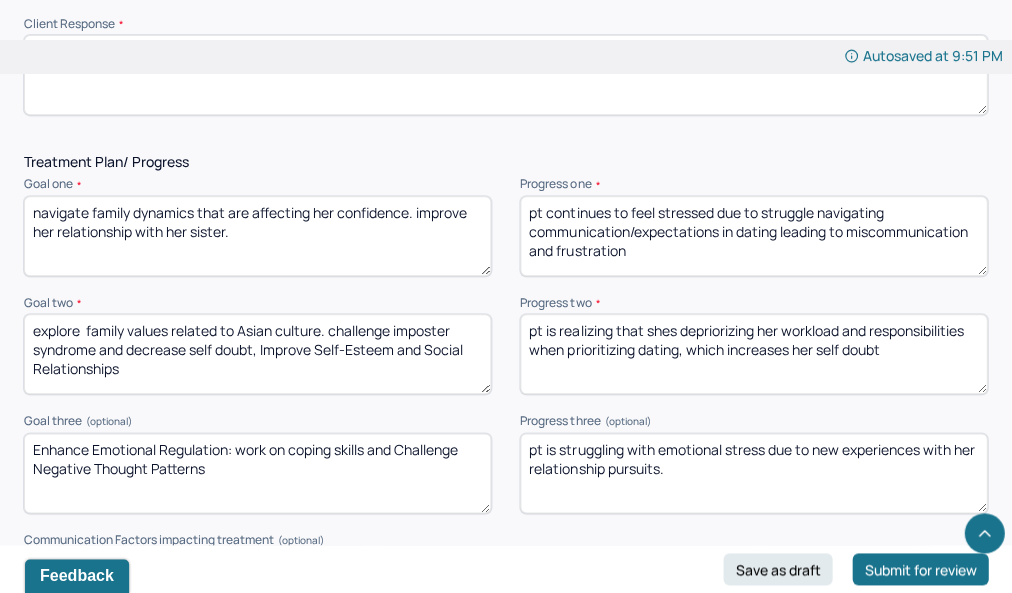 click on "pt is realizing that shes depriorizing her workload and responsibilities when prioritizing dating, which increases her self doubt" at bounding box center [753, 354] 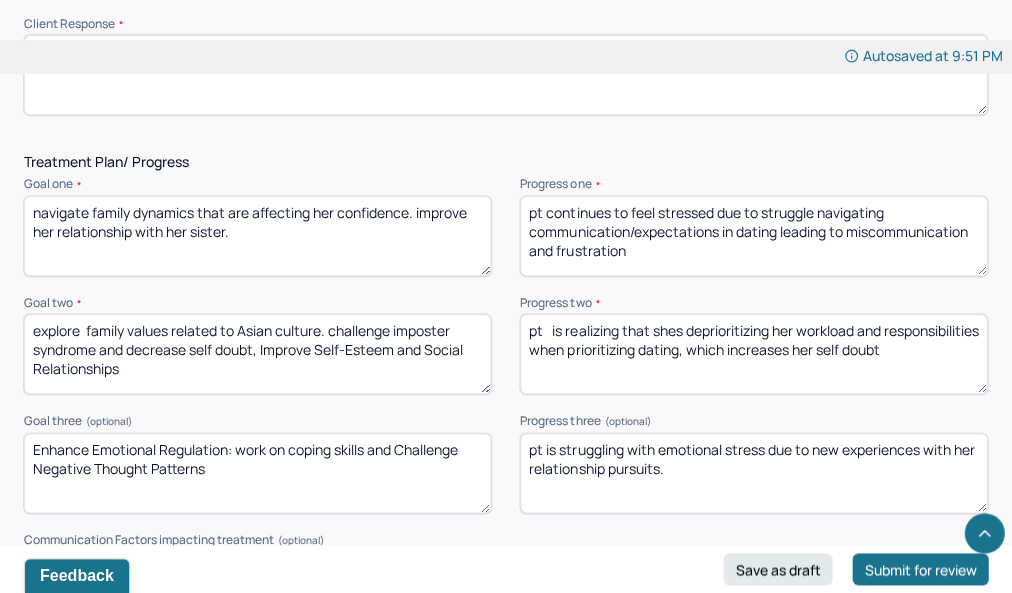 click on "pt   is realizing that shes deprioritizing her workload and responsibilities when prioritizing dating, which increases her self doubt" at bounding box center [753, 354] 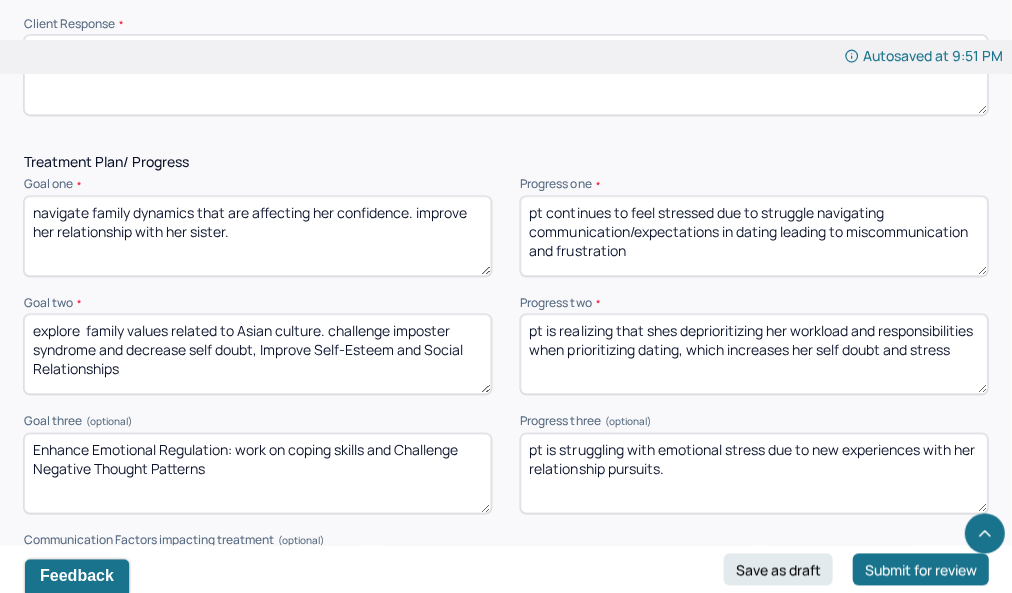 type on "pt is realizing that shes deprioritizing her workload and responsibilities when prioritizing dating, which increases her self doubt and stress" 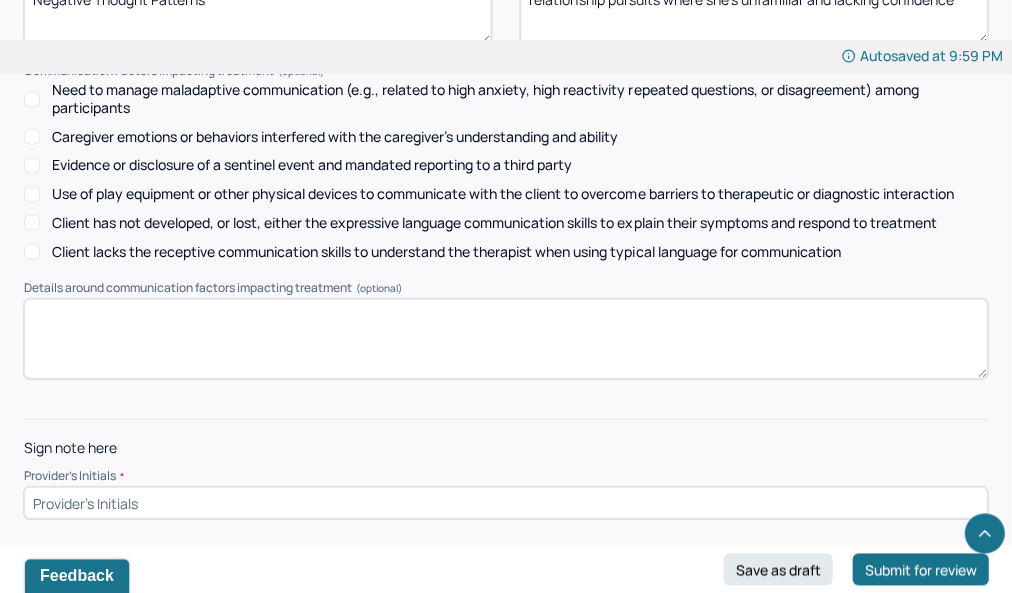 scroll, scrollTop: 3048, scrollLeft: 0, axis: vertical 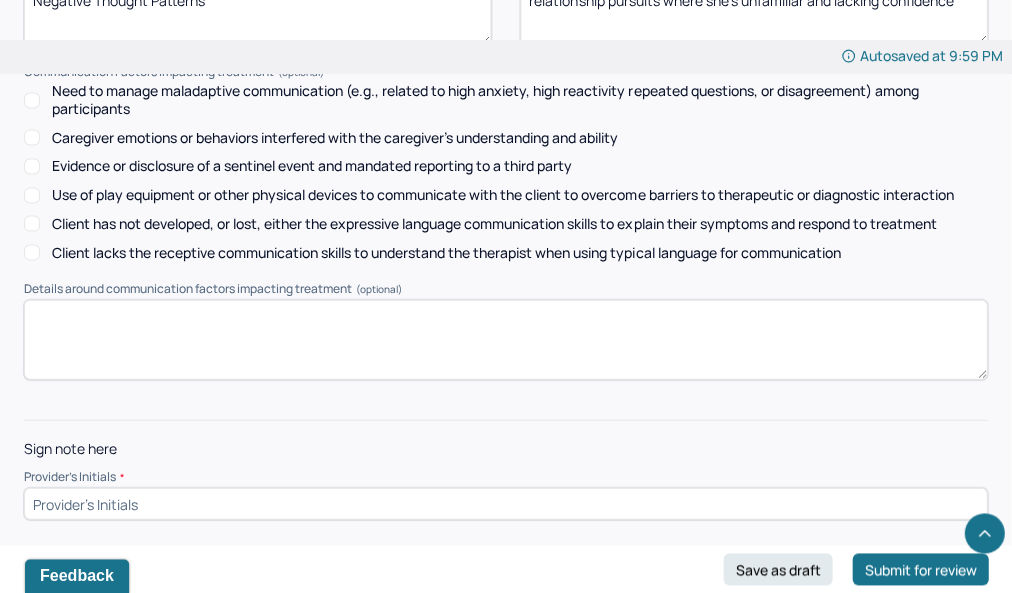 type on "pt is struggling with emotional stress due to new experiences with her relationship pursuits where she's unfamiliar and lacking confidence" 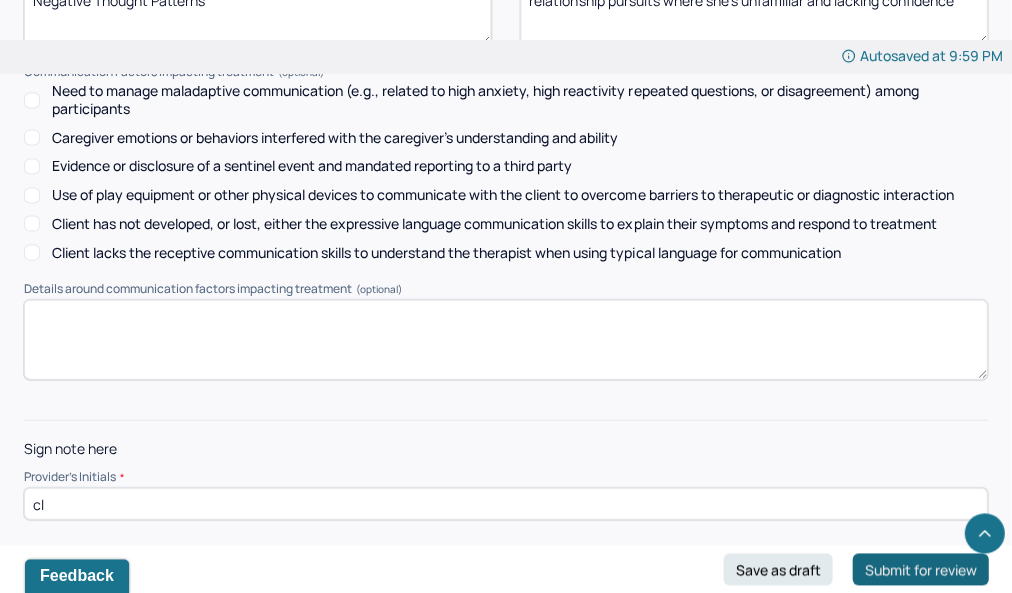 type on "cl" 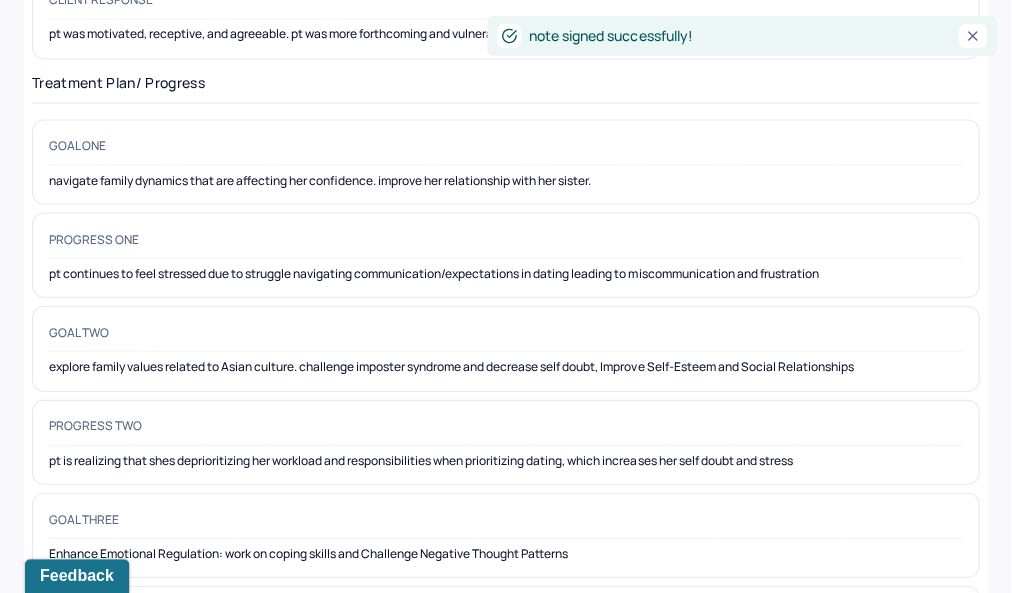 scroll, scrollTop: 0, scrollLeft: 0, axis: both 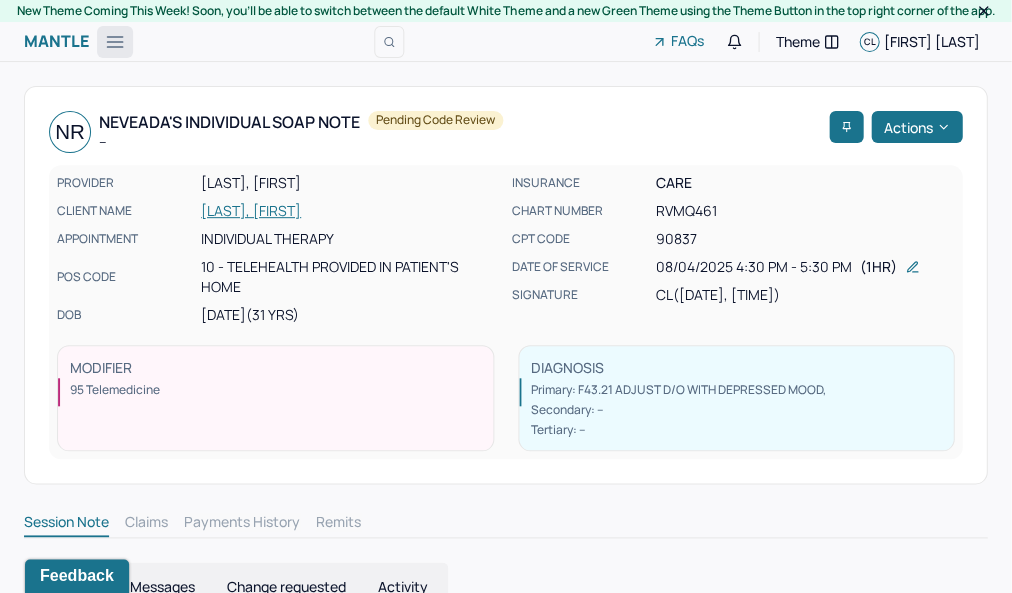 click 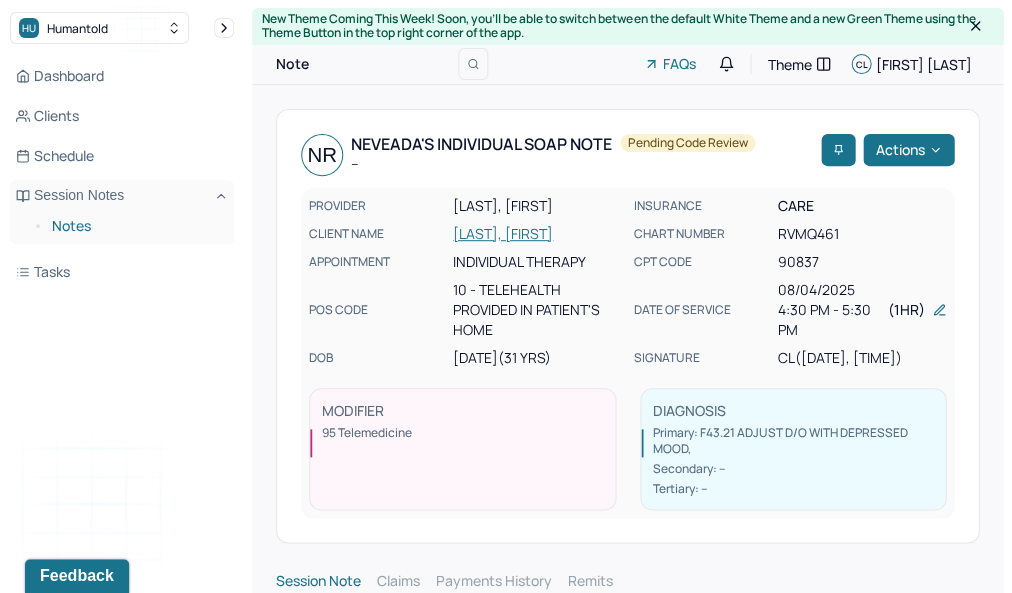 click on "Notes" at bounding box center [135, 226] 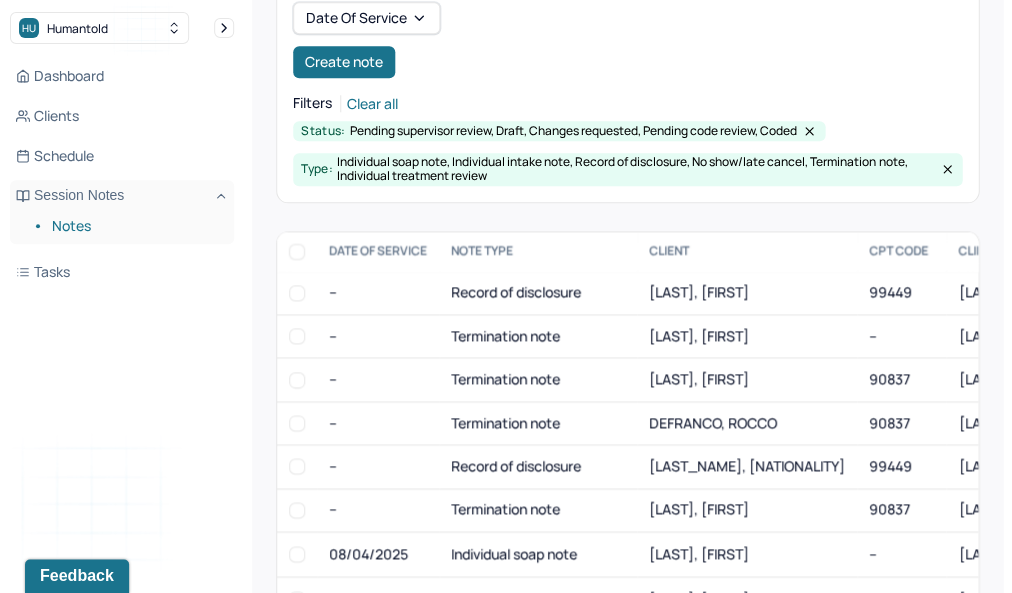 scroll, scrollTop: 271, scrollLeft: 0, axis: vertical 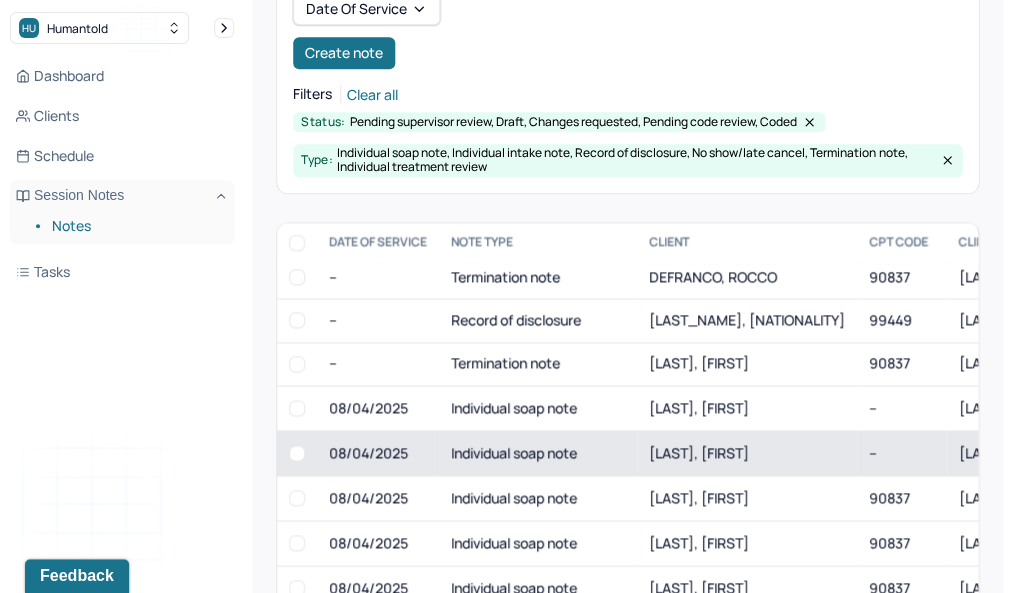 click on "Individual soap note" at bounding box center (538, 452) 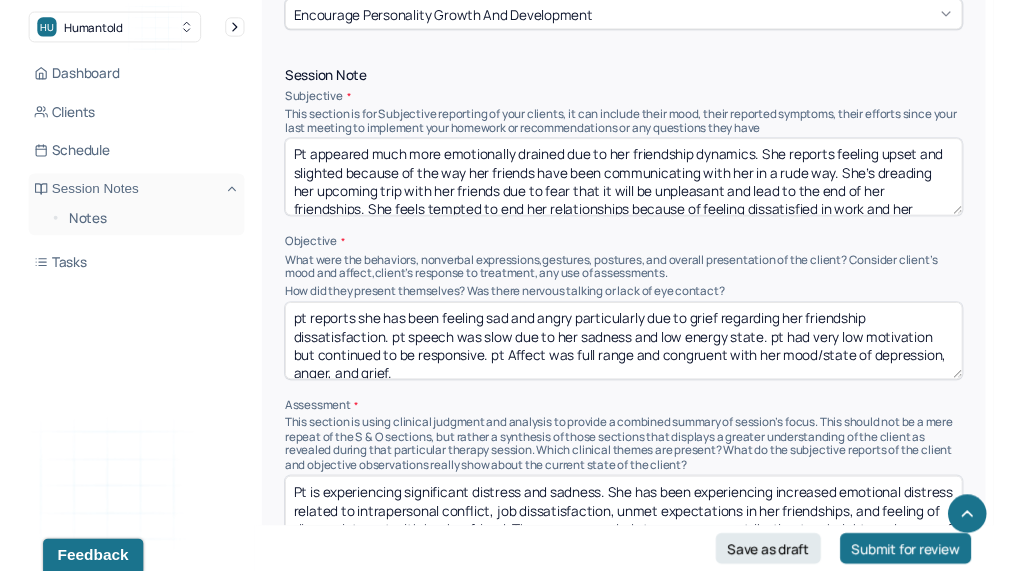 scroll, scrollTop: 1226, scrollLeft: 0, axis: vertical 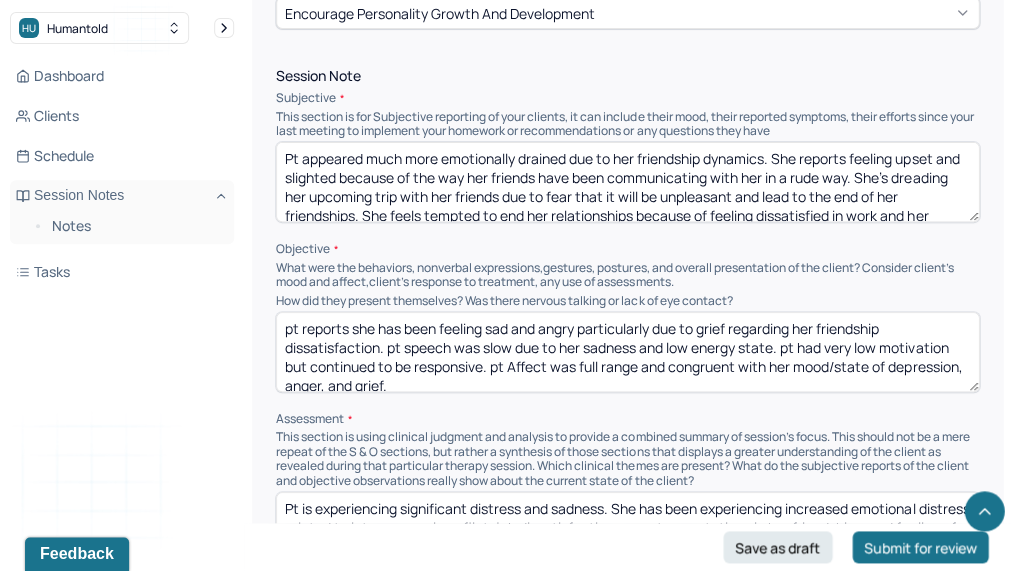 click on "Pt appeared much more emotionally drained due to her friendship dynamics. She reports feeling upset and slighted because of the way her friends have been communicating with her in a rude way. She’s dreading her upcoming trip with her friends due to fear that it will be unpleasant and lead to the end of her friendships. She feels tempted to end her relationships because of feeling dissatisfied in work and her friendship dynamics in addition to  disappointing news that her boyfriend will not be able to rehome his aggressive dog" at bounding box center [627, 182] 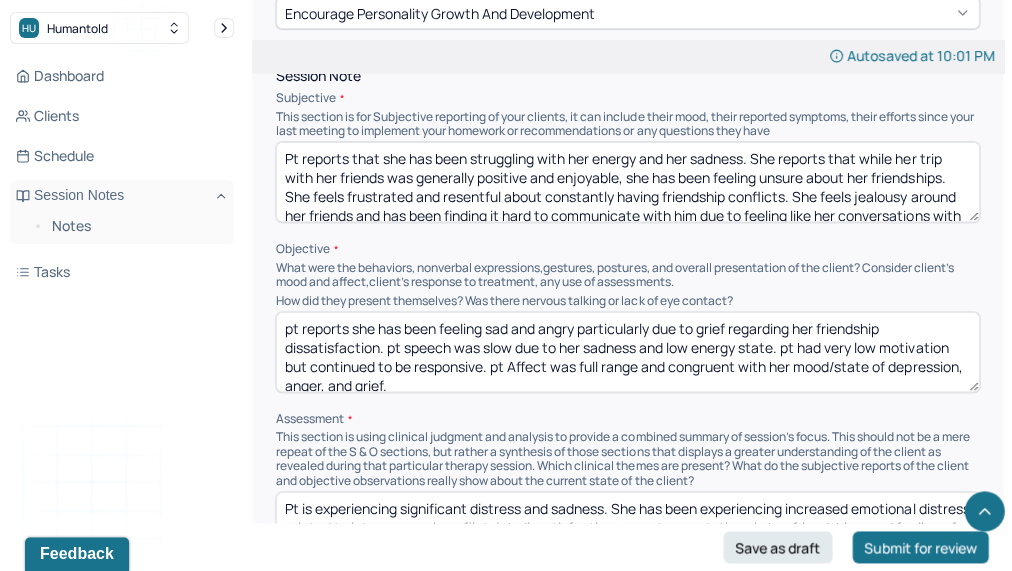 scroll, scrollTop: 29, scrollLeft: 0, axis: vertical 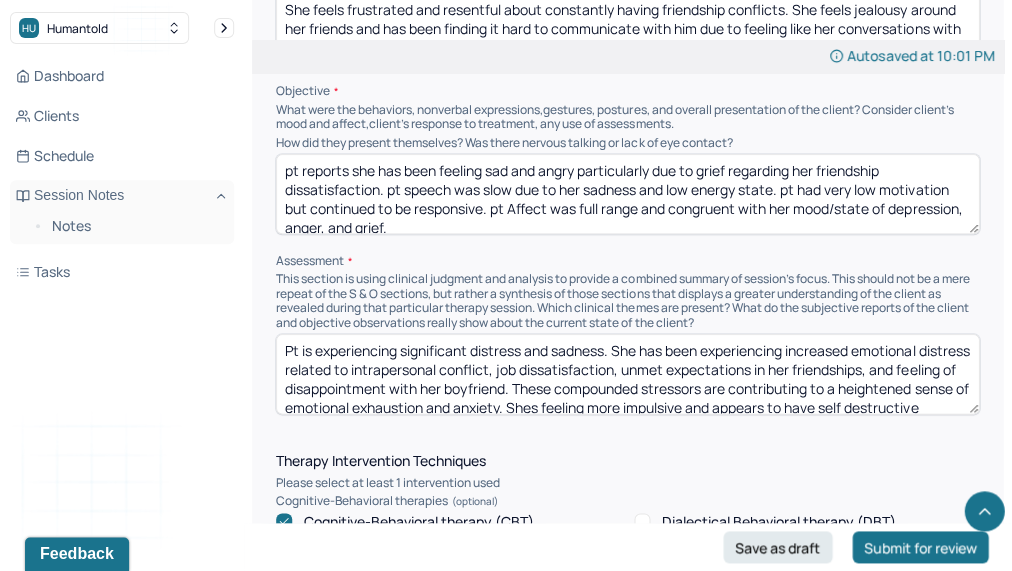 type on "Pt reports that she has been struggling with her energy and her sadness. She reports that while her trip with her friends was generally positive and enjoyable, she has been feeling unsure about her friendships. She feels frustrated and resentful about constantly having friendship conflicts. She feels jealousy around her friends and has been finding it hard to communicate with him due to feeling like her conversations with them are tense, particularly with one friend" 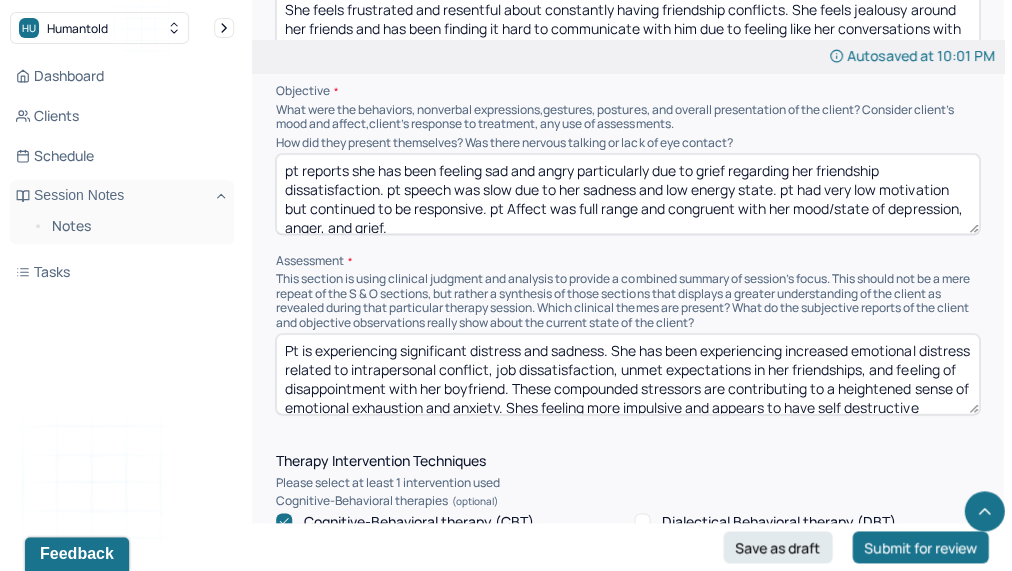 paste on "interpersonal stress contributing to emotional distress, including sadness, frustration, and low energy. Underlying issues may include difficulty with emotional regulation, communication challenges, and possible unresolved relational patterns within her friendship" 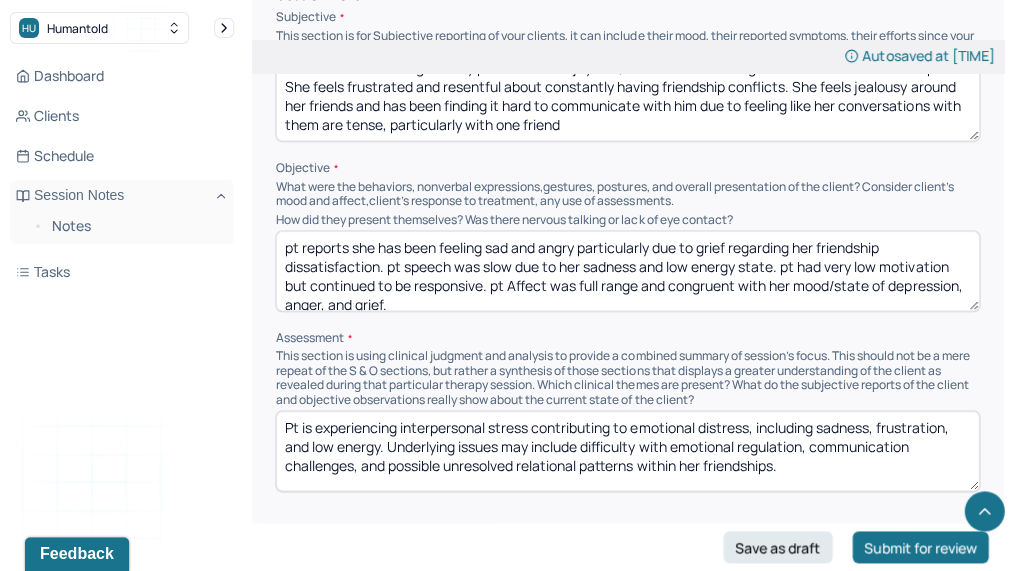 scroll, scrollTop: 1304, scrollLeft: 0, axis: vertical 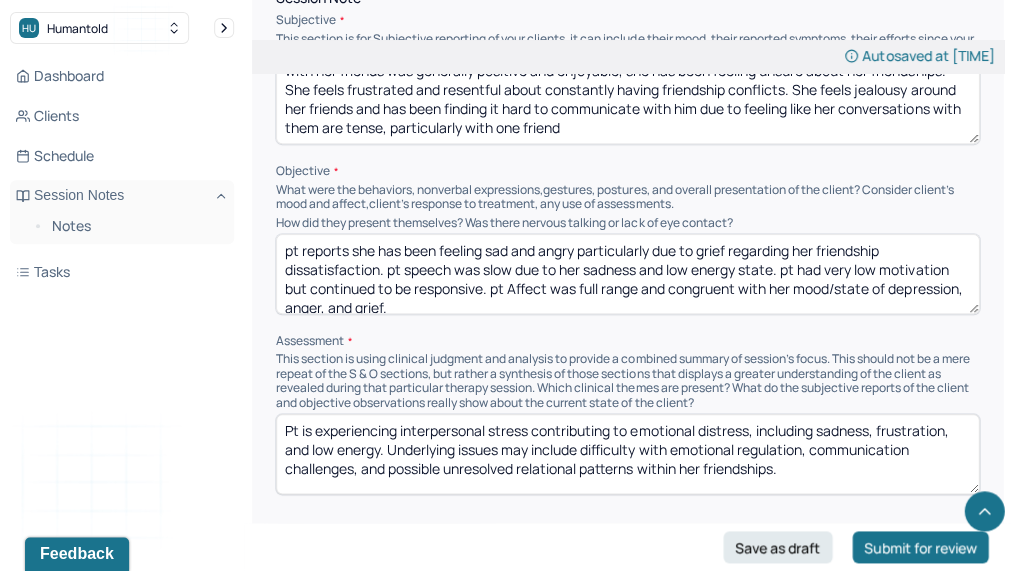 type on "Pt is experiencing interpersonal stress contributing to emotional distress, including sadness, frustration, and low energy. Underlying issues may include difficulty with emotional regulation, communication challenges, and possible unresolved relational patterns within her friendships." 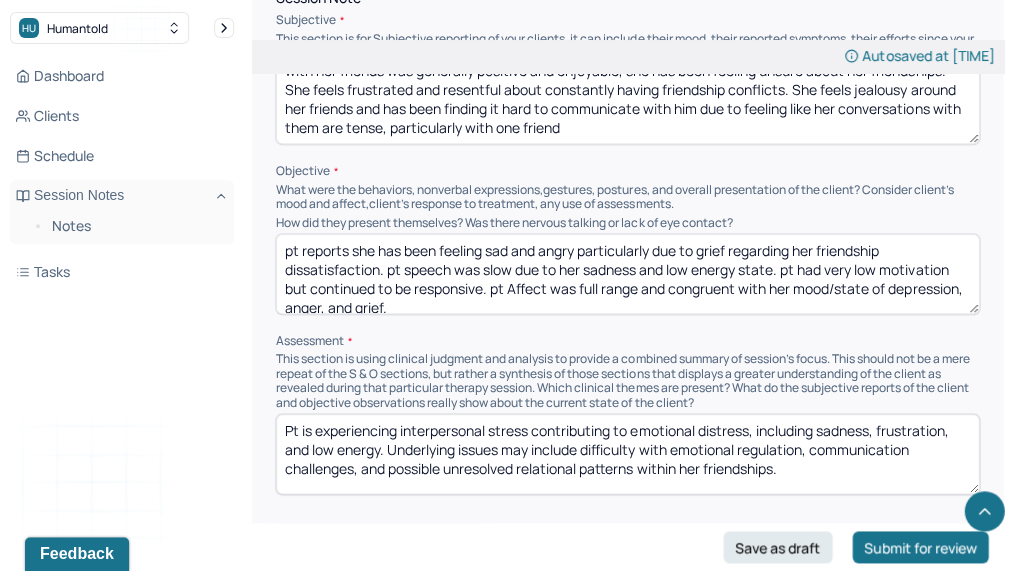 drag, startPoint x: 584, startPoint y: 232, endPoint x: 381, endPoint y: 249, distance: 203.71059 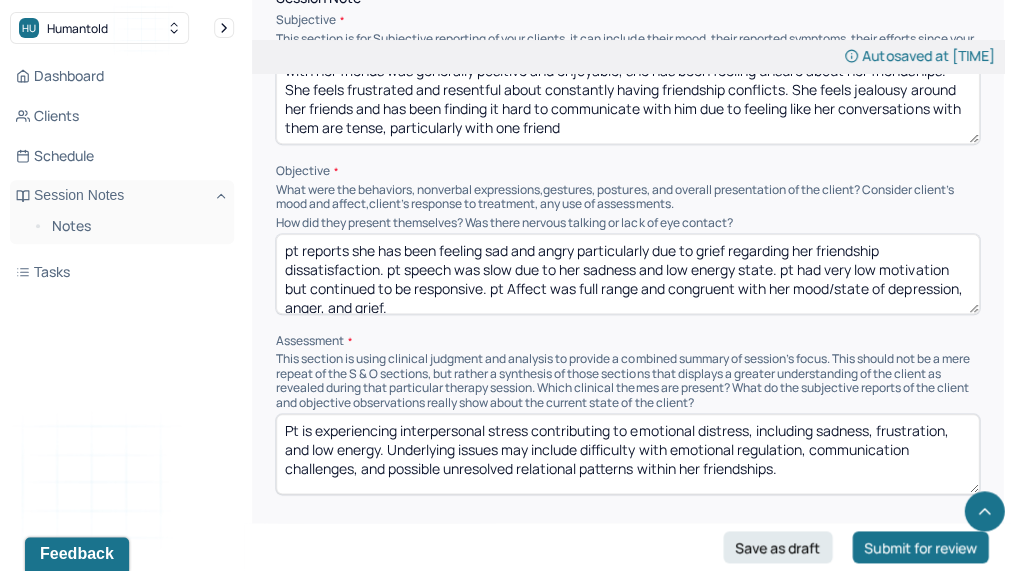 click on "pt reports she has been feeling sad and angry particularly due to grief regarding her friendship dissatisfaction. pt speech was slow due to her sadness and low energy state. pt had very low motivation but continued to be responsive. pt Affect was full range and congruent with her mood/state of depression, anger, and grief." at bounding box center [627, 274] 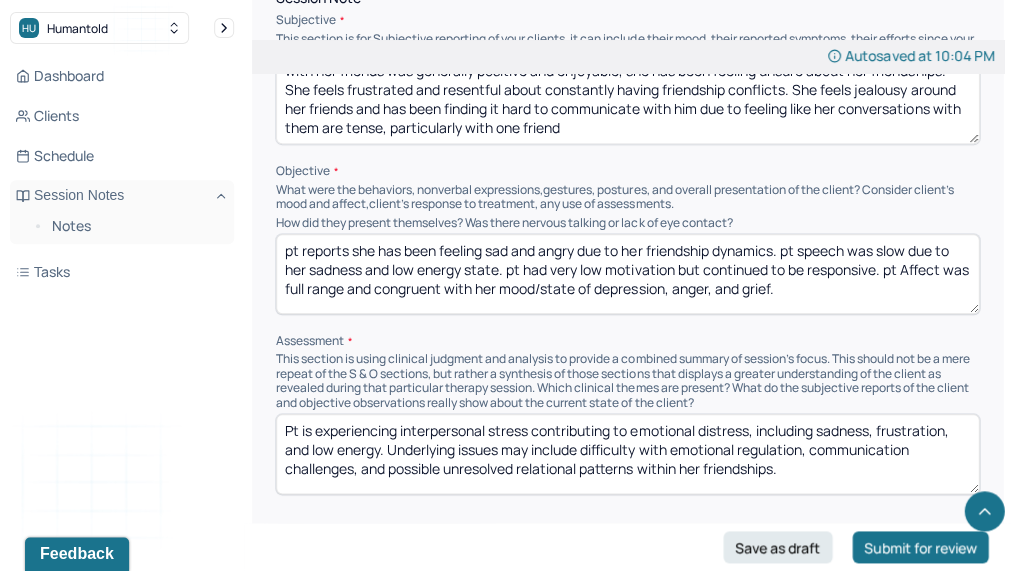 drag, startPoint x: 506, startPoint y: 248, endPoint x: 880, endPoint y: 248, distance: 374 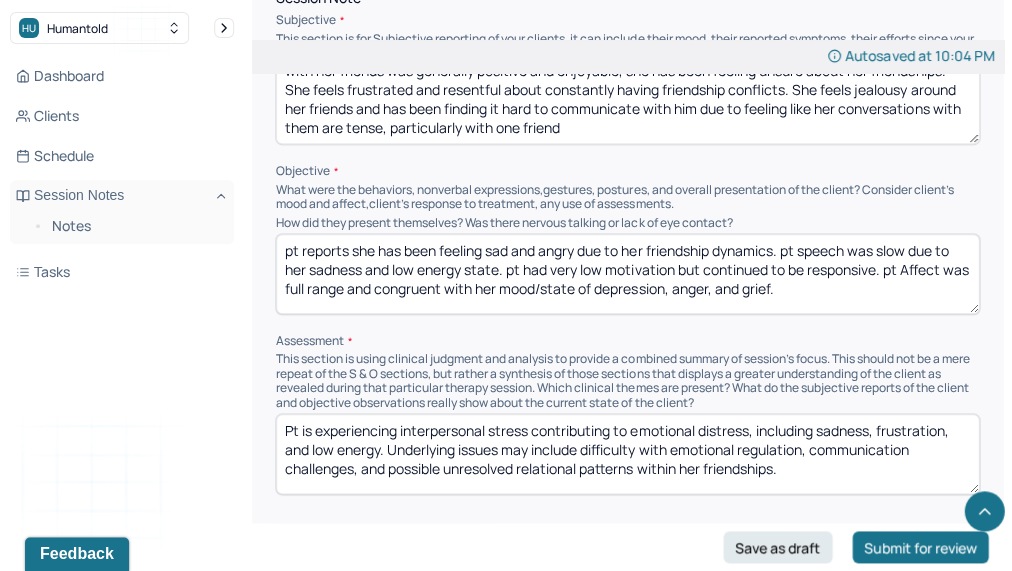 click on "pt reports she has been feeling sad and angry due to her friendship dynamics. pt speech was slow due to her sadness and low energy state. pt had very low motivation but continued to be responsive. pt Affect was full range and congruent with her mood/state of depression, anger, and grief." at bounding box center (627, 274) 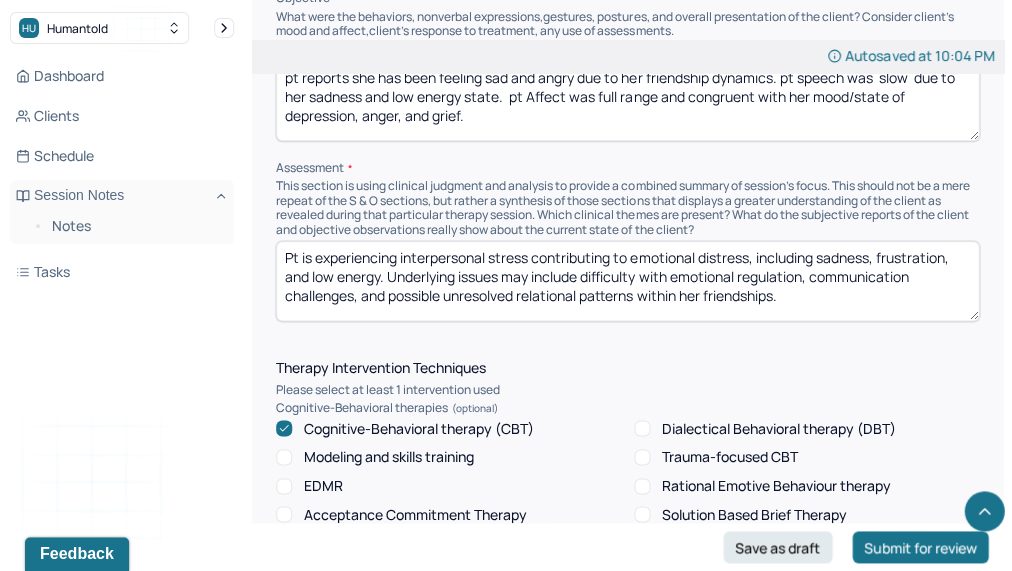 scroll, scrollTop: 1481, scrollLeft: 0, axis: vertical 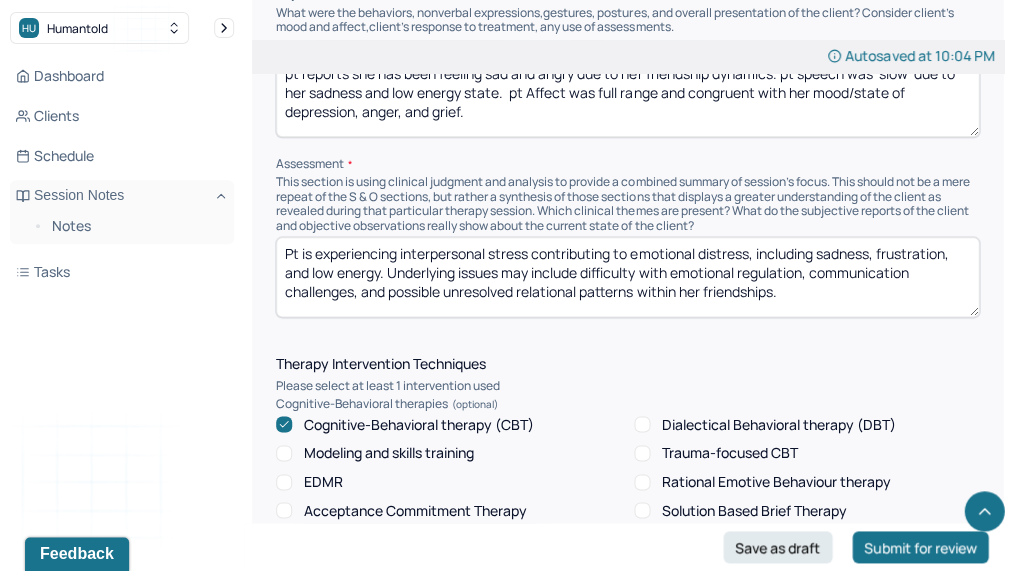 type on "pt reports she has been feeling sad and angry due to her friendship dynamics. pt speech was  slow  due to her sadness and low energy state.  pt Affect was full range and congruent with her mood/state of depression, anger, and grief." 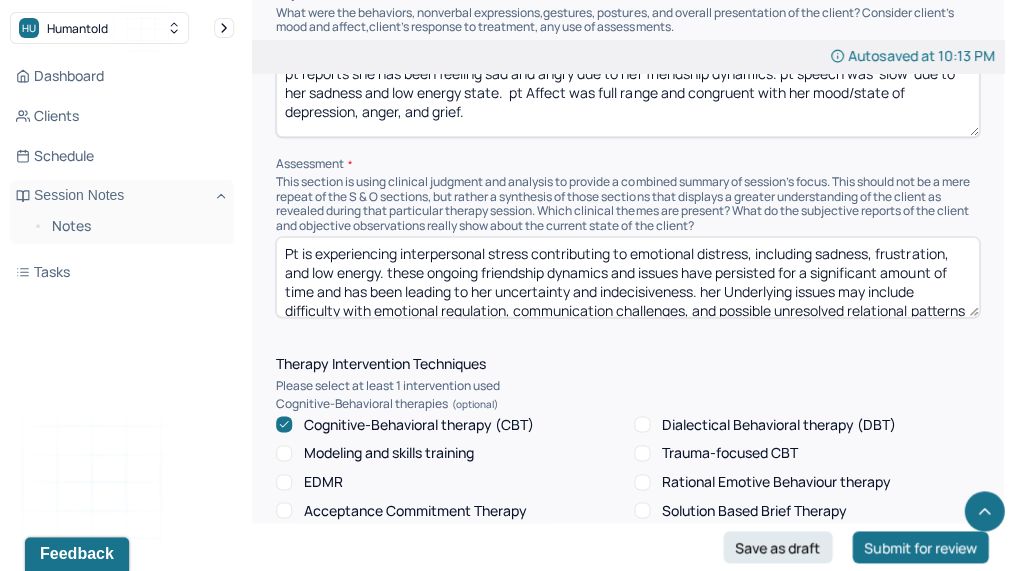 drag, startPoint x: 732, startPoint y: 270, endPoint x: 805, endPoint y: 270, distance: 73 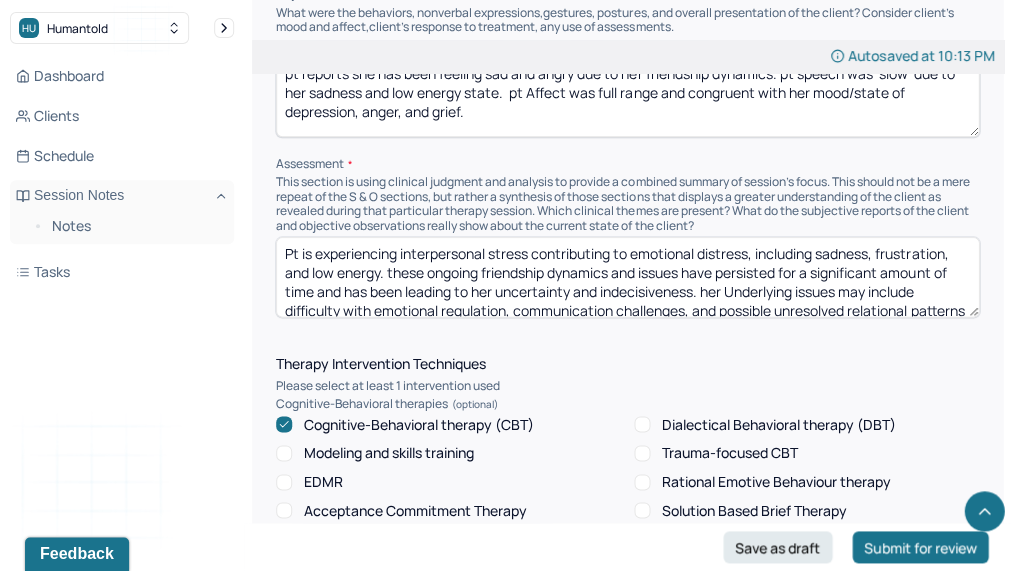 click on "Pt is experiencing interpersonal stress contributing to emotional distress, including sadness, frustration, and low energy. these ongoing friendship dynamics and issues have persisted for a significant amount of time and has been leading to her uncertainty and indecisiveness. her Underlying issues may include difficulty with emotional regulation, communication challenges, and possible unresolved relational patterns within her friendships." at bounding box center [627, 277] 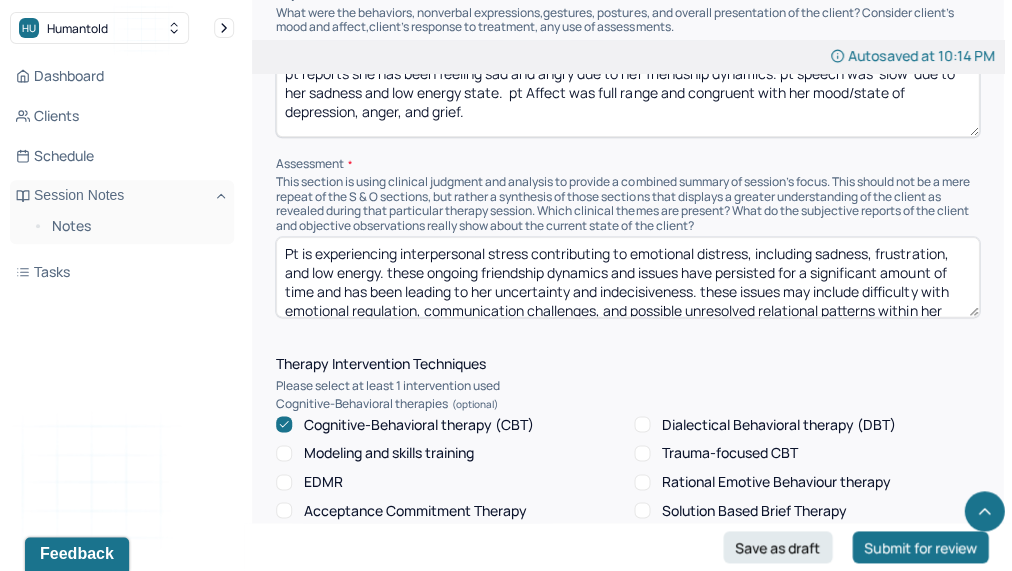 drag, startPoint x: 790, startPoint y: 268, endPoint x: 864, endPoint y: 271, distance: 74.06078 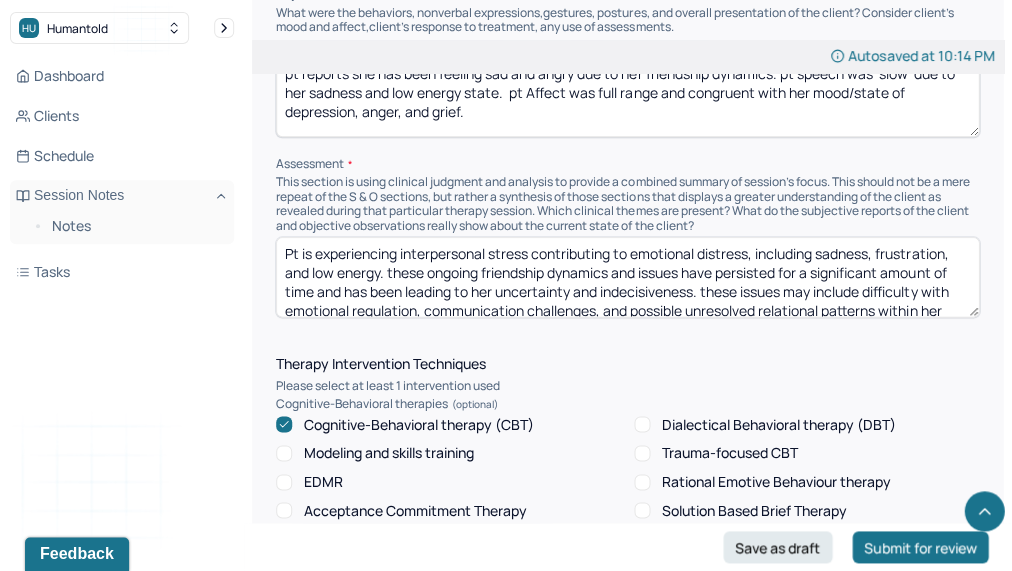 click on "Pt is experiencing interpersonal stress contributing to emotional distress, including sadness, frustration, and low energy. these ongoing friendship dynamics and issues have persisted for a significant amount of time and has been leading to her uncertainty and indecisiveness. these issues may include difficulty with emotional regulation, communication challenges, and possible unresolved relational patterns within her friendships." at bounding box center [627, 277] 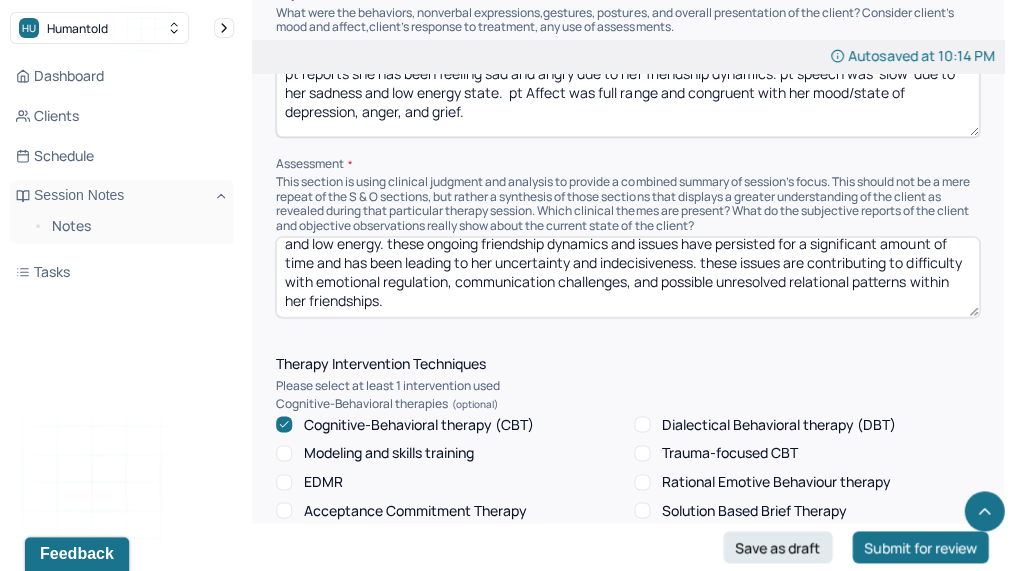 scroll, scrollTop: 29, scrollLeft: 0, axis: vertical 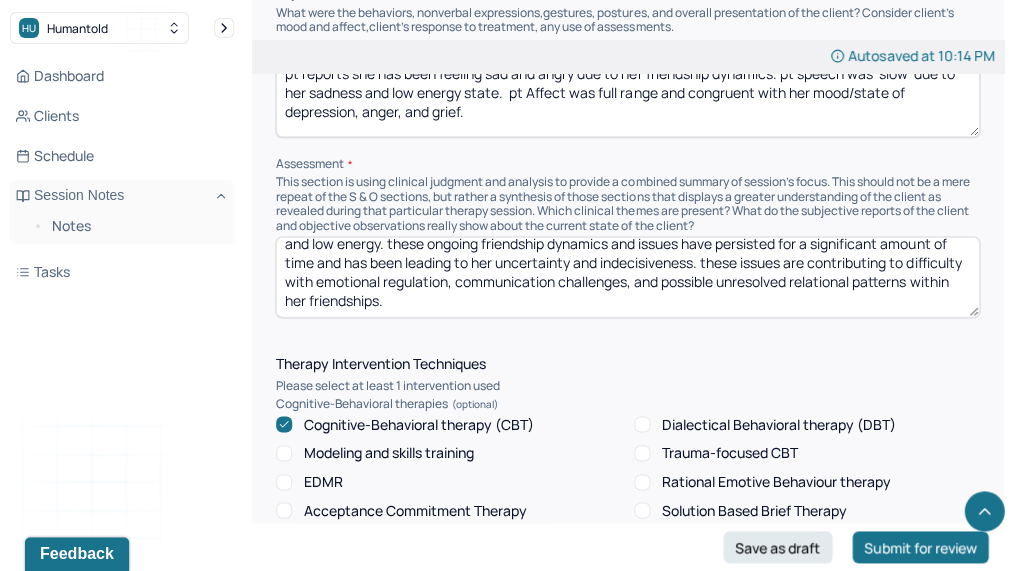 drag, startPoint x: 717, startPoint y: 259, endPoint x: 740, endPoint y: 297, distance: 44.418465 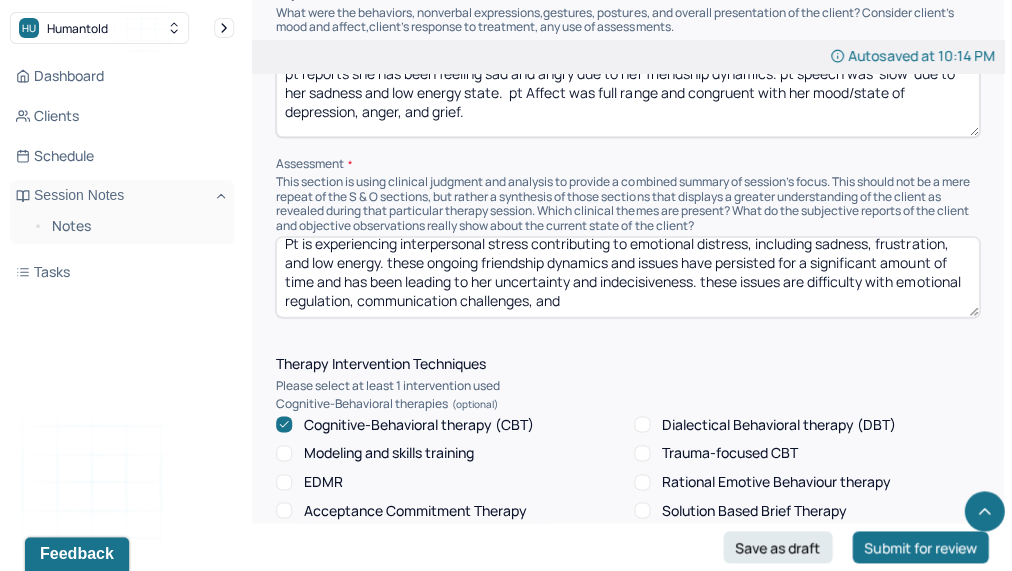 scroll, scrollTop: 10, scrollLeft: 0, axis: vertical 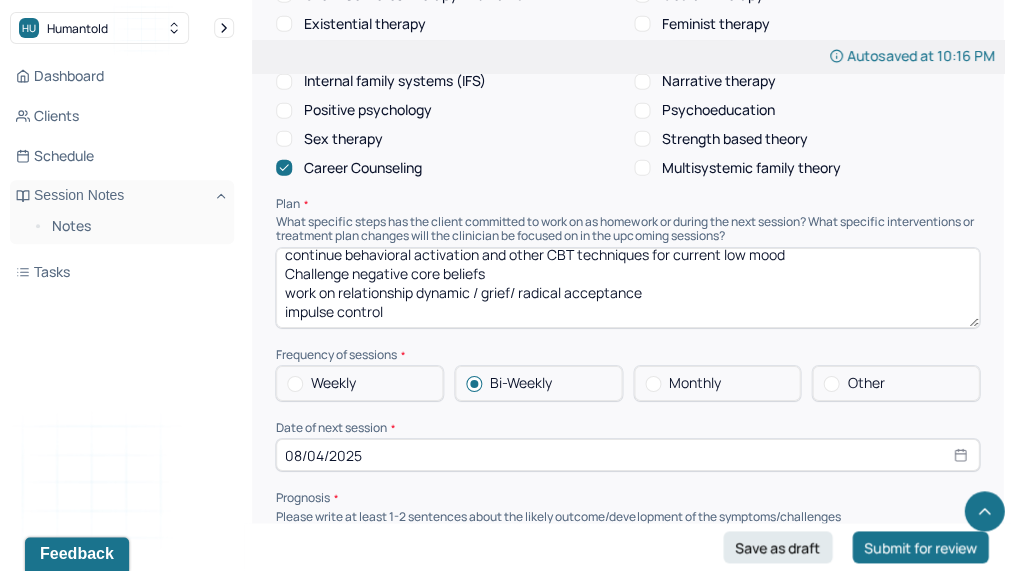 type on "Pt is experiencing interpersonal stress contributing to emotional distress, including sadness, frustration, and low energy. these ongoing friendship dynamics and issues have persisted for a significant amount of time and has been leading to her uncertainty and indecisiveness. these issues are contributing to difficulty with emotional regulation, communication challenges, and rumination" 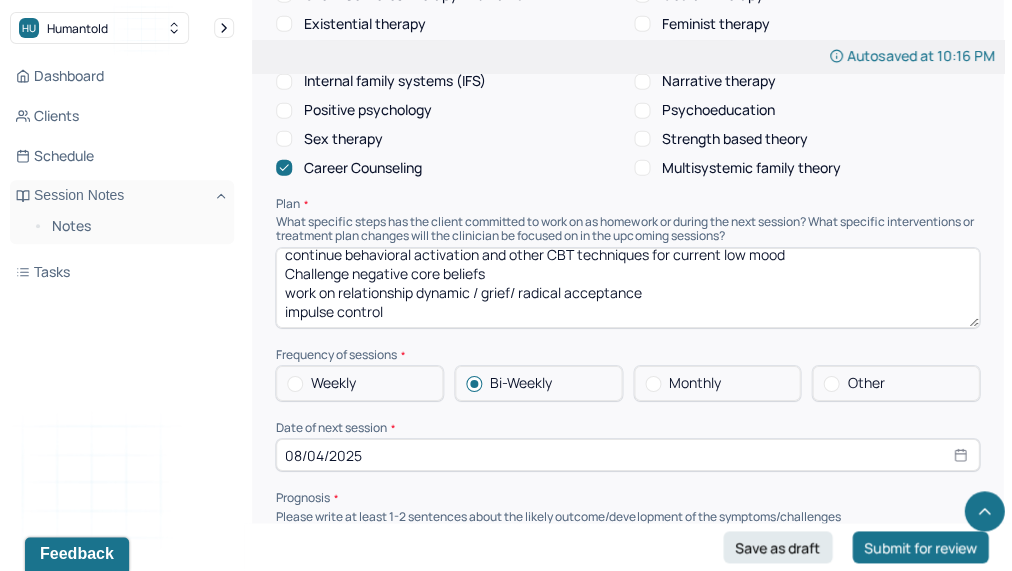 drag, startPoint x: 540, startPoint y: 296, endPoint x: 658, endPoint y: 277, distance: 119.519875 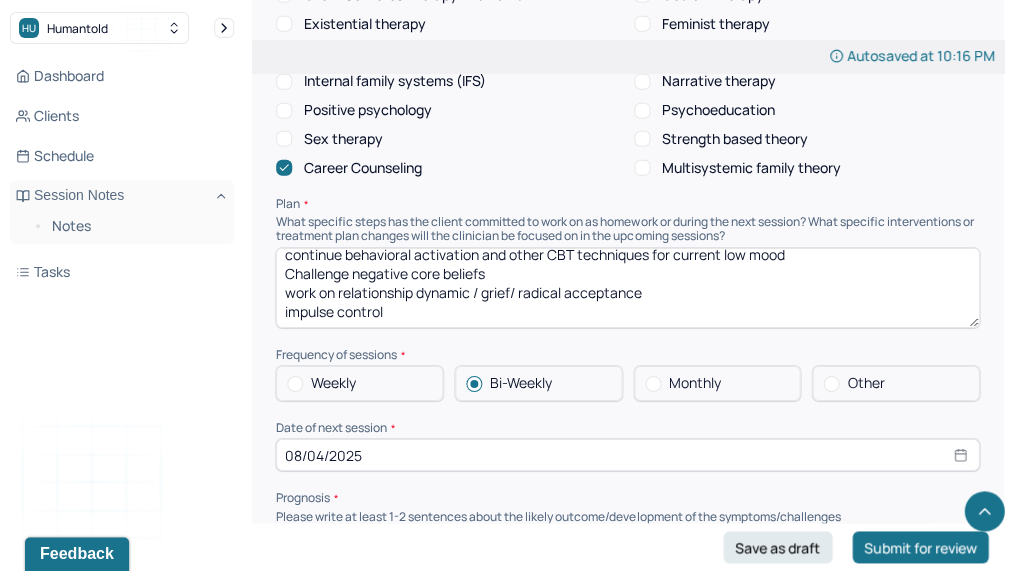 click on "Continue exploring relationship dynamics and family dynamics in therapy  particularly with her father moving and reuniting with her/her mother
Introduce techniques to reduce rumination, such as mindfulness or cognitive restructuring.
continue behavioral activation and other CBT techniques for current low mood
Challenge negative core beliefs
work on relationship dynamic / grief/ radical acceptance
impulse control" at bounding box center [627, 288] 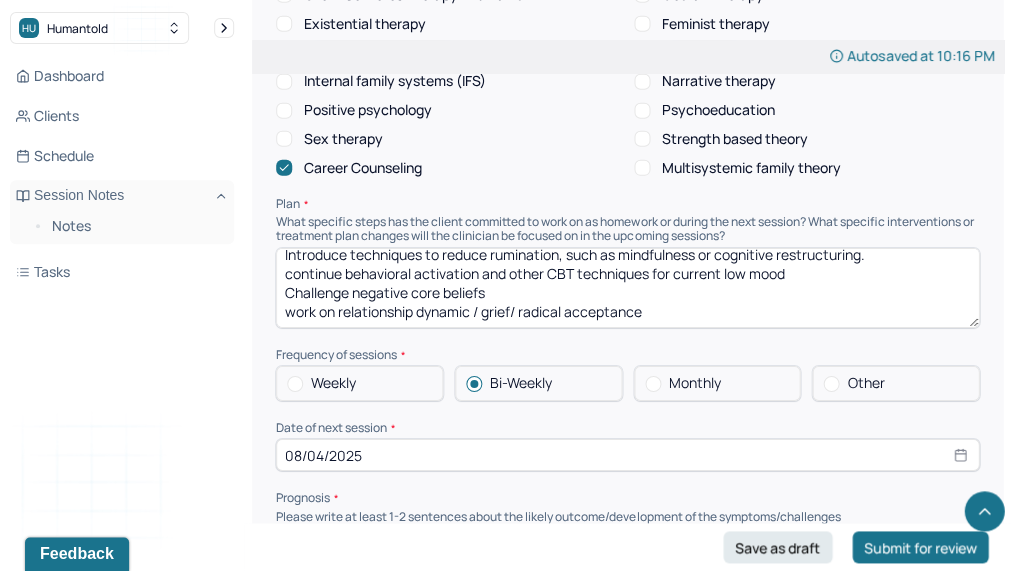scroll, scrollTop: 62, scrollLeft: 0, axis: vertical 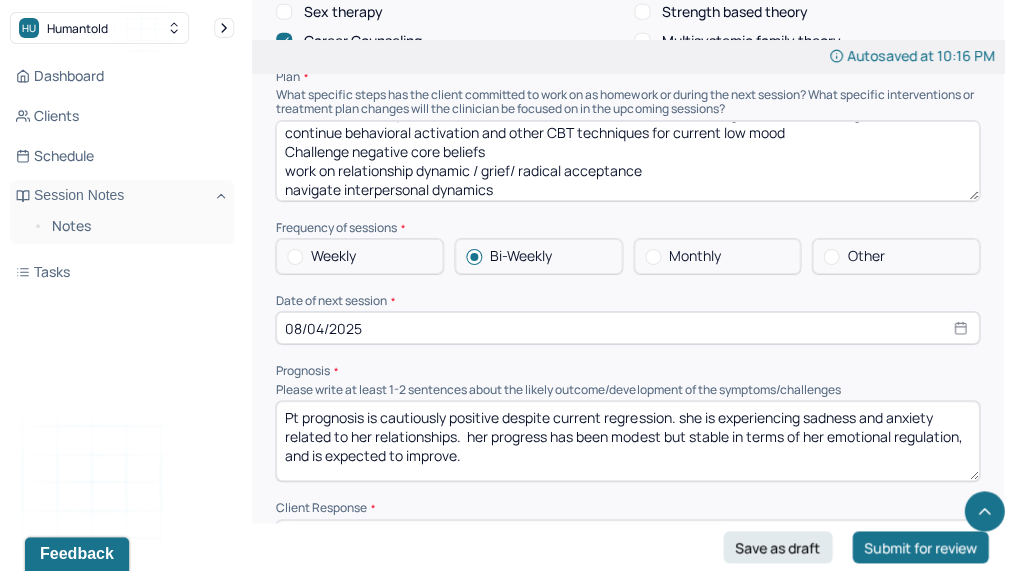 type on "Continue exploring relationship dynamics and family dynamics in therapy particularly with her father moving and reuniting with her/her mother
Introduce techniques to reduce rumination, such as mindfulness or cognitive restructuring.
continue behavioral activation and other CBT techniques for current low mood
Challenge negative core beliefs
work on relationship dynamic / grief/ radical acceptance
navigate interpersonal dynamics" 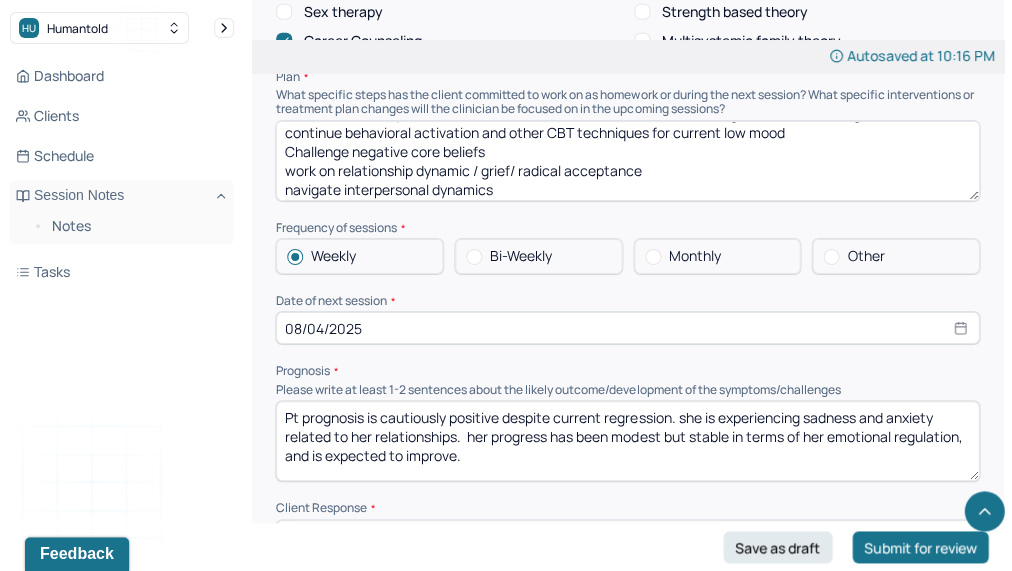 select on "7" 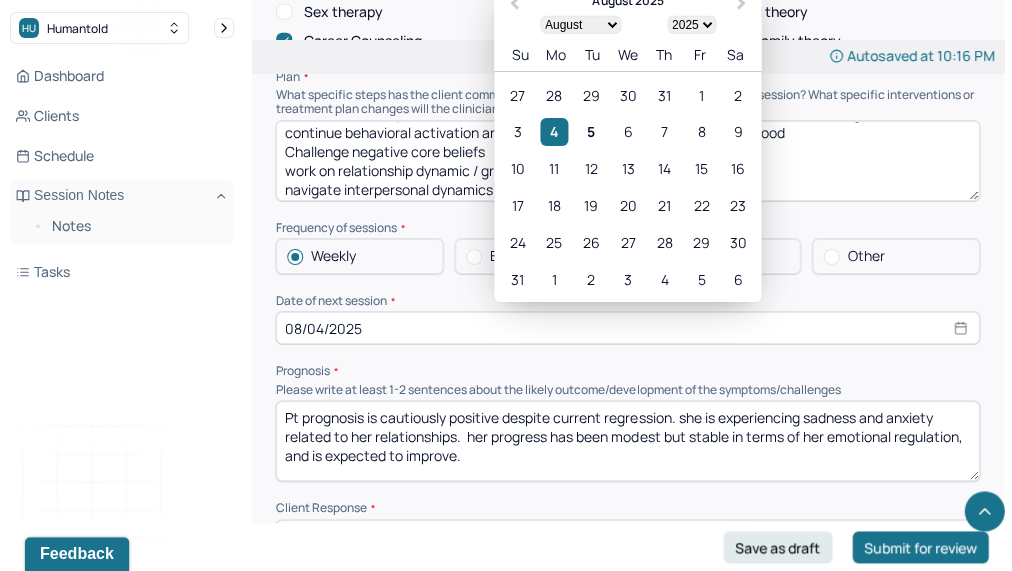 click on "08/04/2025" at bounding box center (627, 328) 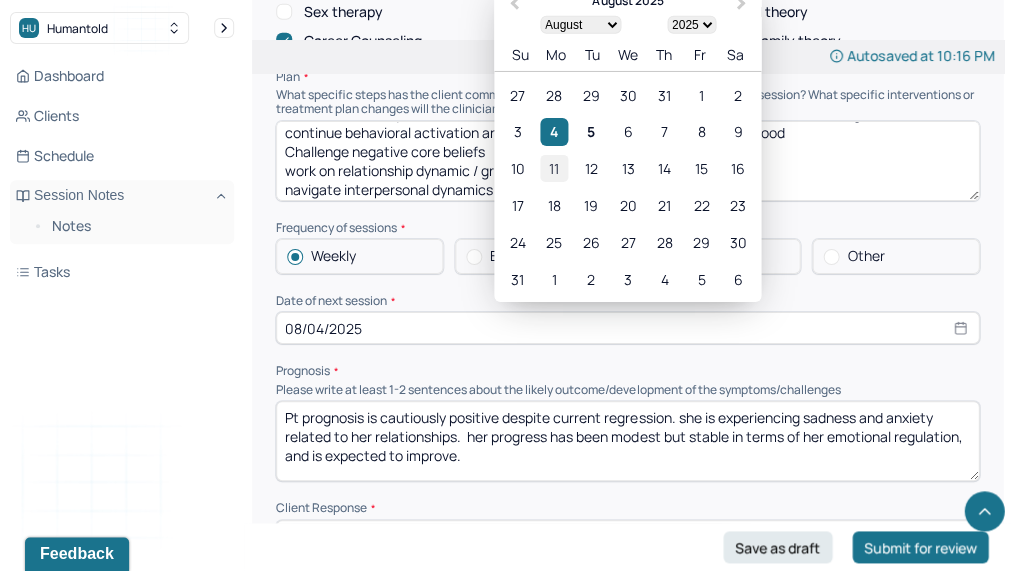 click on "11" at bounding box center (553, 169) 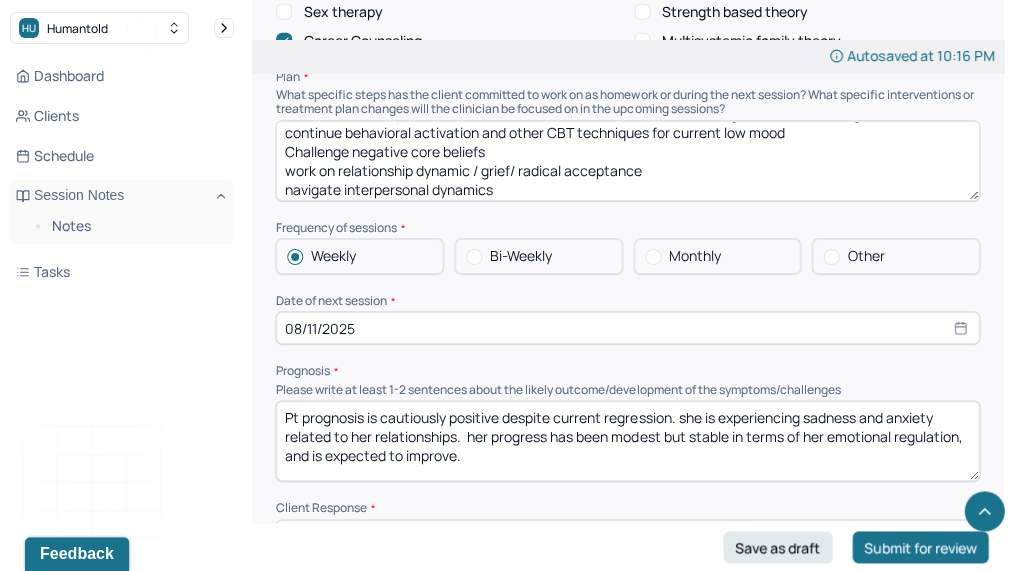 type on "08/11/2025" 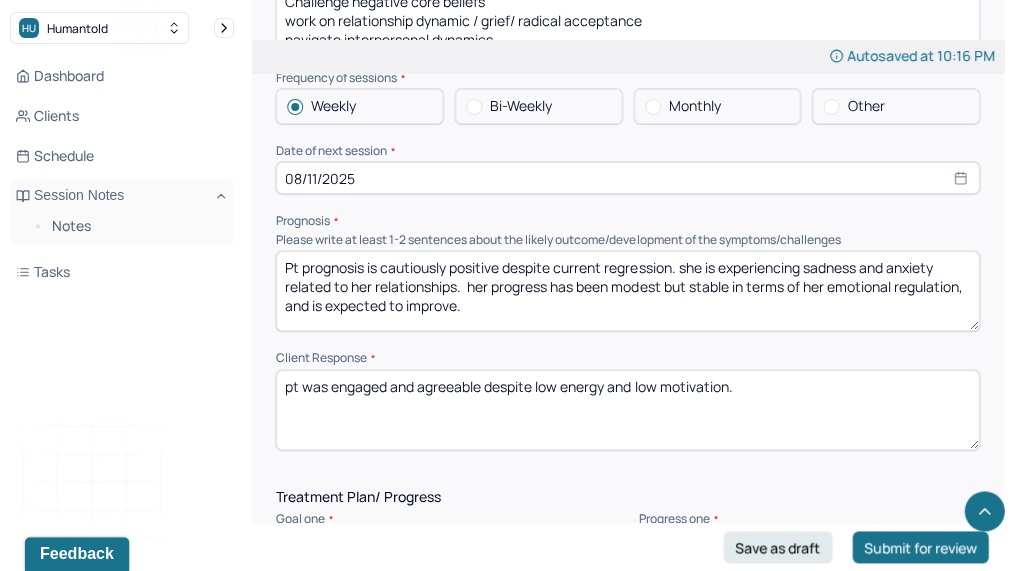 scroll, scrollTop: 2444, scrollLeft: 0, axis: vertical 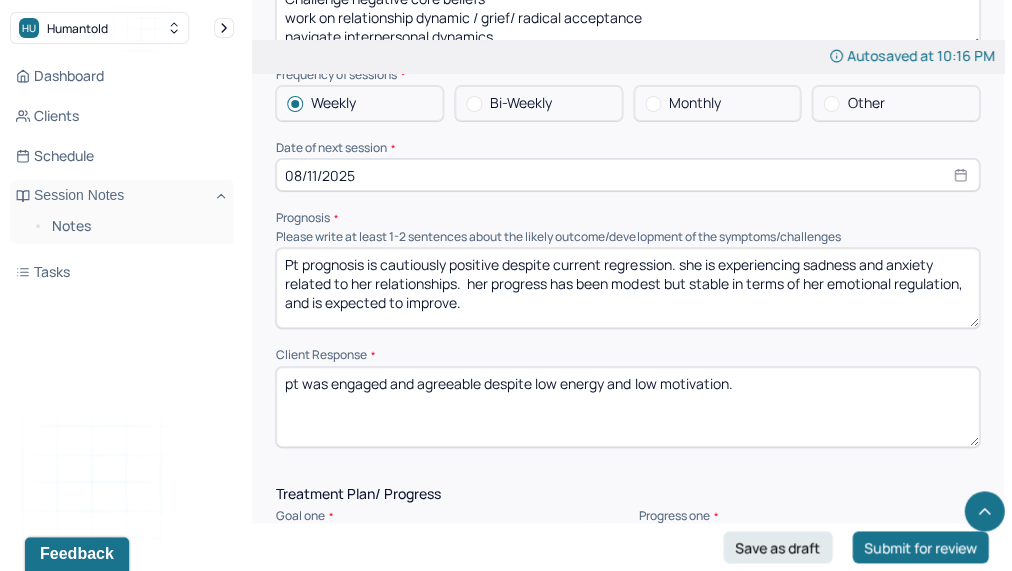 click on "Pt prognosis is cautiously positive despite current regression. she is experiencing sadness and anxiety related to her relationships.  her progress has been modest but stable in terms of her emotional regulation, and is expected to improve." at bounding box center [627, 288] 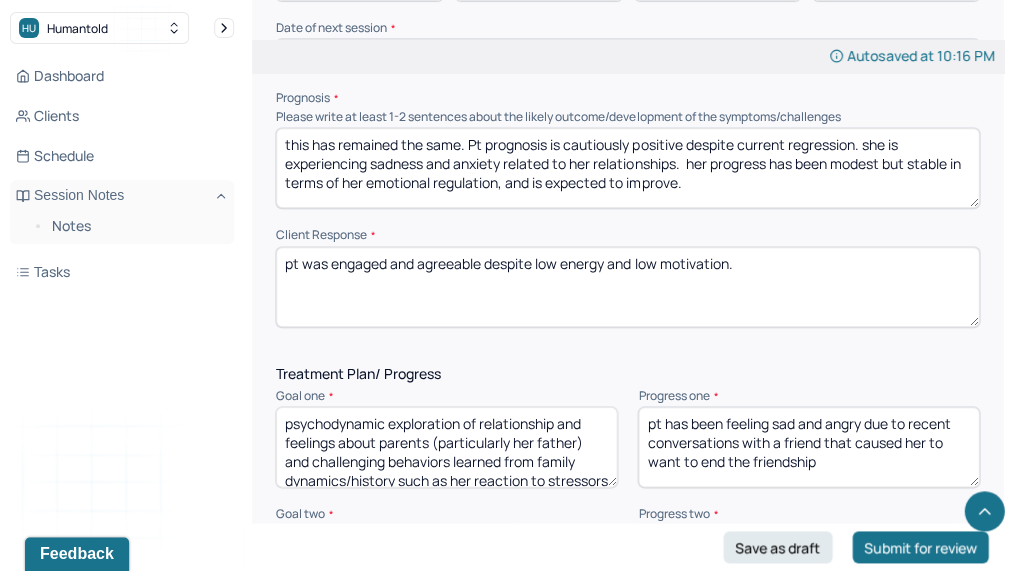 scroll, scrollTop: 2564, scrollLeft: 0, axis: vertical 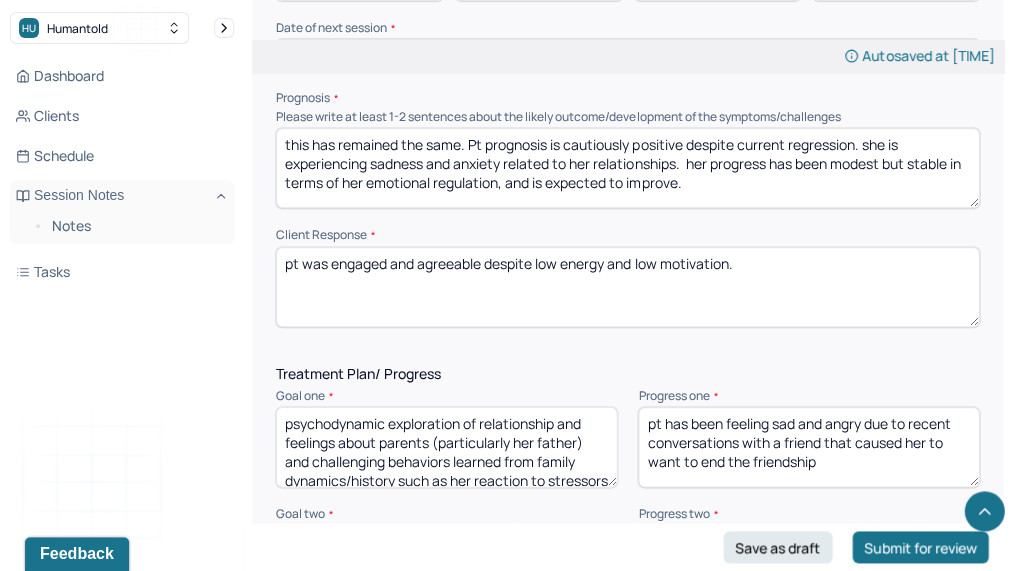 type on "this has remained the same. Pt prognosis is cautiously positive despite current regression. she is experiencing sadness and anxiety related to her relationships.  her progress has been modest but stable in terms of her emotional regulation, and is expected to improve." 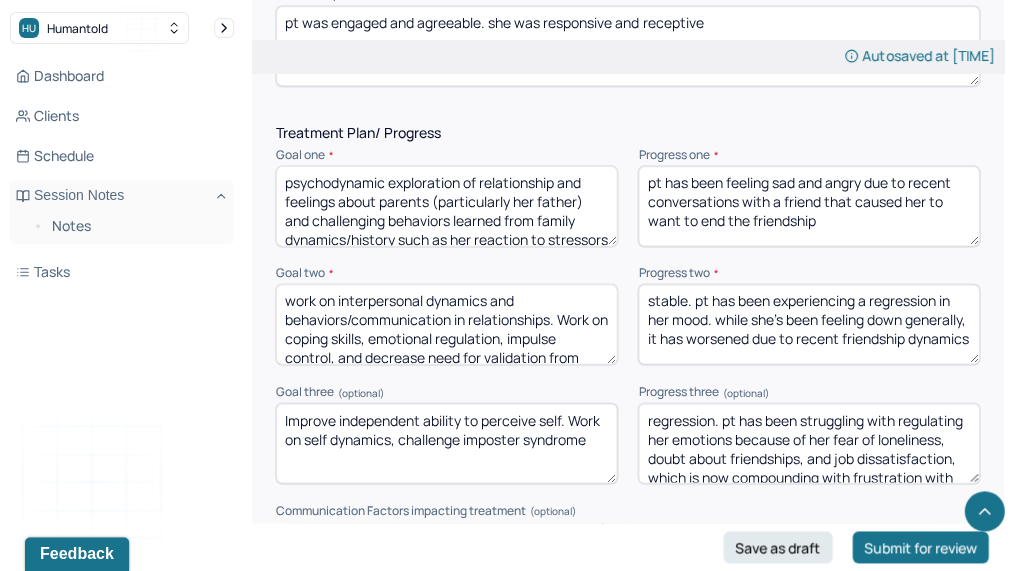 scroll, scrollTop: 2808, scrollLeft: 0, axis: vertical 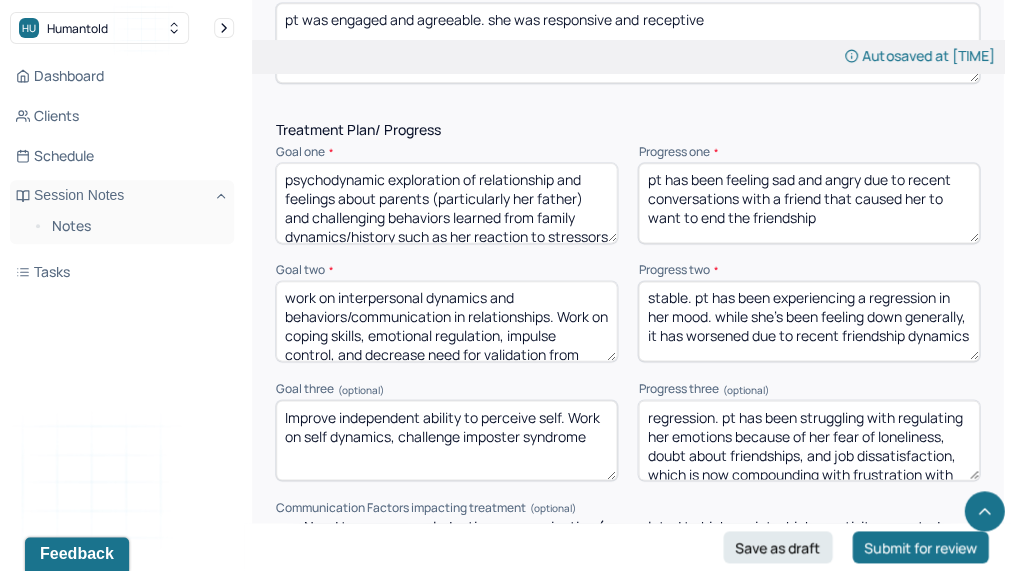 type on "pt was engaged and agreeable. she was responsive and receptive" 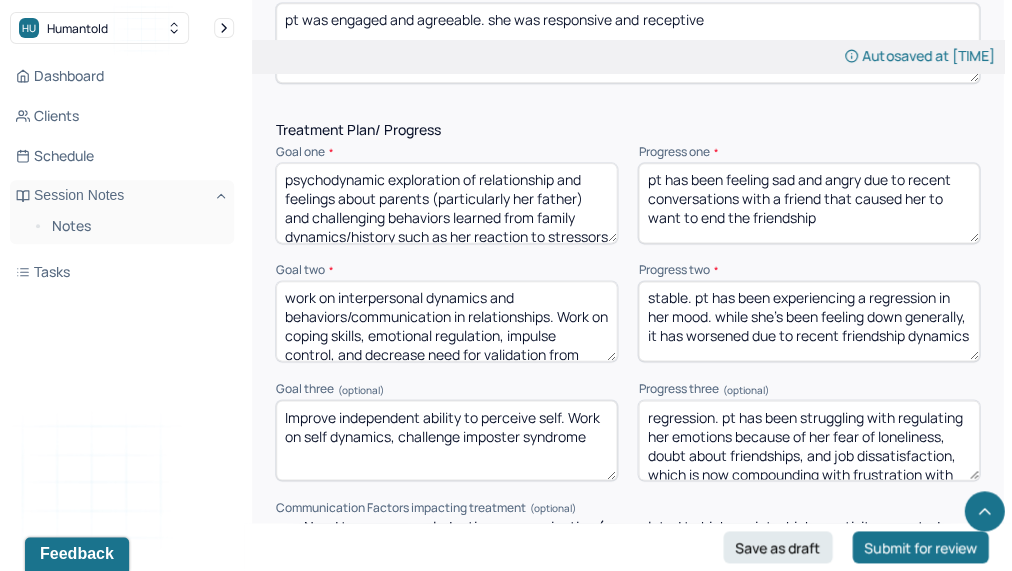 drag, startPoint x: 838, startPoint y: 194, endPoint x: 906, endPoint y: 159, distance: 76.47875 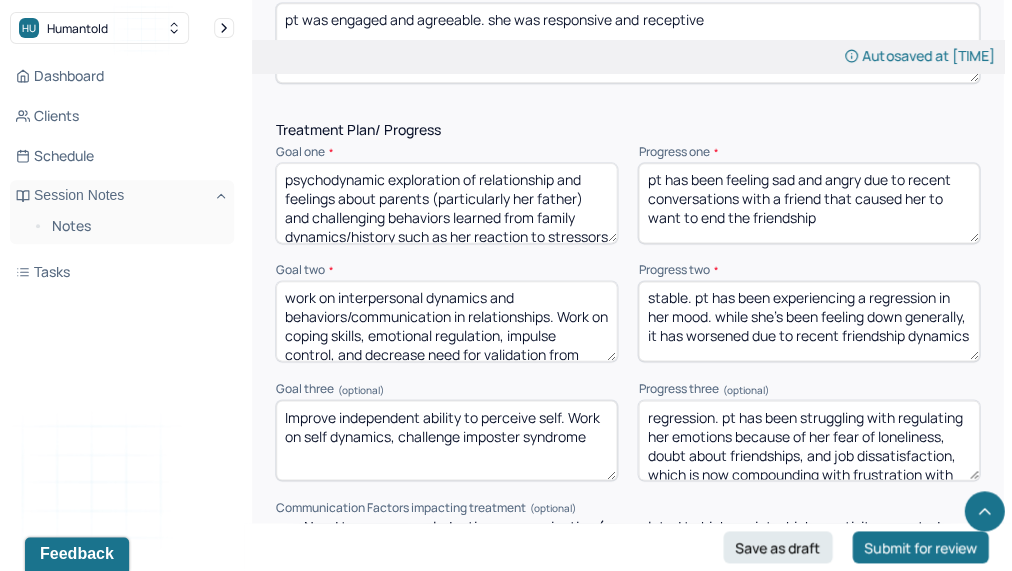 click on "pt has been feeling sad and angry due to recent conversations with a friend that caused her to want to end the friendship" at bounding box center [808, 203] 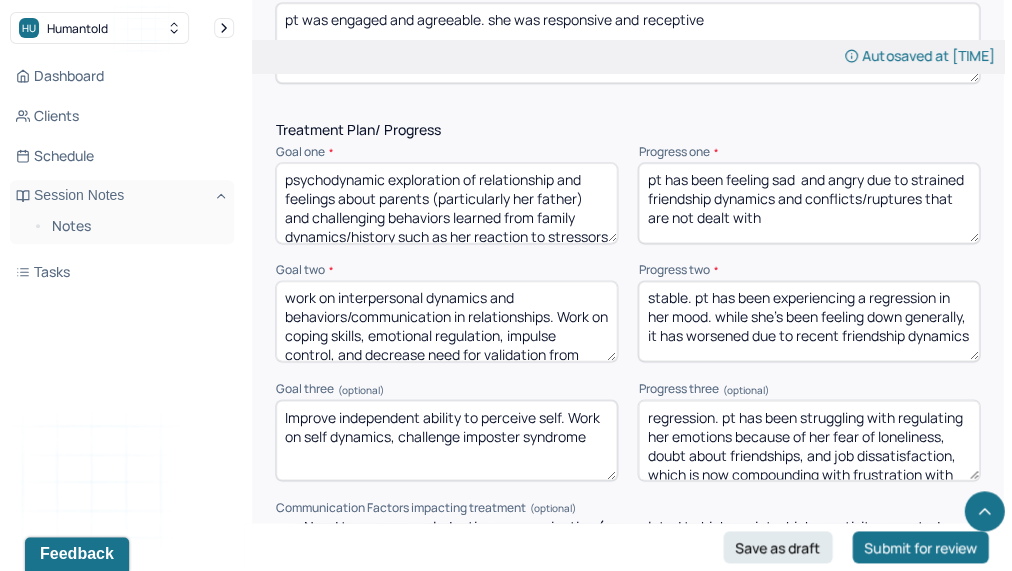 type on "pt has been feeling sad  and angry due to strained friendship dynamics and conflicts/ruptures that are not dealt with" 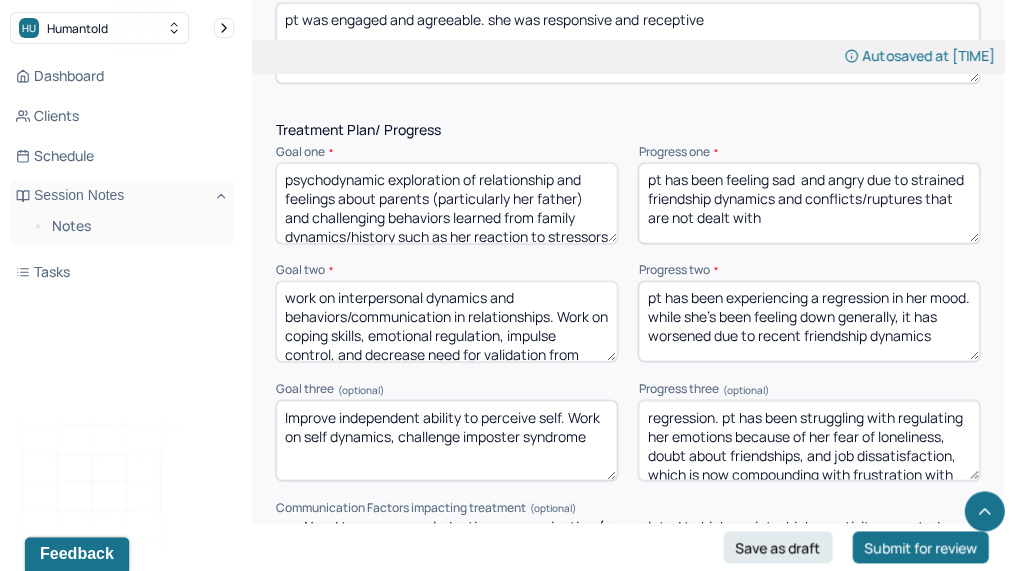 drag, startPoint x: 684, startPoint y: 291, endPoint x: 828, endPoint y: 311, distance: 145.38225 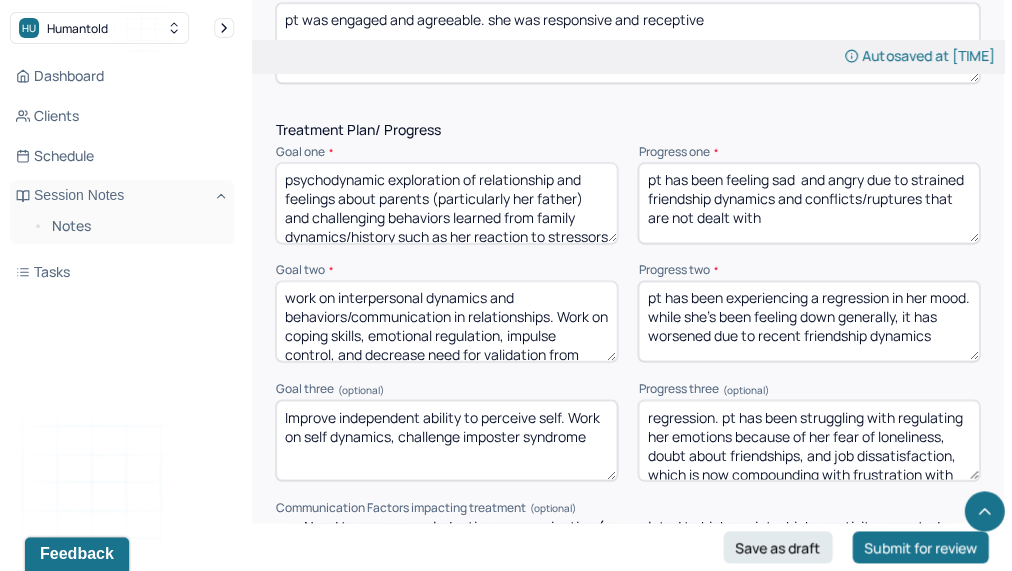 click on "pt has been experiencing a regression in her mood. while she's been feeling down generally, it has worsened due to recent friendship dynamics" at bounding box center (808, 321) 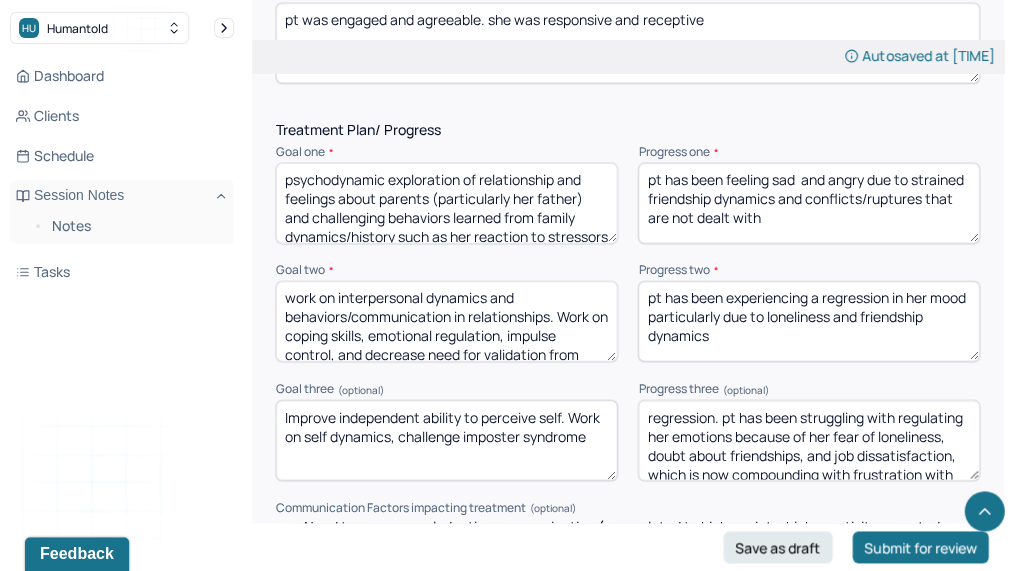 scroll, scrollTop: 0, scrollLeft: 0, axis: both 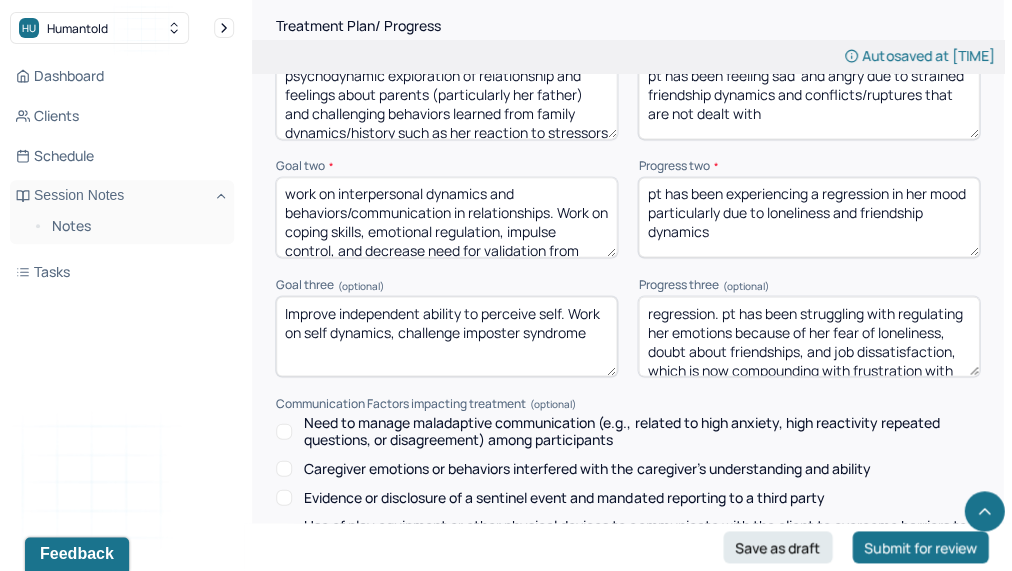 type on "pt has been experiencing a regression in her mood particularly due to loneliness and friendship dynamics" 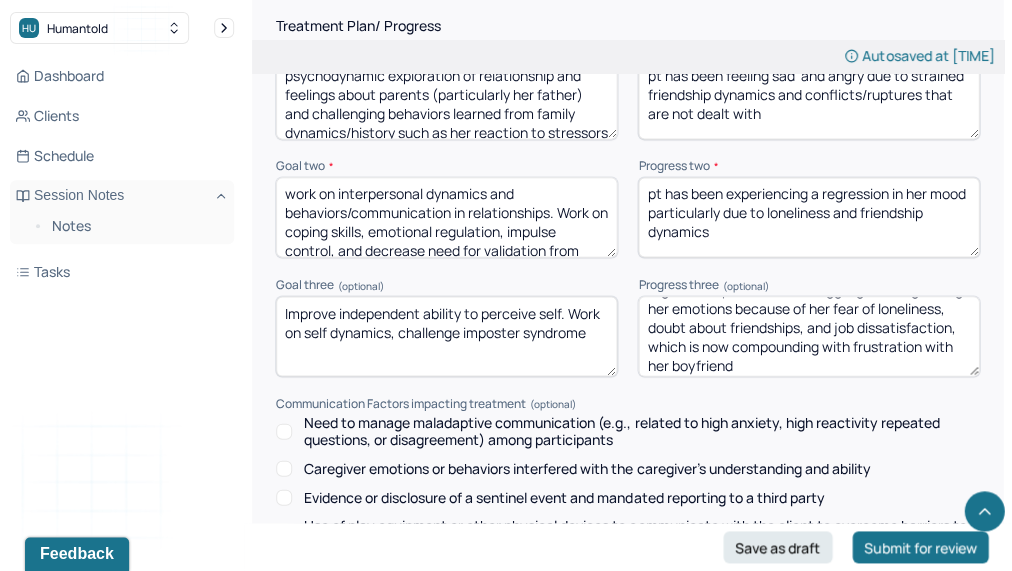 scroll, scrollTop: 19, scrollLeft: 0, axis: vertical 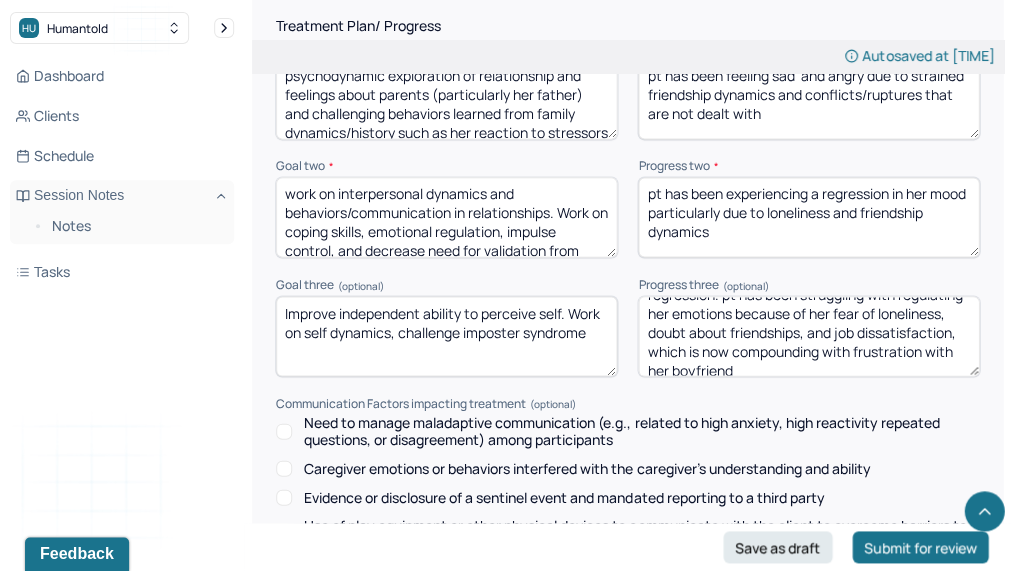 click on "regression. pt has been struggling with regulating her emotions because of her fear of loneliness, doubt about friendships, and job dissatisfaction, which is now compounding with frustration with her boyfriend" at bounding box center [808, 336] 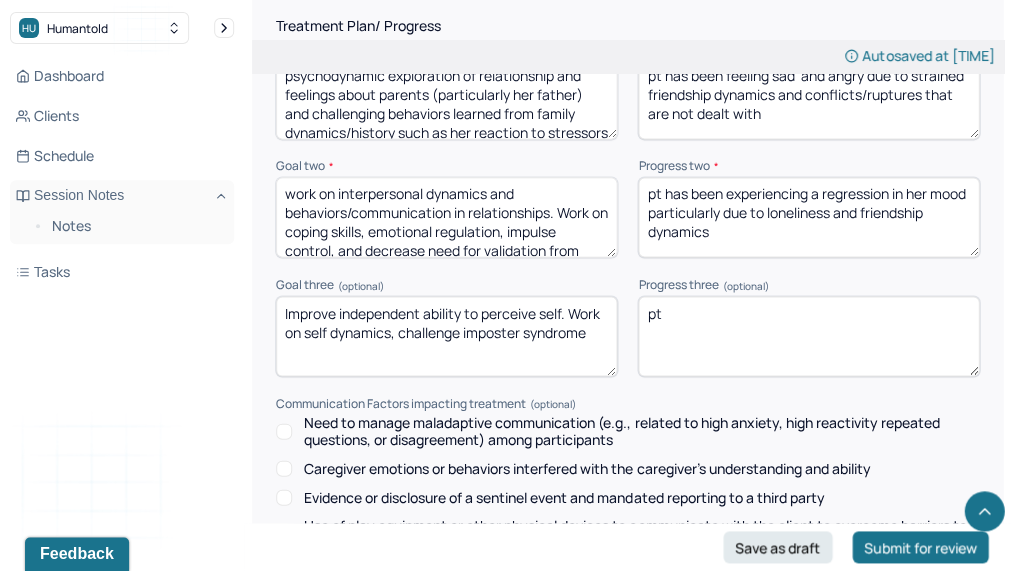 scroll, scrollTop: 0, scrollLeft: 0, axis: both 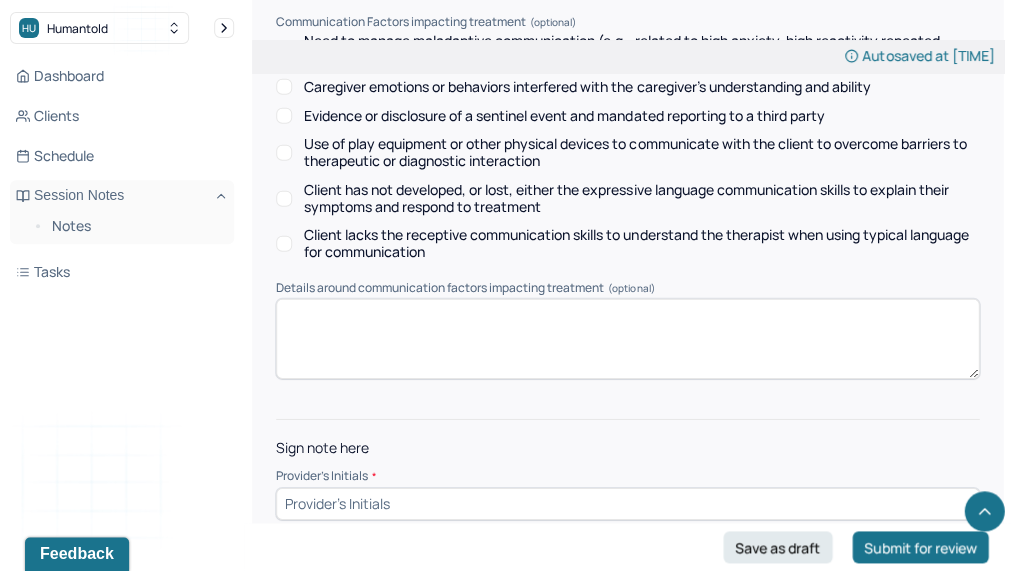 type on "pt is working on decreasing need for validation from her friends but feels negatively about herself" 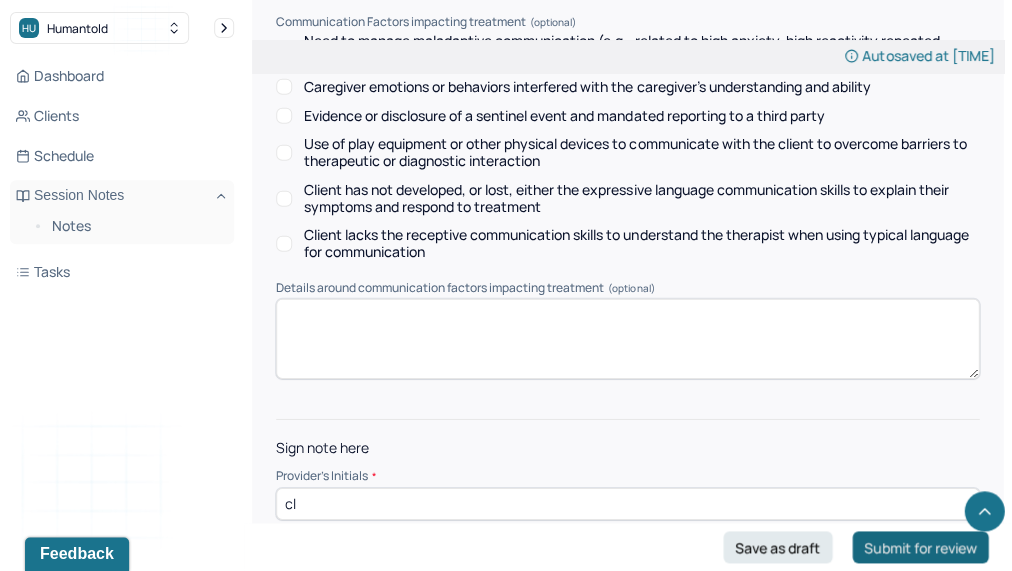 type on "cl" 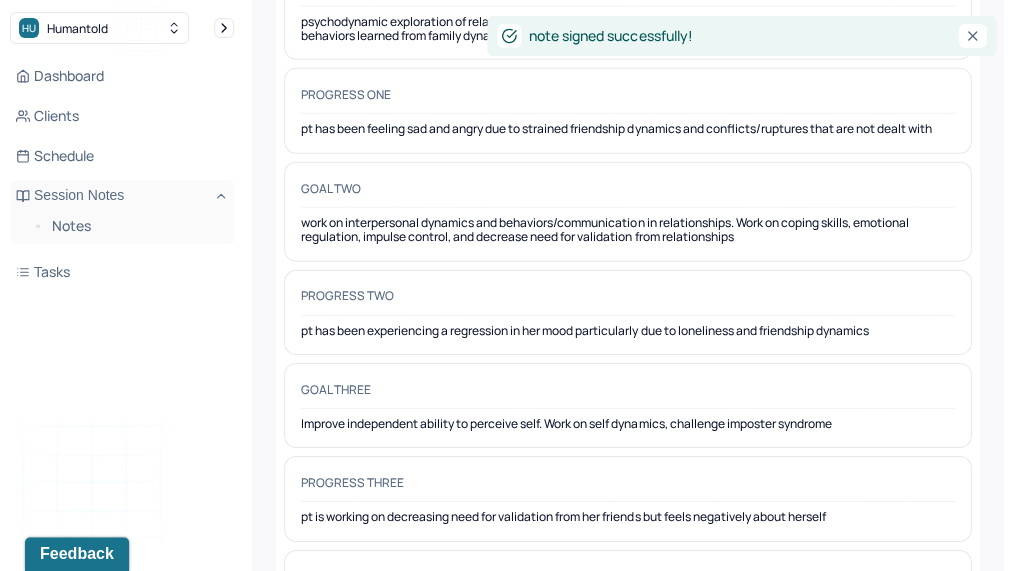 scroll, scrollTop: 0, scrollLeft: 0, axis: both 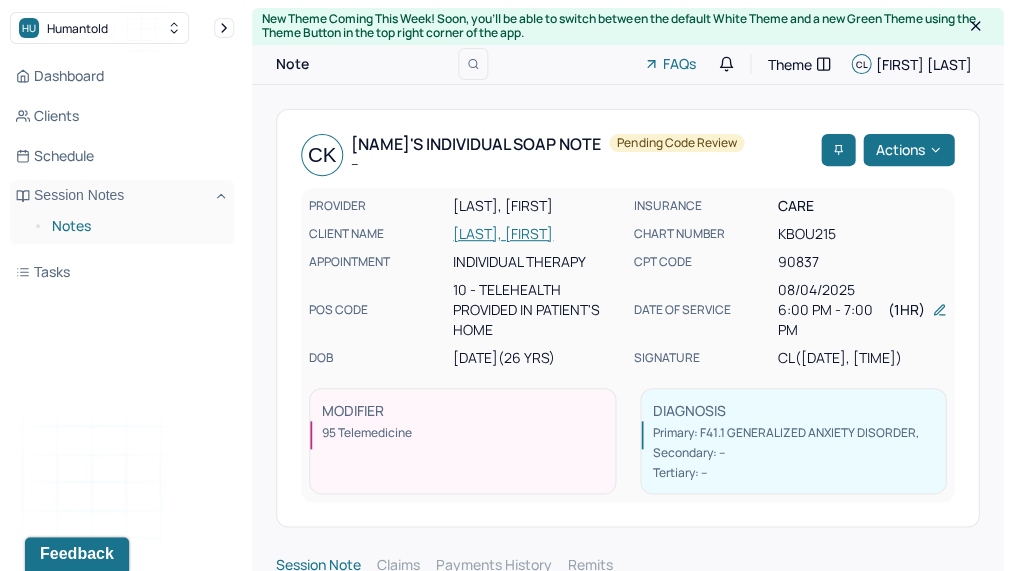 click on "Notes" at bounding box center (135, 226) 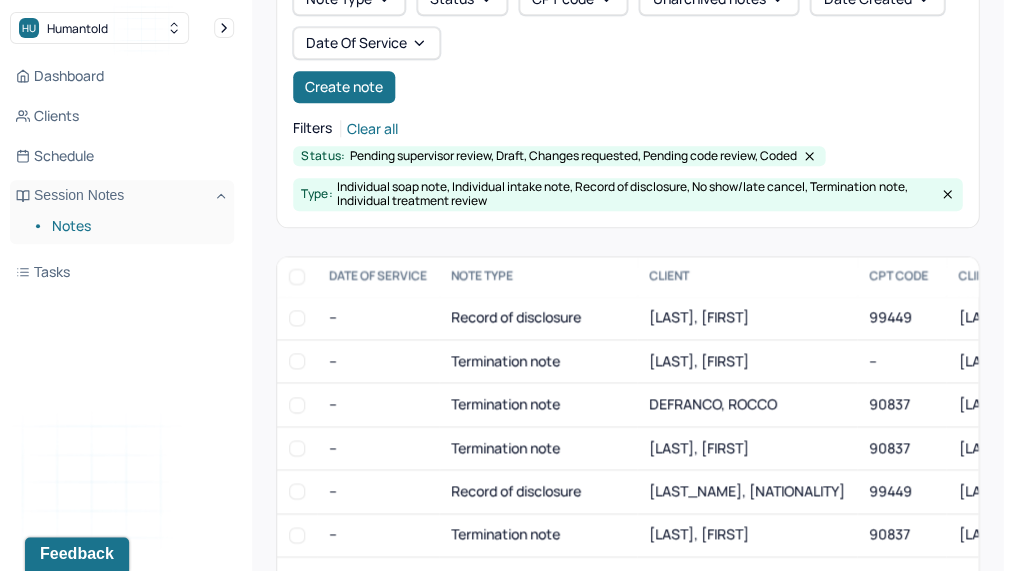 scroll, scrollTop: 239, scrollLeft: 0, axis: vertical 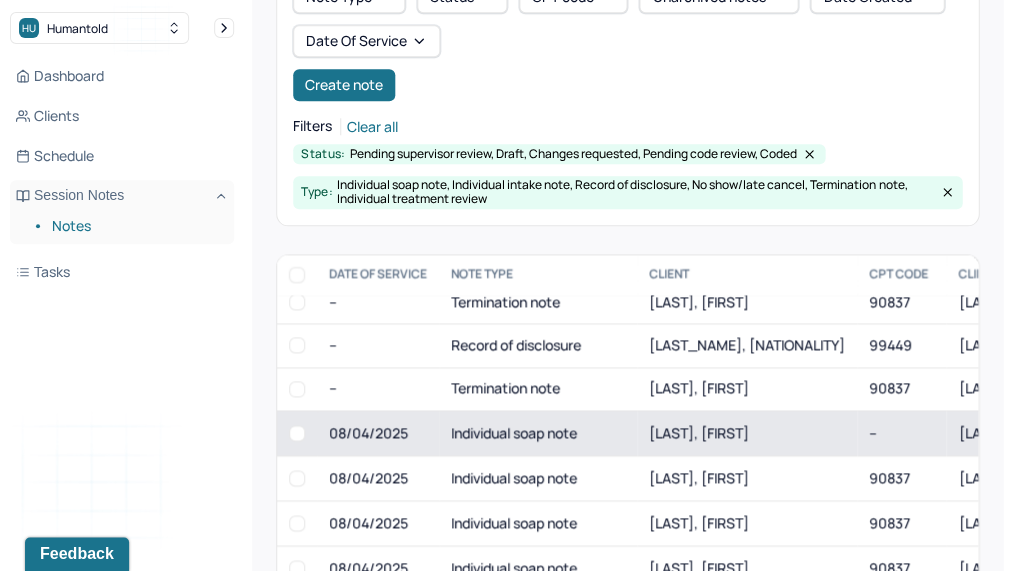 click on "Individual soap note" at bounding box center [538, 432] 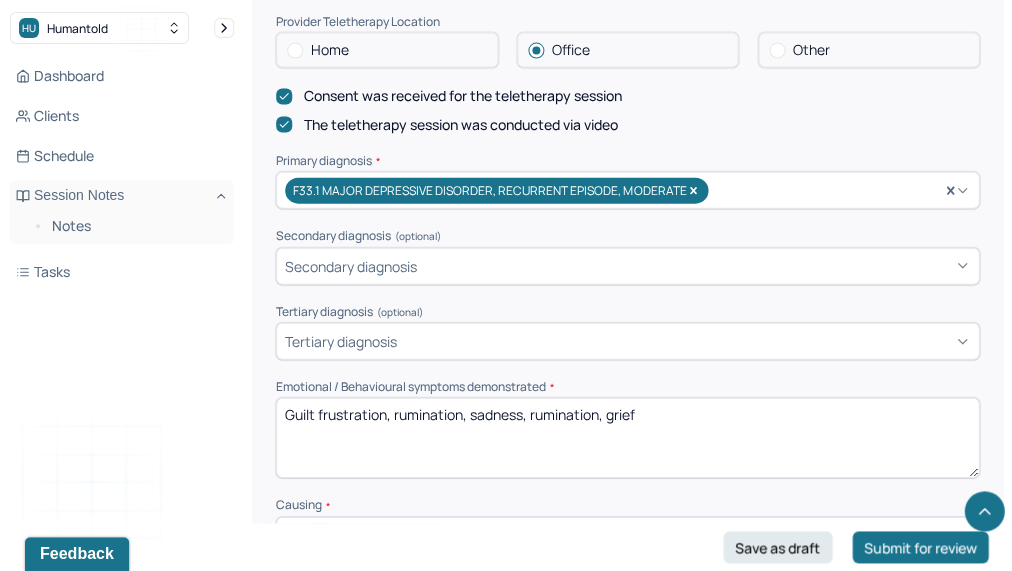 scroll, scrollTop: 644, scrollLeft: 0, axis: vertical 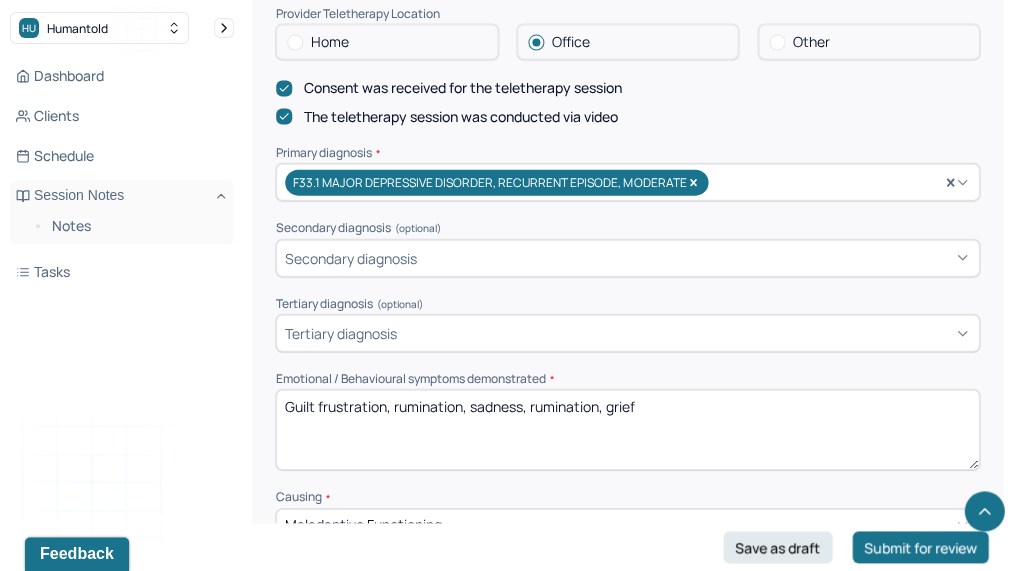 drag, startPoint x: 391, startPoint y: 392, endPoint x: 257, endPoint y: 384, distance: 134.23859 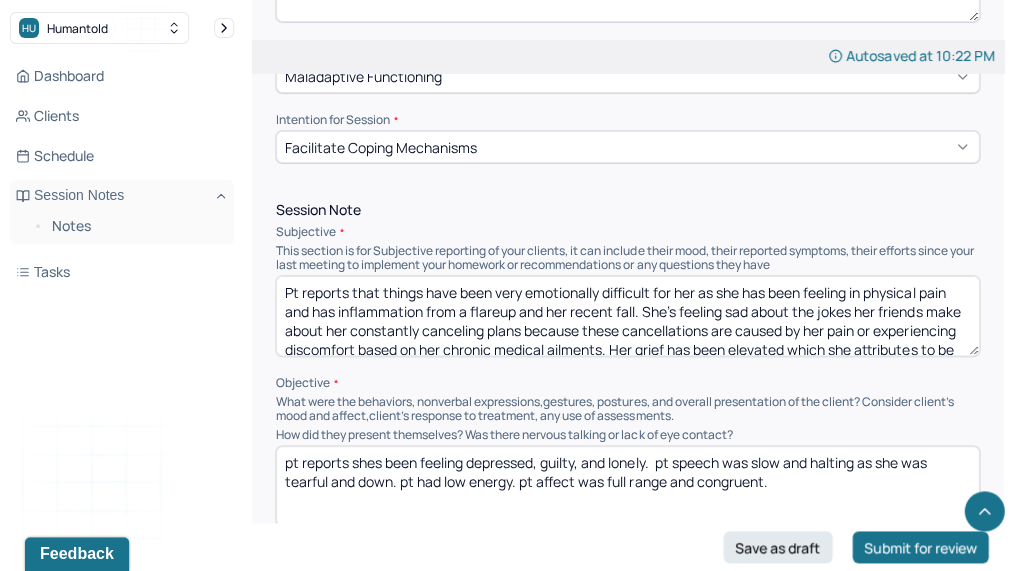 scroll, scrollTop: 1104, scrollLeft: 0, axis: vertical 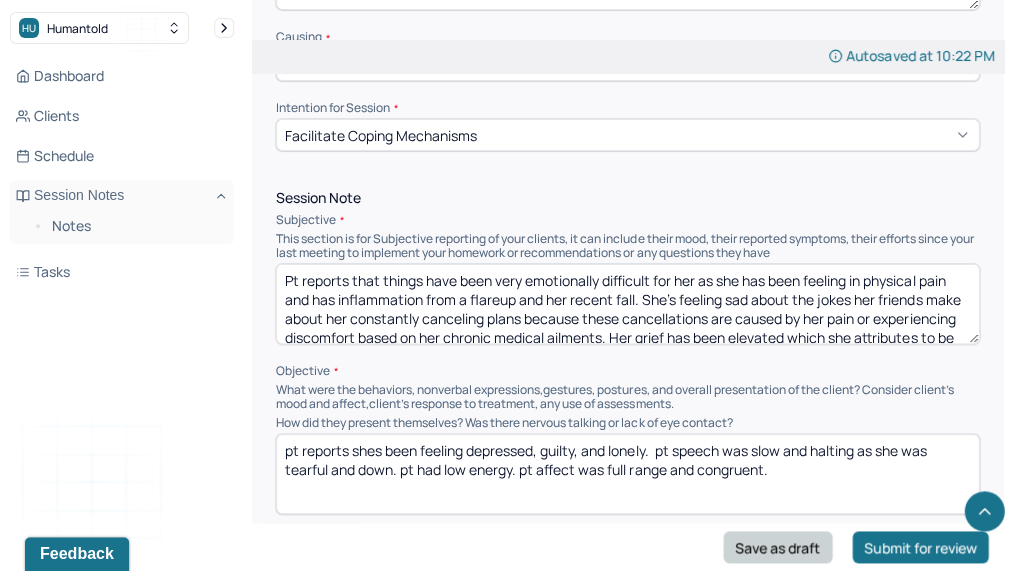 type on "catastrophic thinking, anger,  rumination, sadness, rumination, grief" 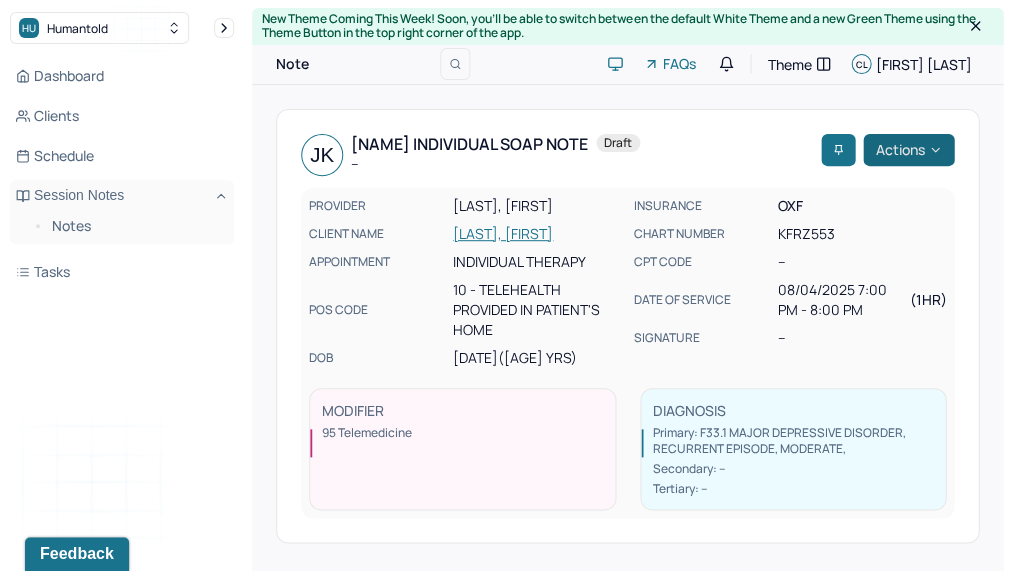 scroll, scrollTop: 0, scrollLeft: 0, axis: both 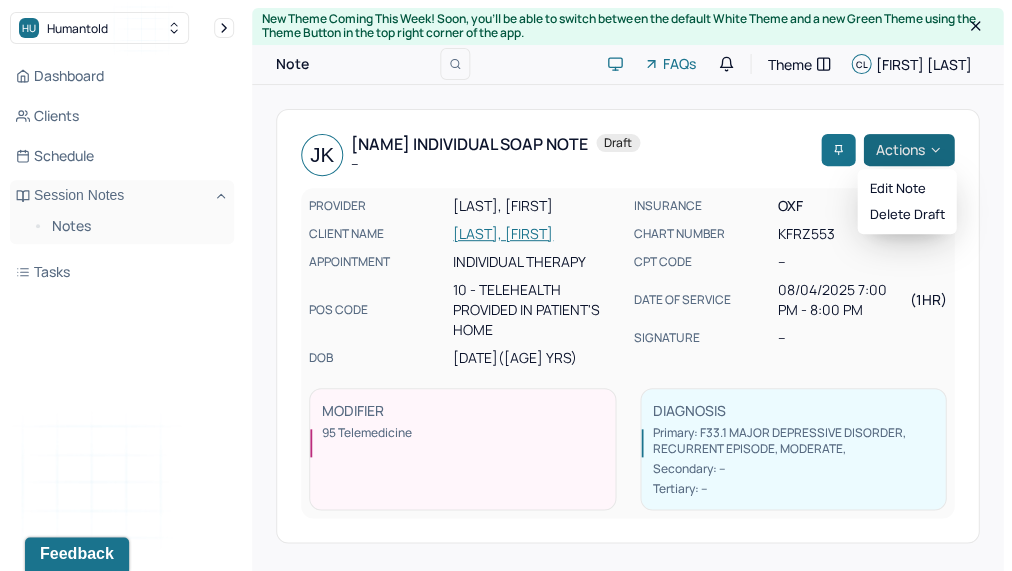 click on "Actions" at bounding box center (908, 150) 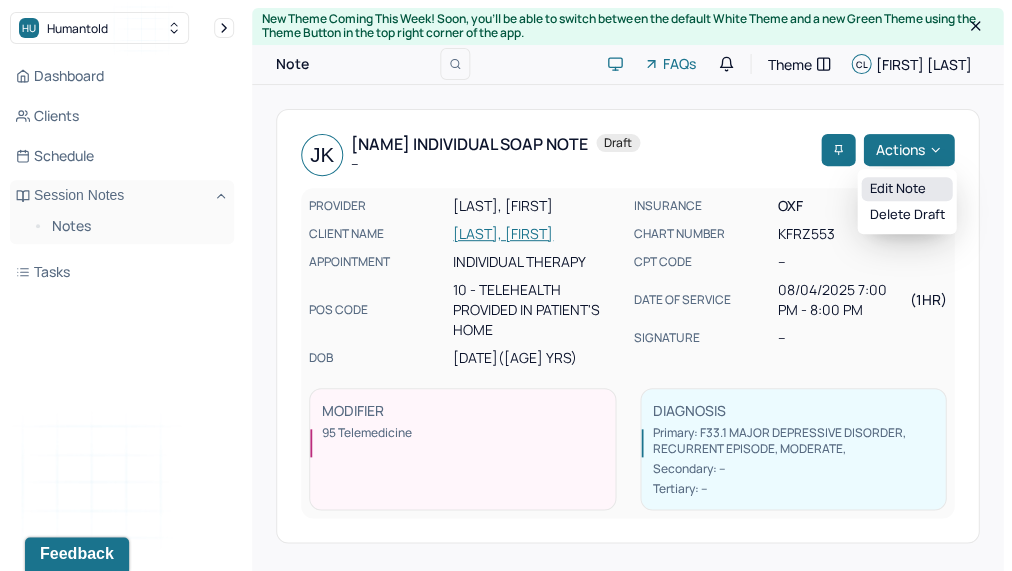click on "Edit note" at bounding box center [906, 189] 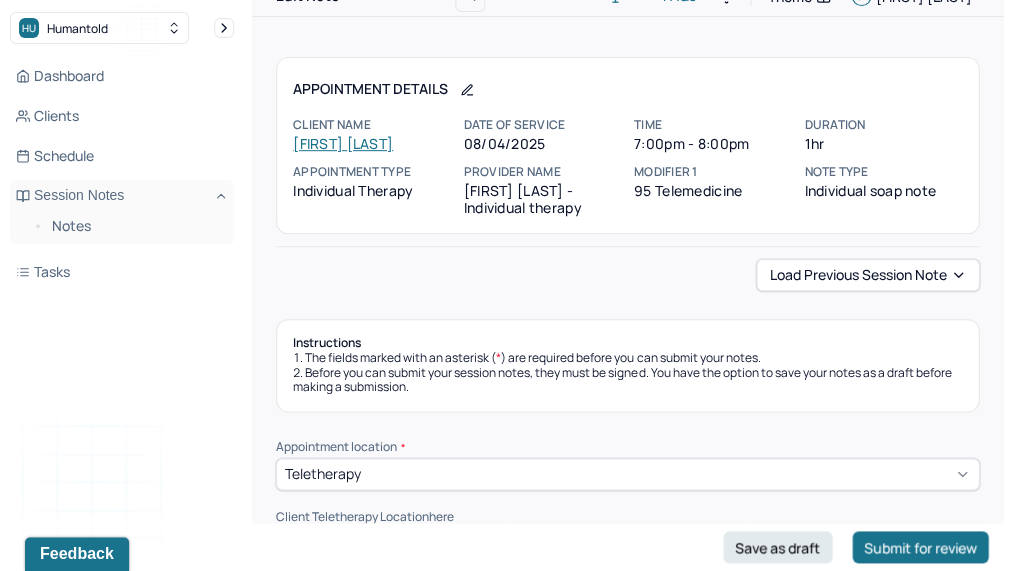 scroll, scrollTop: 71, scrollLeft: 0, axis: vertical 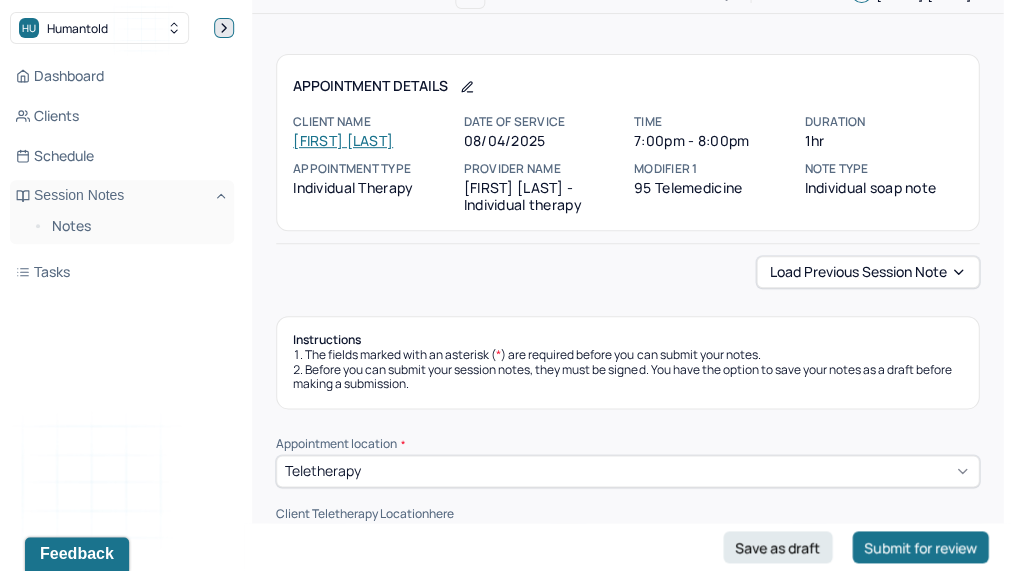 click 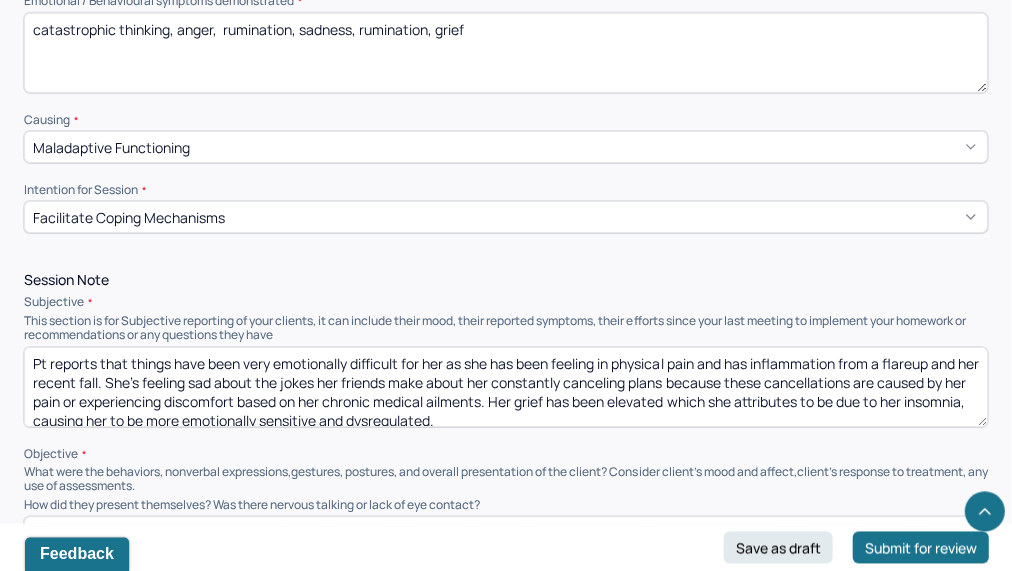 scroll, scrollTop: 988, scrollLeft: 0, axis: vertical 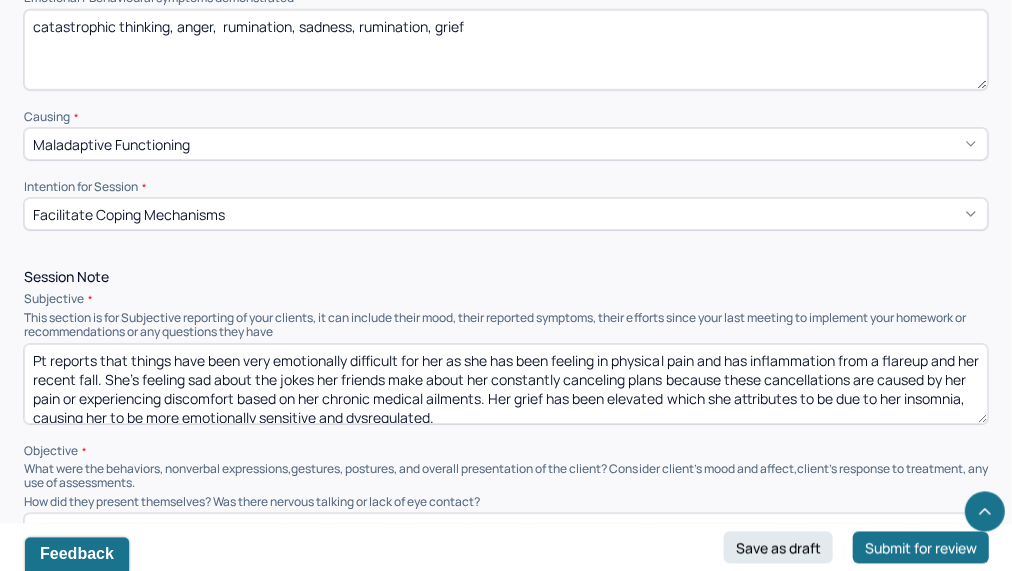 click on "Pt reports that things have been very emotionally difficult for her as she has been feeling in physical pain and has inflammation from a flareup and her recent fall. She’s feeling sad about the jokes her friends make about her constantly canceling plans because these cancellations are caused by her pain or experiencing discomfort based on her chronic medical ailments. Her grief has been elevated which she attributes to be due to her insomnia, causing her to be more emotionally sensitive and dysregulated." at bounding box center [505, 384] 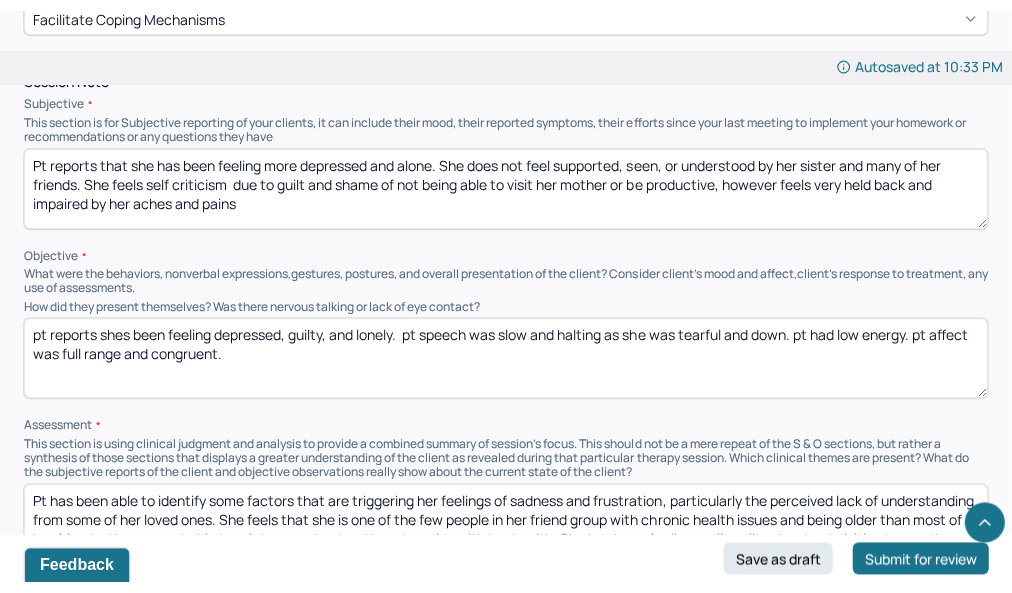 scroll, scrollTop: 1213, scrollLeft: 0, axis: vertical 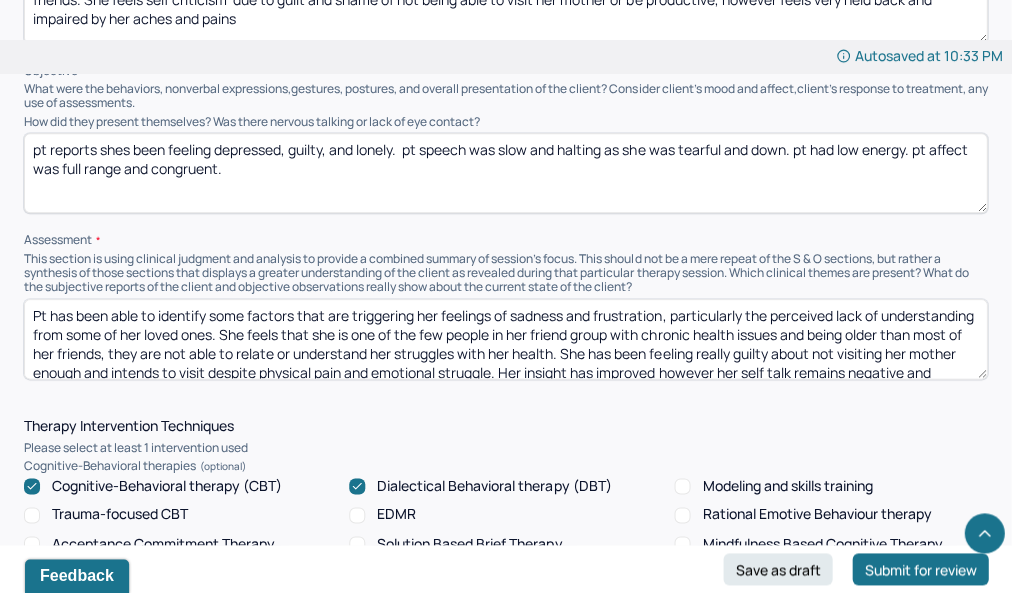 type on "Pt reports that she has been feeling more depressed and alone. She does not feel supported, seen, or understood by her sister and many of her friends. She feels self criticism  due to guilt and shame of not being able to visit her mother or be productive, however feels very held back and impaired by her aches and pains" 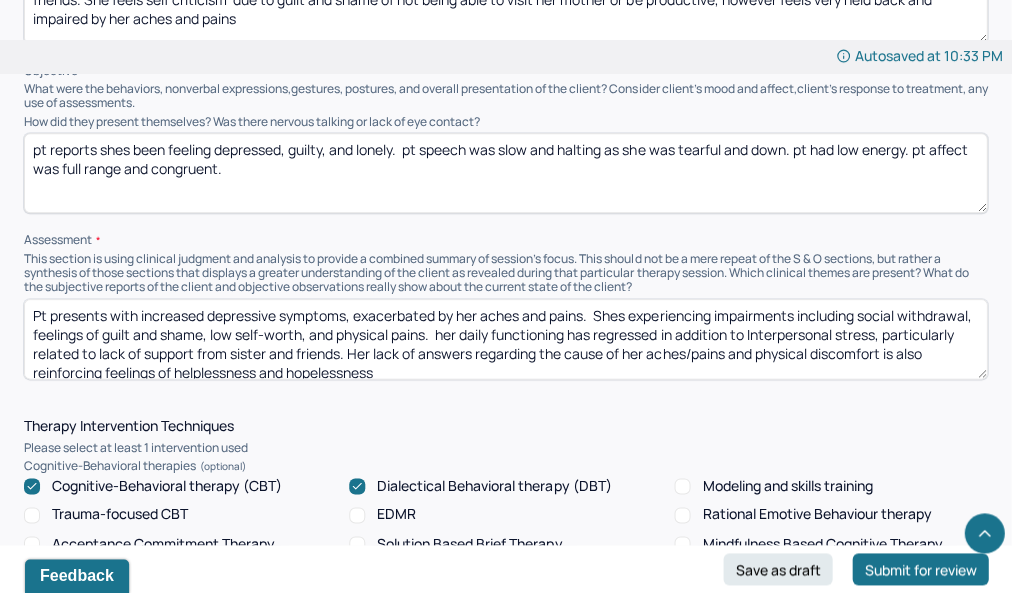 scroll, scrollTop: 4, scrollLeft: 0, axis: vertical 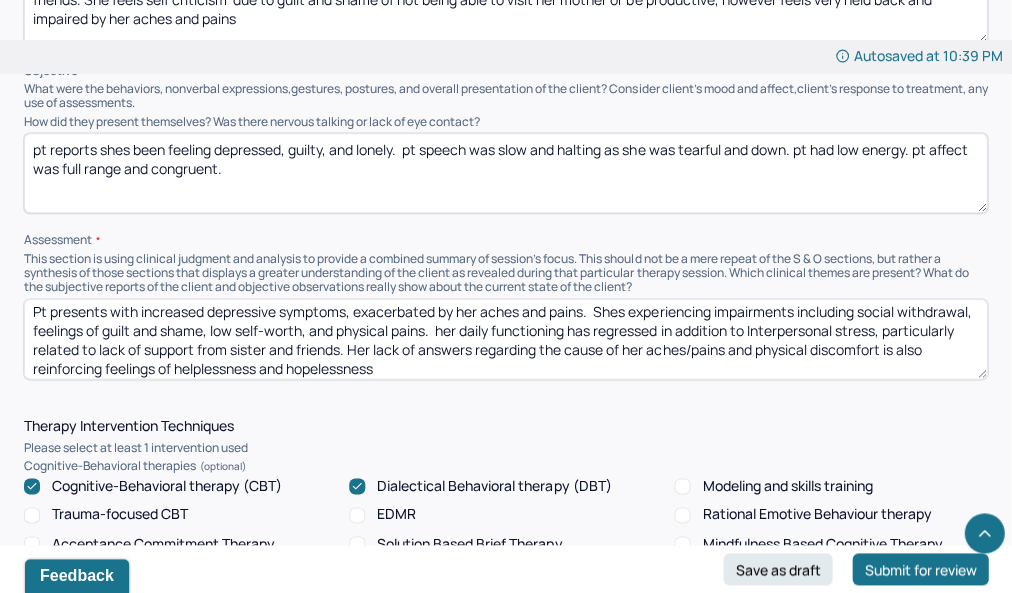 type on "Pt presents with increased depressive symptoms, exacerbated by her aches and pains.  Shes experiencing impairments including social withdrawal, feelings of guilt and shame, low self-worth, and physical pains.  her daily functioning has regressed in addition to Interpersonal stress, particularly related to lack of support from sister and friends. Her lack of answers regarding the cause of her aches/pains and physical discomfort is also reinforcing feelings of helplessness and hopelessness" 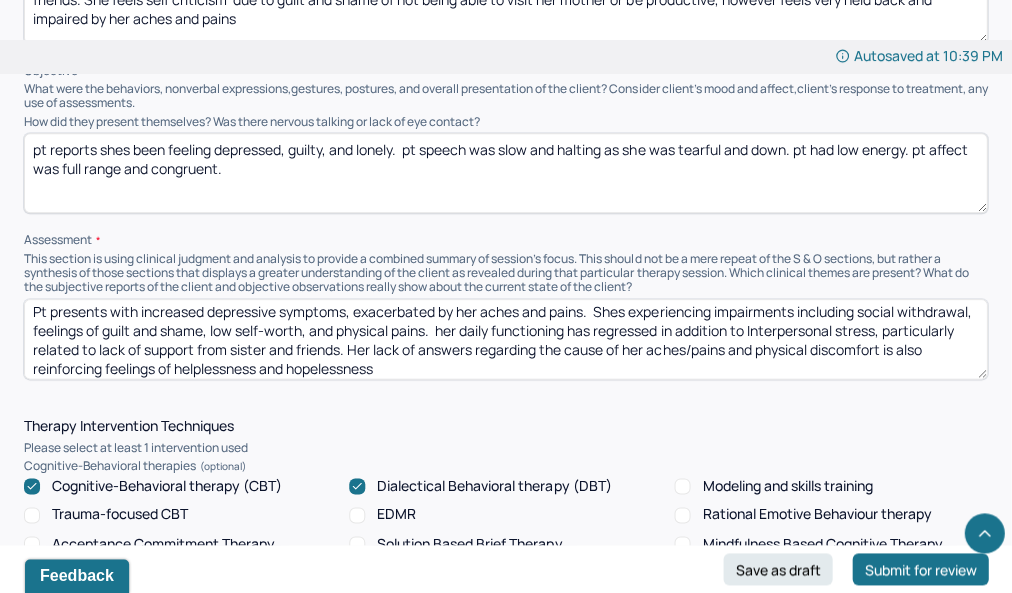 drag, startPoint x: 793, startPoint y: 142, endPoint x: 758, endPoint y: 146, distance: 35.22783 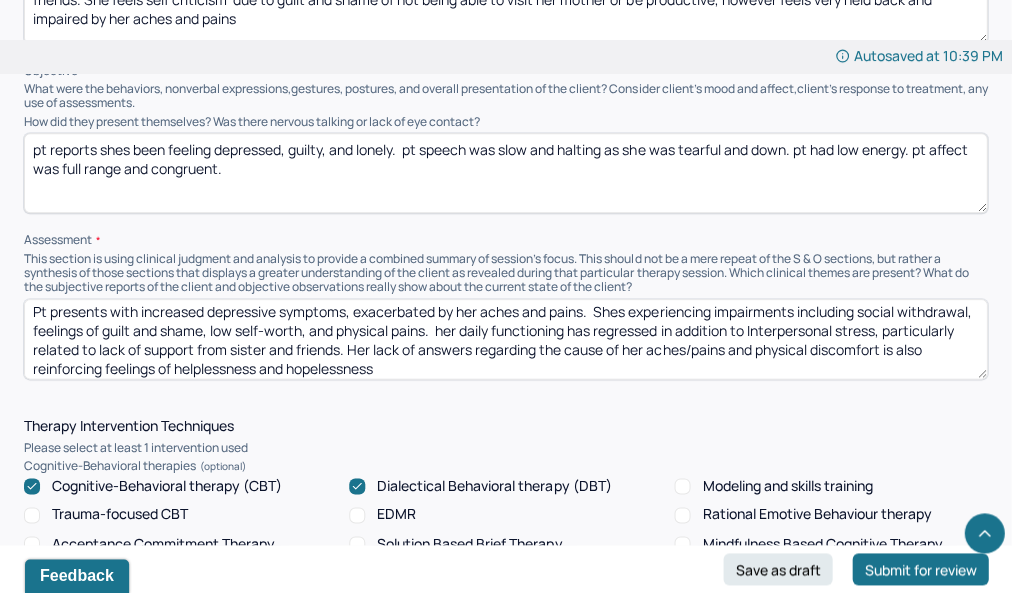 click on "pt reports shes been feeling depressed, guilty, and lonely.  pt speech was slow and halting as she was tearful and down. pt had low energy. pt affect was full range and congruent." at bounding box center [505, 173] 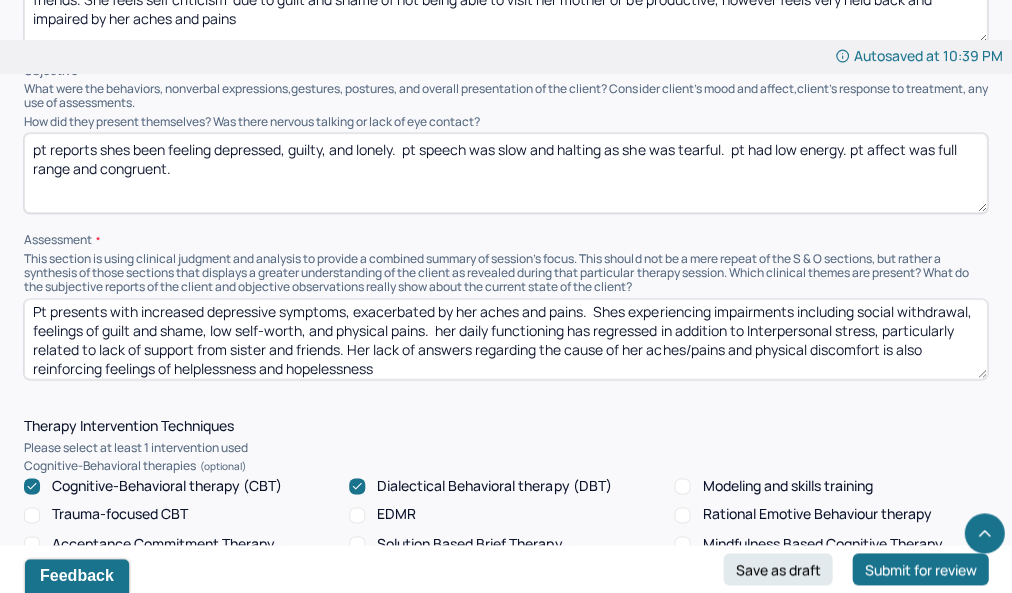 drag, startPoint x: 682, startPoint y: 144, endPoint x: 606, endPoint y: 138, distance: 76.23647 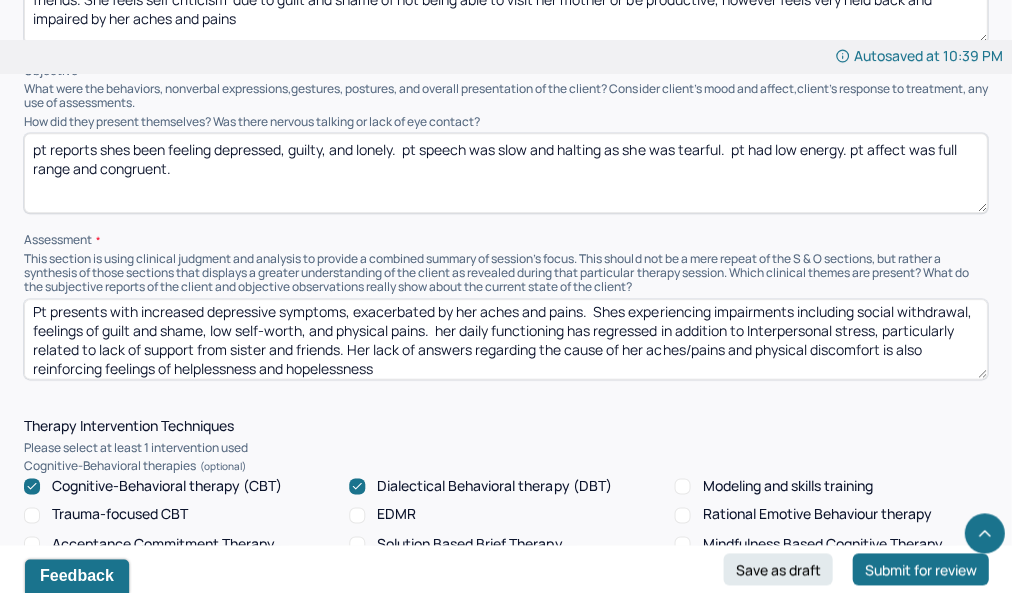 click on "pt reports shes been feeling depressed, guilty, and lonely. pt speech was slow and halting as she was tearful pt had low energy. pt affect was full range and congruent." at bounding box center [505, 173] 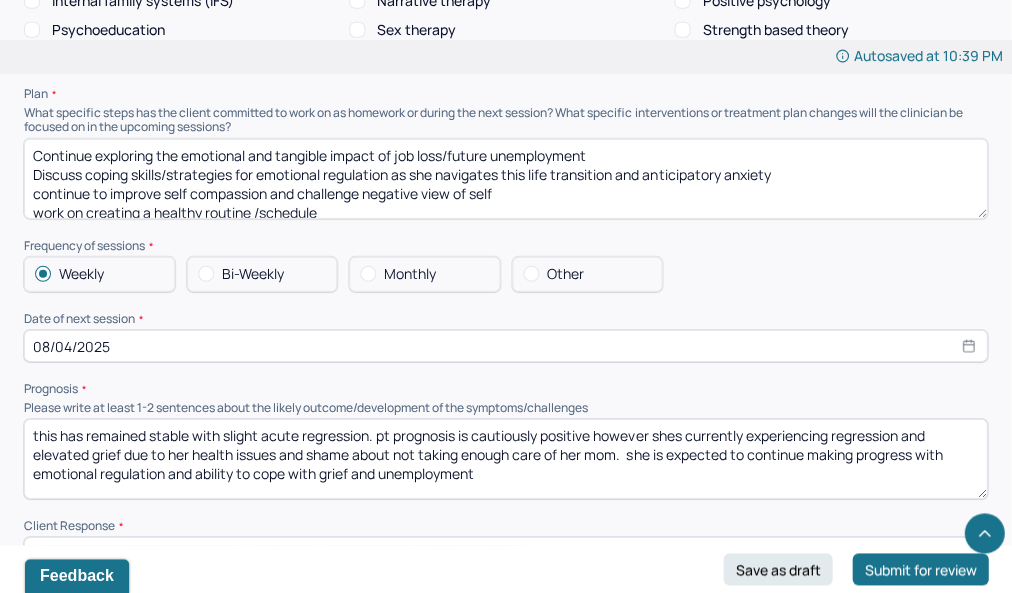 scroll, scrollTop: 2108, scrollLeft: 0, axis: vertical 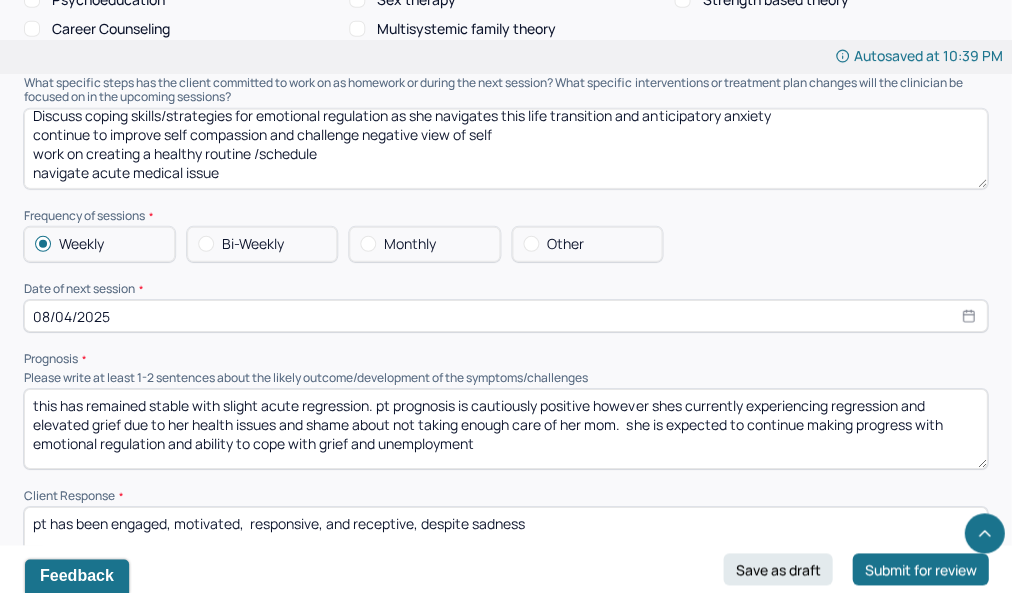 type on "pt reports shes been feeling depressed, guilty, and lonely. pt speech was slow and halting. pt was tearful. pt had low energy. pt affect was full range and congruent." 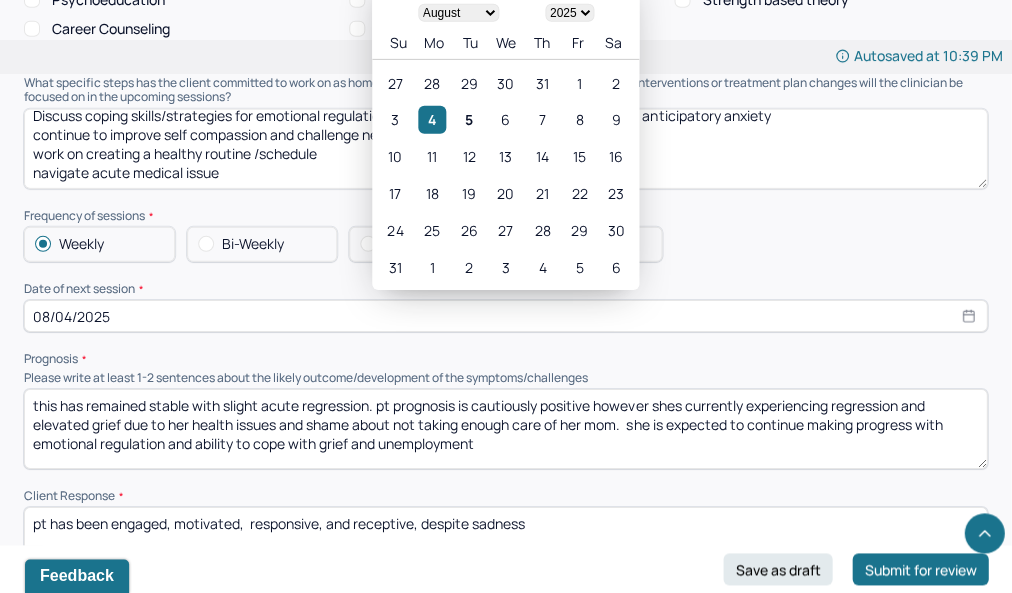 click on "08/04/2025" at bounding box center (505, 316) 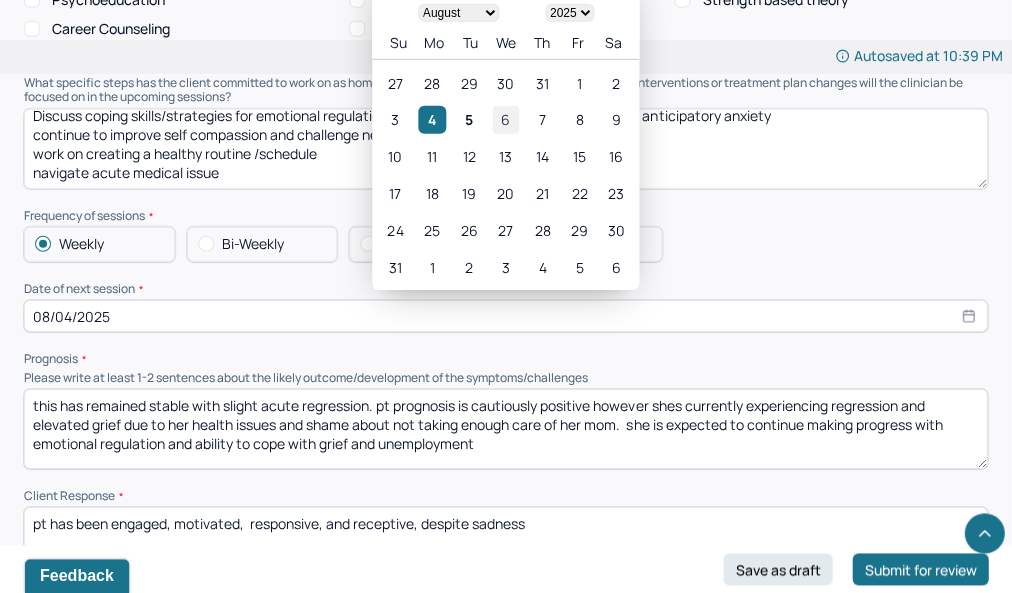 click on "6" at bounding box center (505, 120) 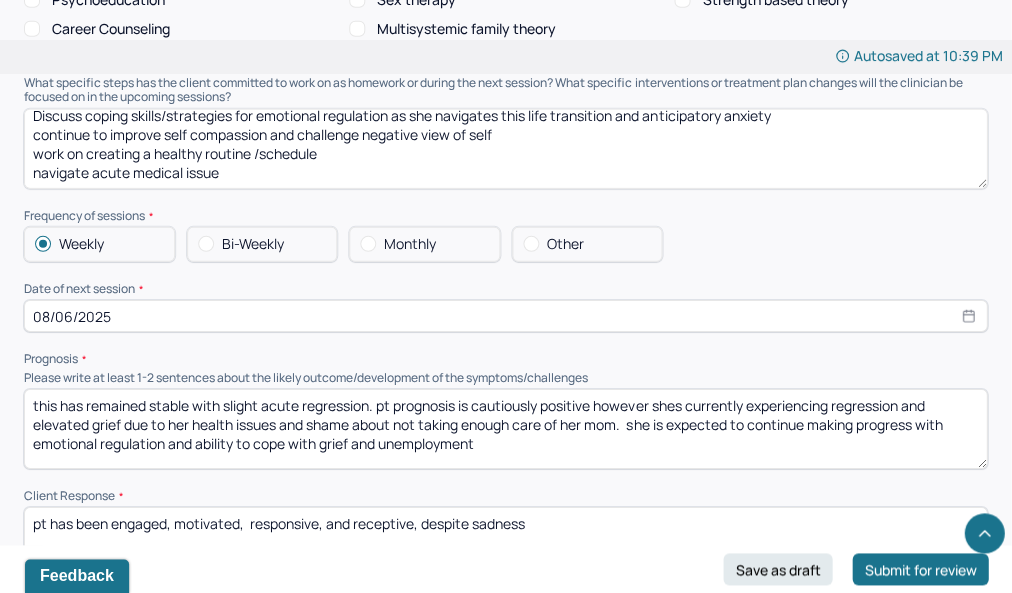 click at bounding box center [531, 244] 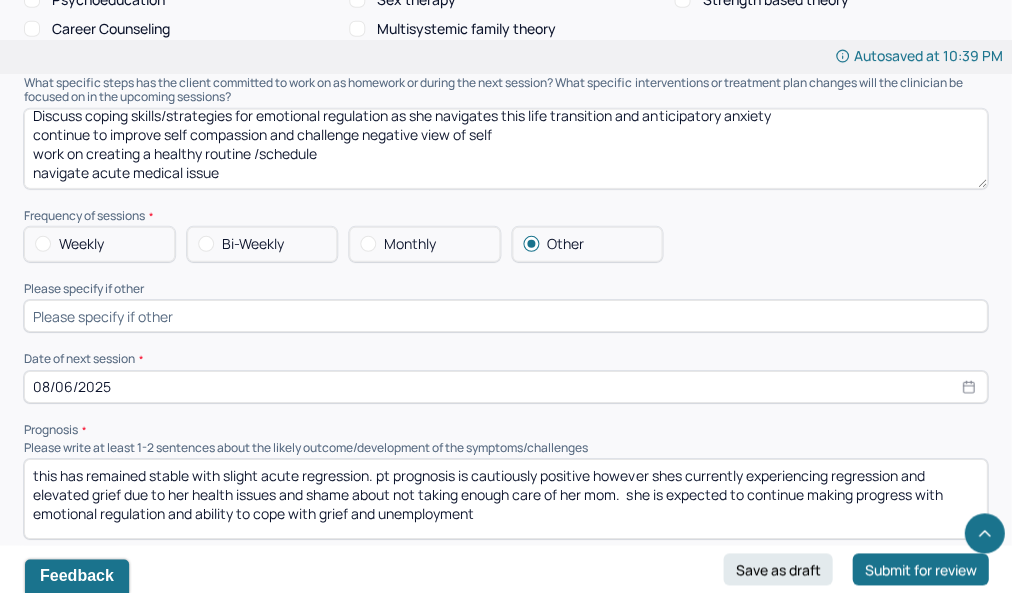 click at bounding box center [505, 316] 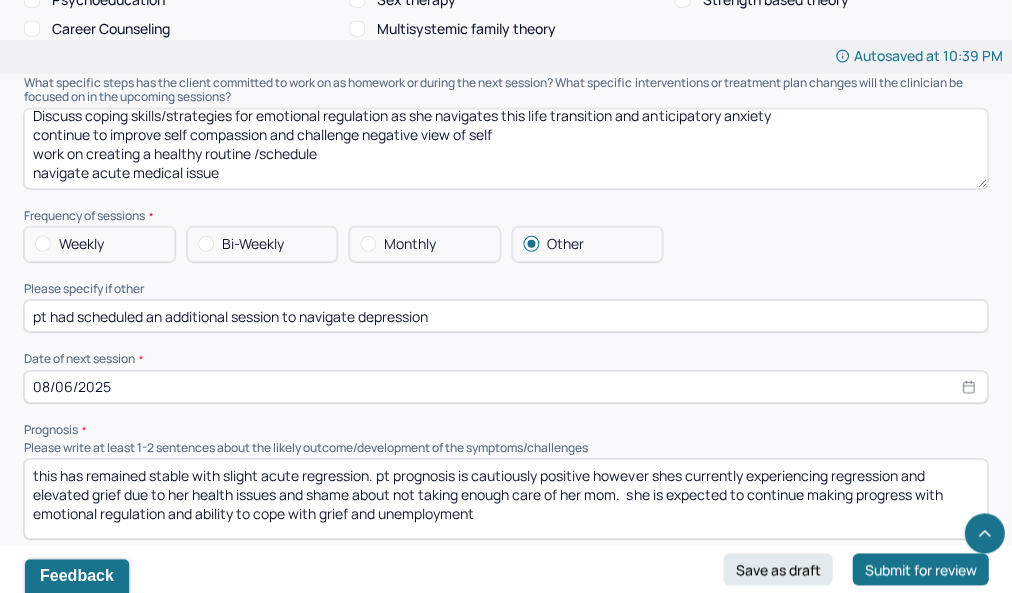 click on "pt had scheduled an additional session to navigate depression" at bounding box center (505, 316) 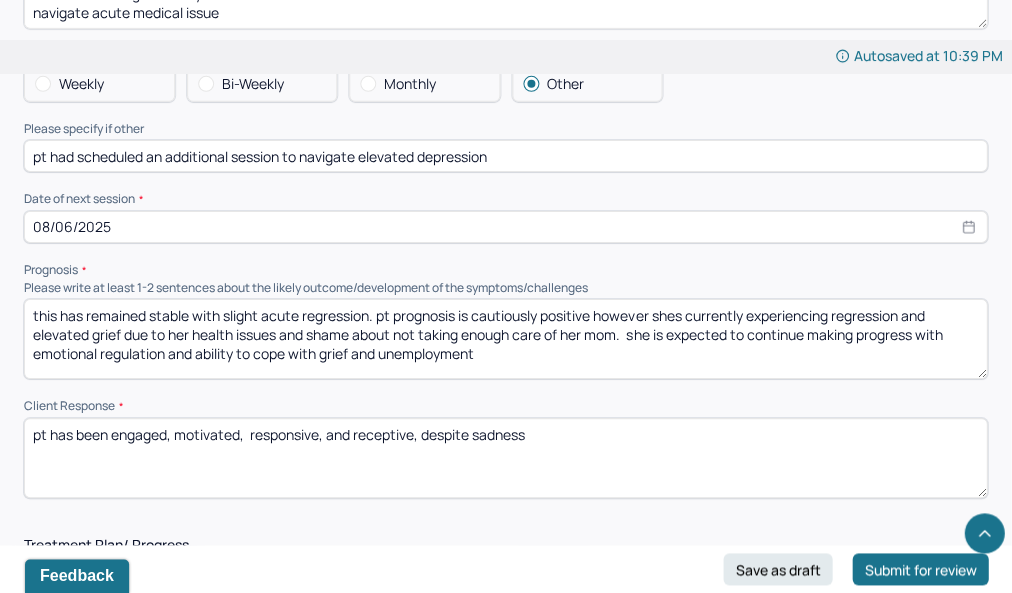 scroll, scrollTop: 2270, scrollLeft: 0, axis: vertical 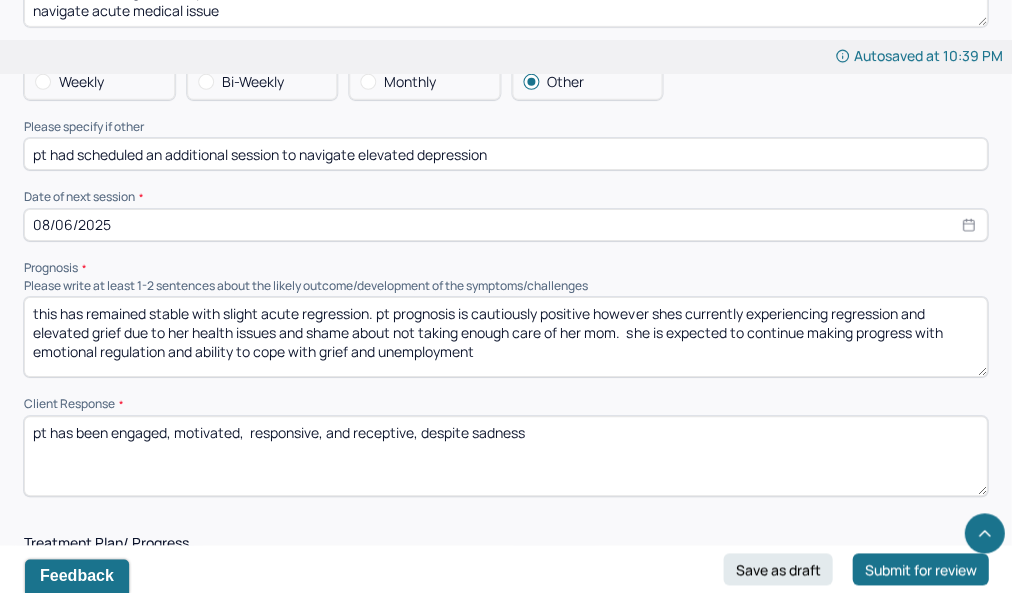 type on "pt had scheduled an additional session to navigate elevated depression" 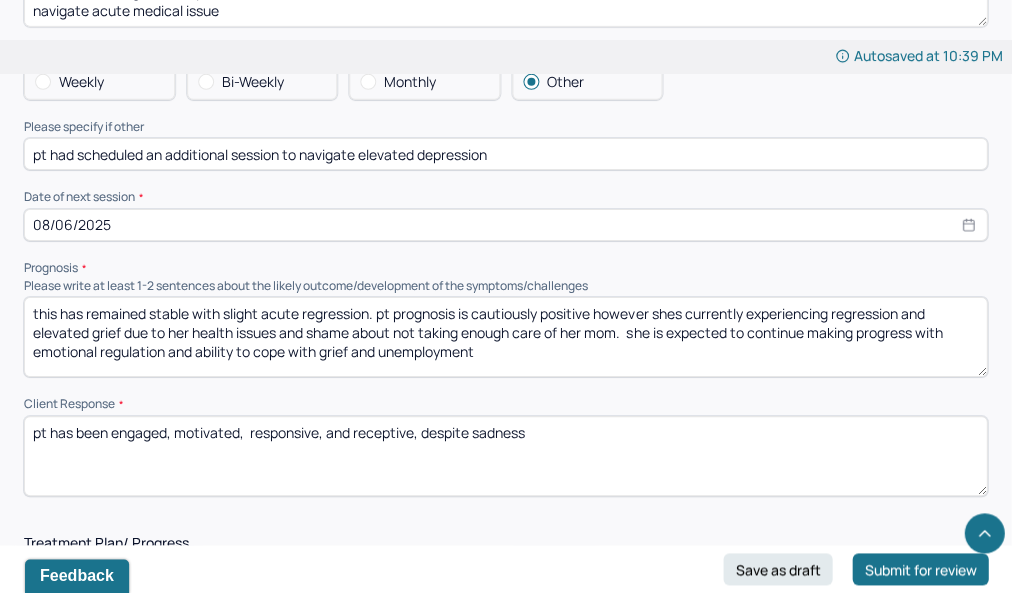 drag, startPoint x: 612, startPoint y: 327, endPoint x: 488, endPoint y: 318, distance: 124.32619 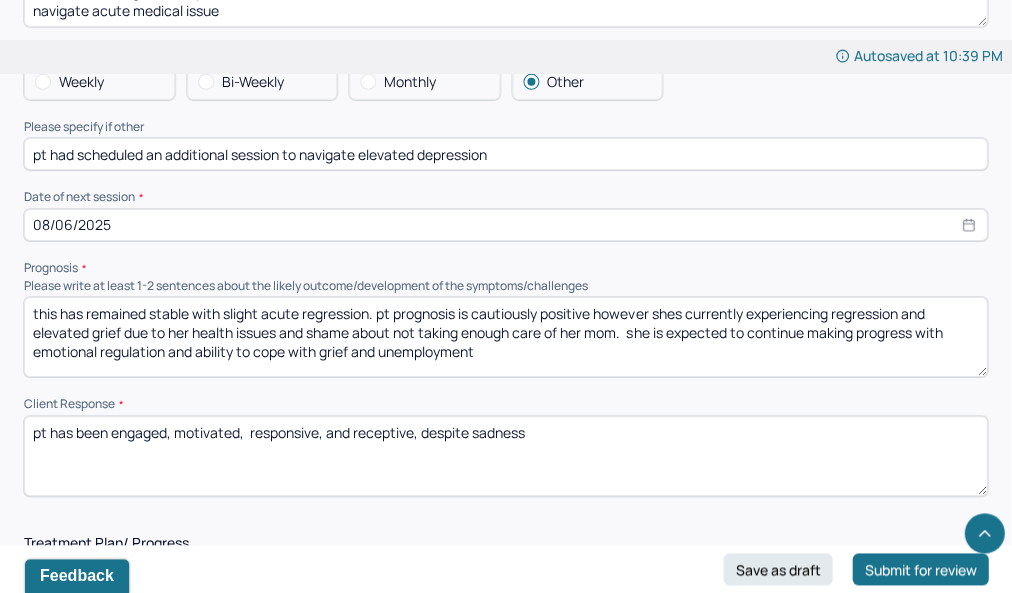 click on "this has remained stable with slight acute regression. pt prognosis is cautiously positive however shes currently experiencing regression and elevated grief due to her health issues and shame about not taking enough care of her mom.  she is expected to continue making progress with emotional regulation and ability to cope with grief and unemployment" at bounding box center (505, 337) 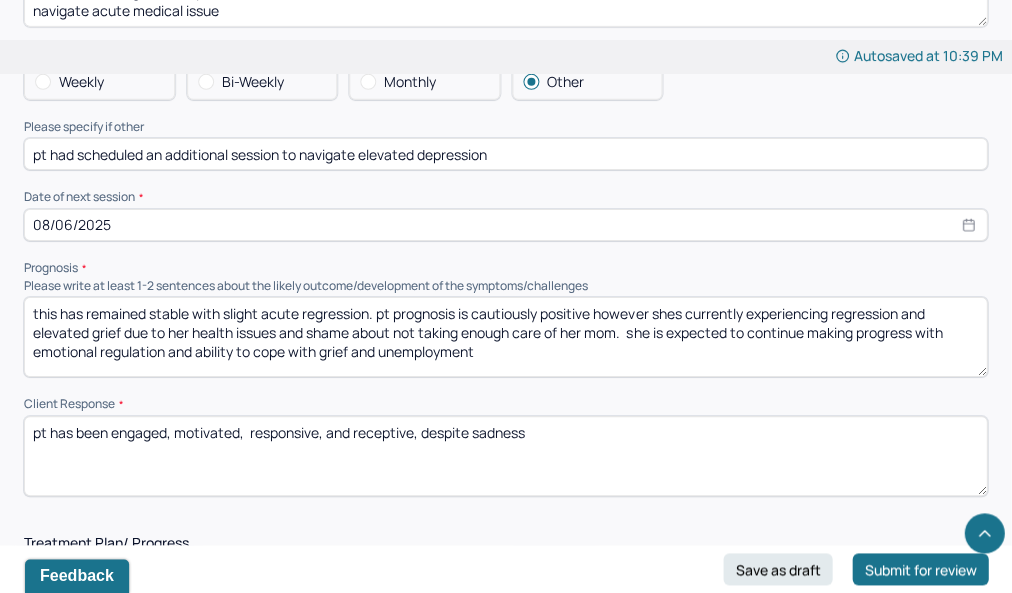 drag, startPoint x: 617, startPoint y: 327, endPoint x: 306, endPoint y: 323, distance: 311.02573 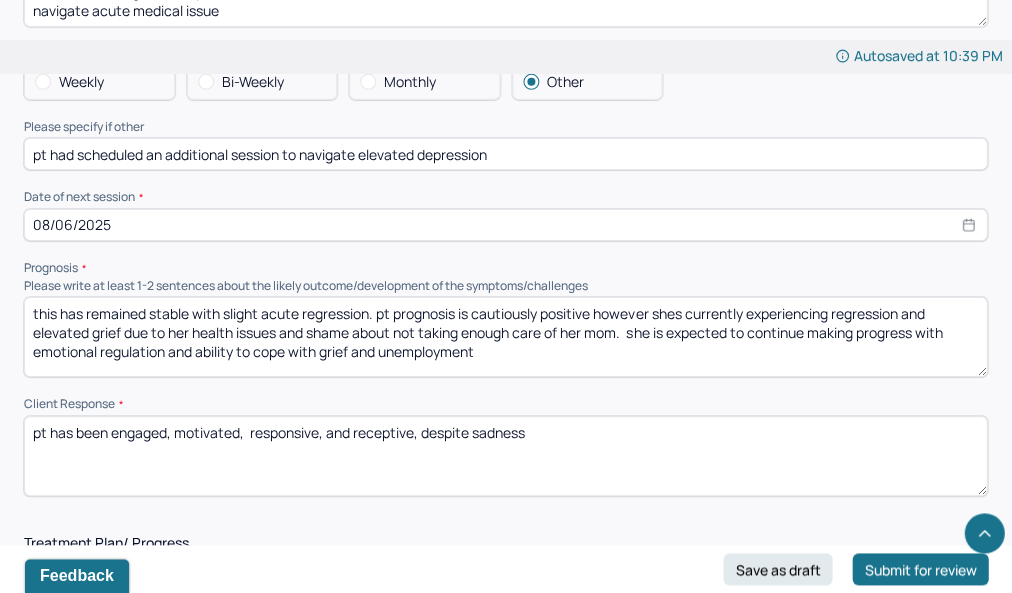 click on "this has remained stable with slight acute regression. pt prognosis is cautiously positive however shes currently experiencing regression and elevated grief due to her health issues and shame about not taking enough care of her mom.  she is expected to continue making progress with emotional regulation and ability to cope with grief and unemployment" at bounding box center (505, 337) 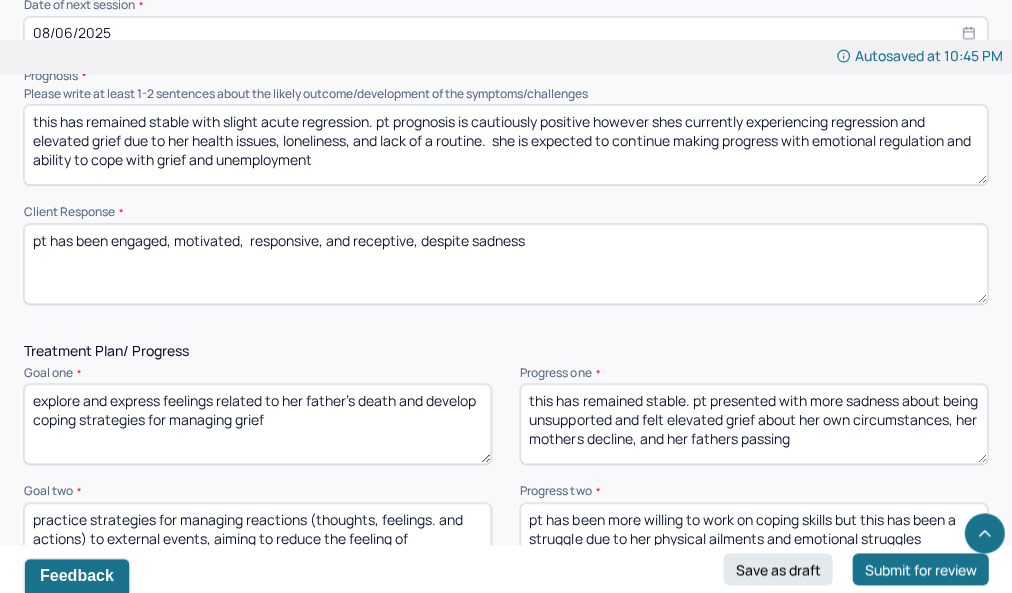 scroll, scrollTop: 2465, scrollLeft: 0, axis: vertical 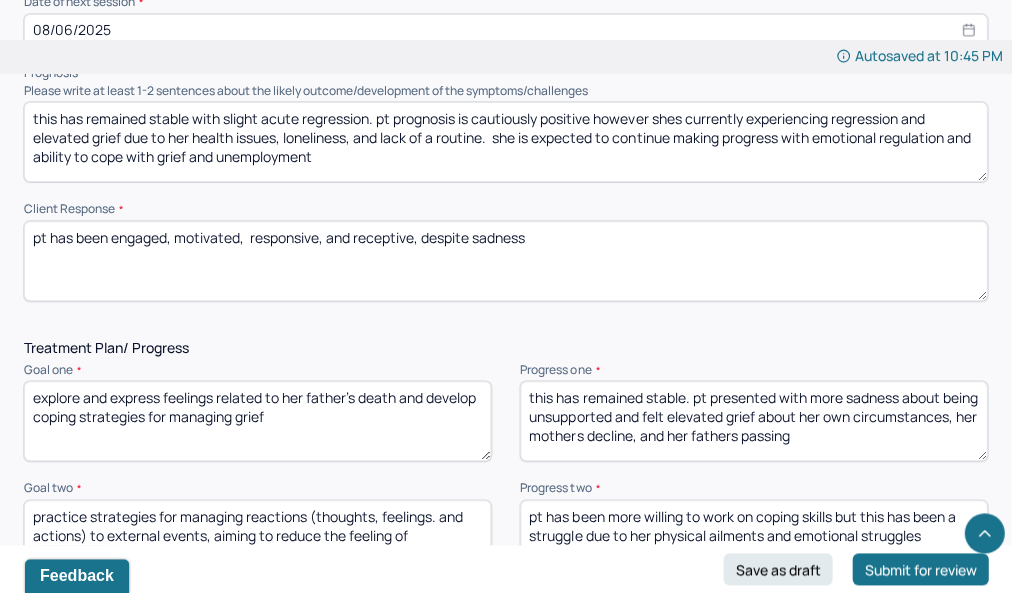 type on "this has remained stable with slight acute regression. pt prognosis is cautiously positive however shes currently experiencing regression and elevated grief due to her health issues, loneliness, and lack of a routine.  she is expected to continue making progress with emotional regulation and ability to cope with grief and unemployment" 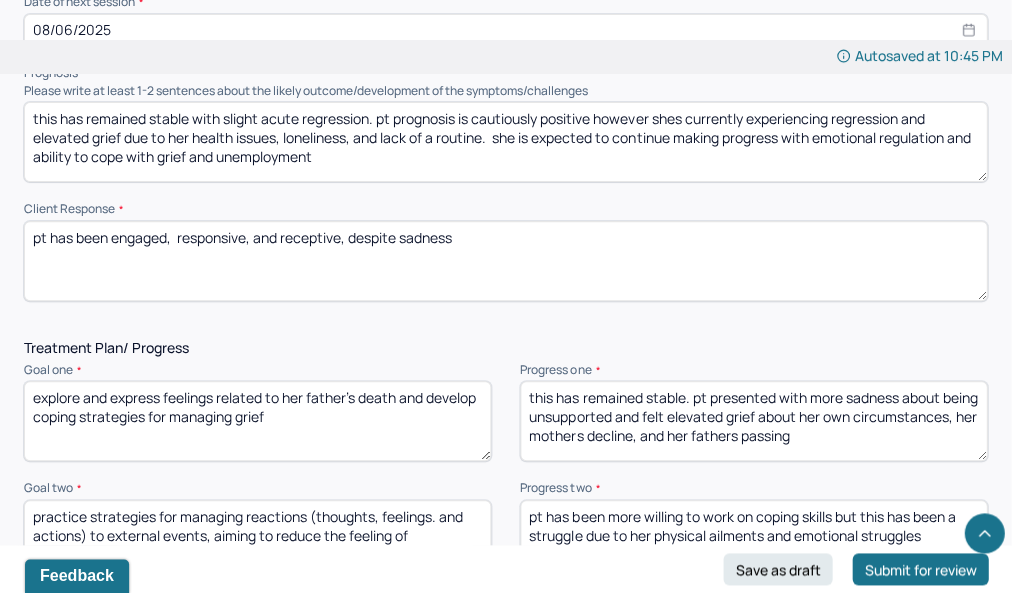 type on "pt has been engaged,  responsive, and receptive, despite sadness" 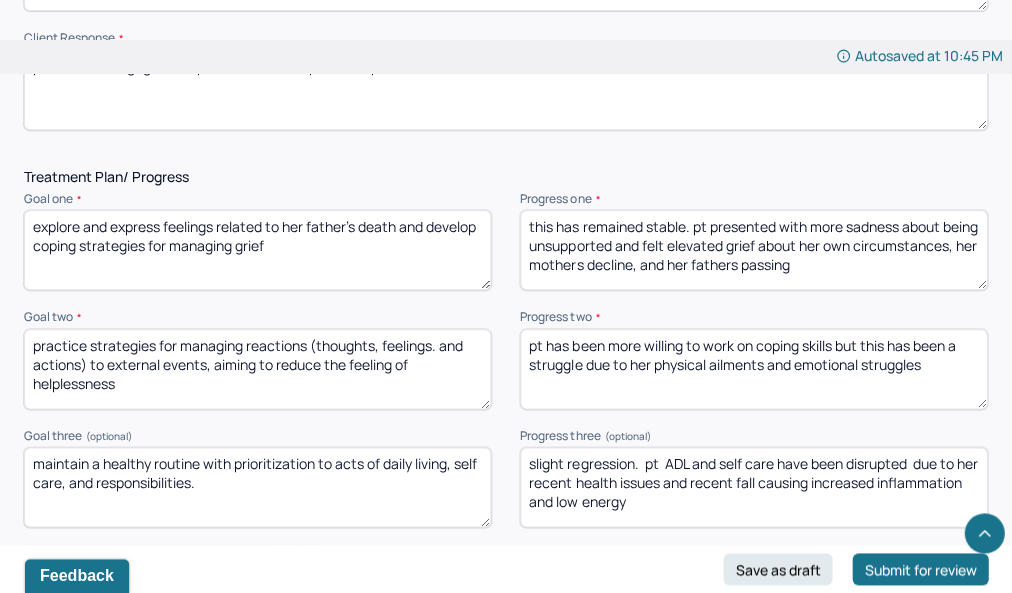 scroll, scrollTop: 2640, scrollLeft: 0, axis: vertical 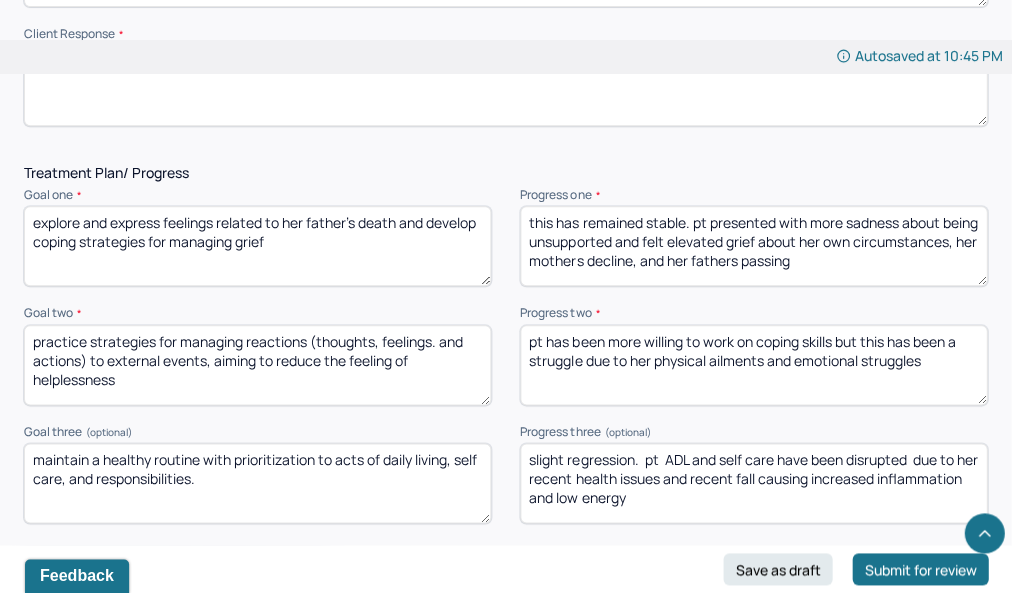 drag, startPoint x: 695, startPoint y: 215, endPoint x: 521, endPoint y: 211, distance: 174.04597 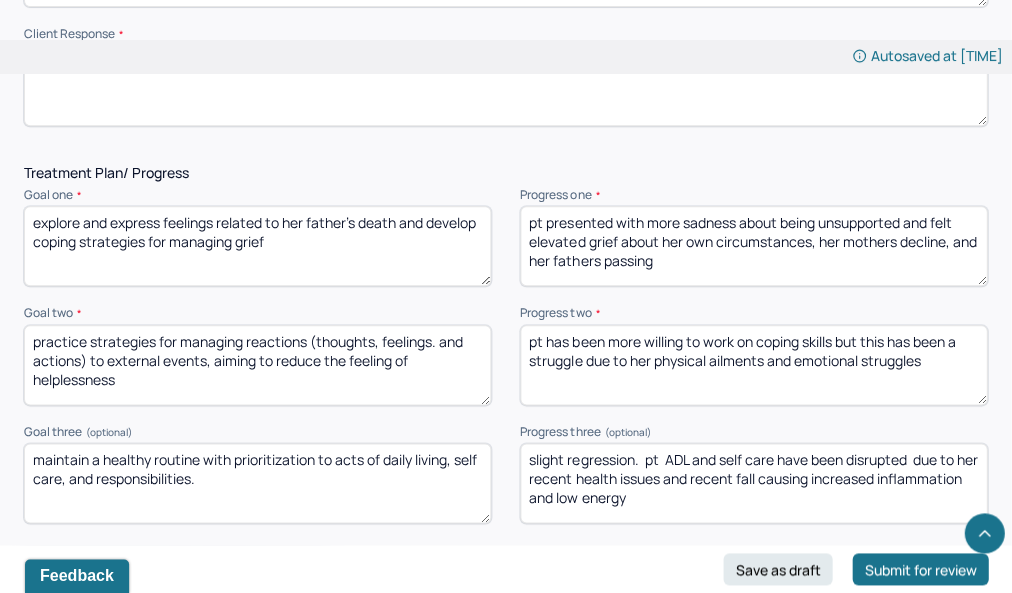 click on "pt presented with more sadness about being unsupported and felt elevated grief about her own circumstances, her mothers decline, and her fathers passing" at bounding box center (753, 246) 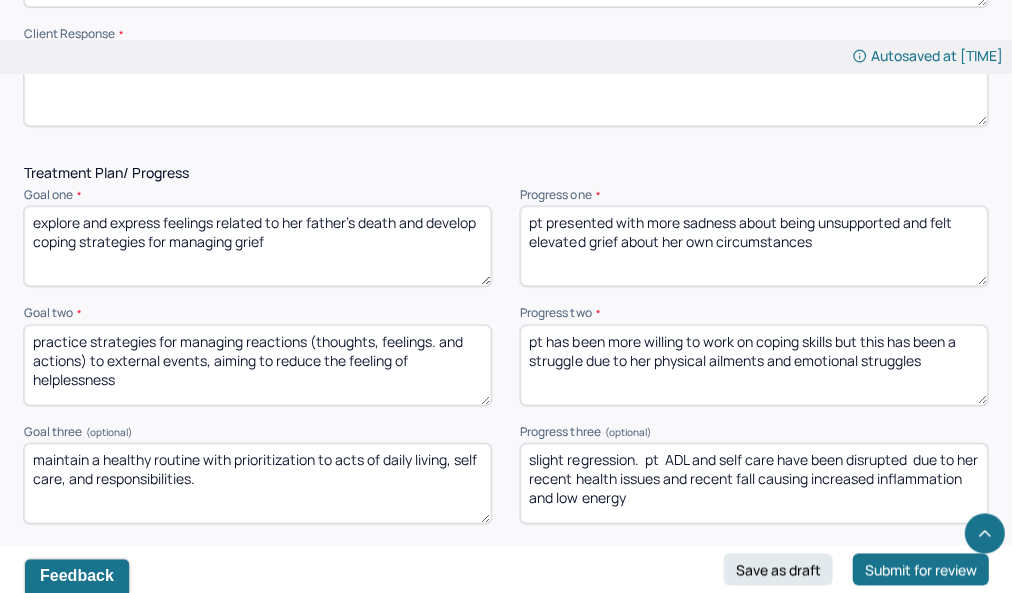 type on "pt presented with more sadness about being unsupported and felt elevated grief about her own circumstances" 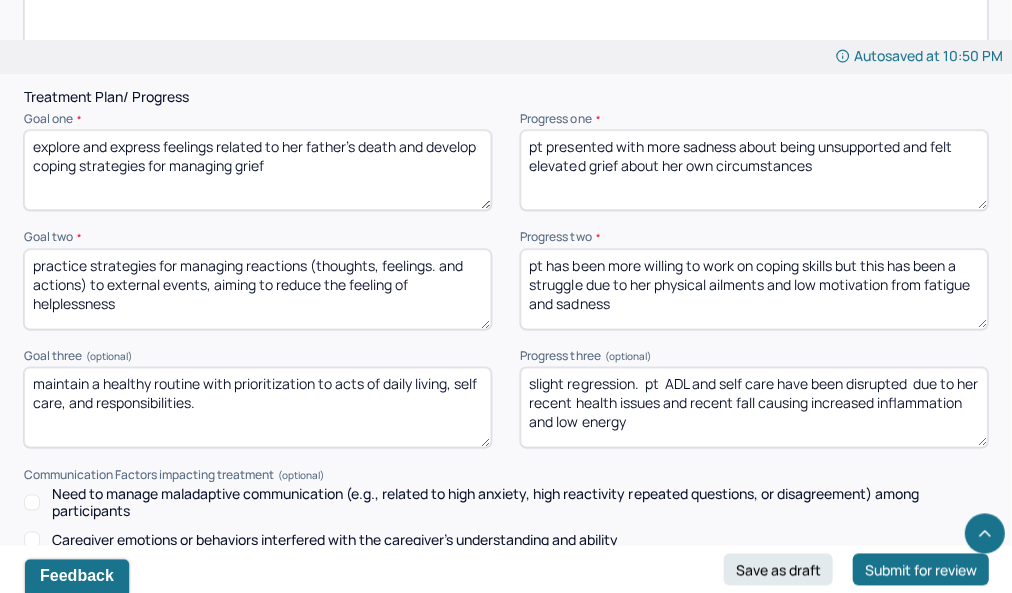 scroll, scrollTop: 2716, scrollLeft: 0, axis: vertical 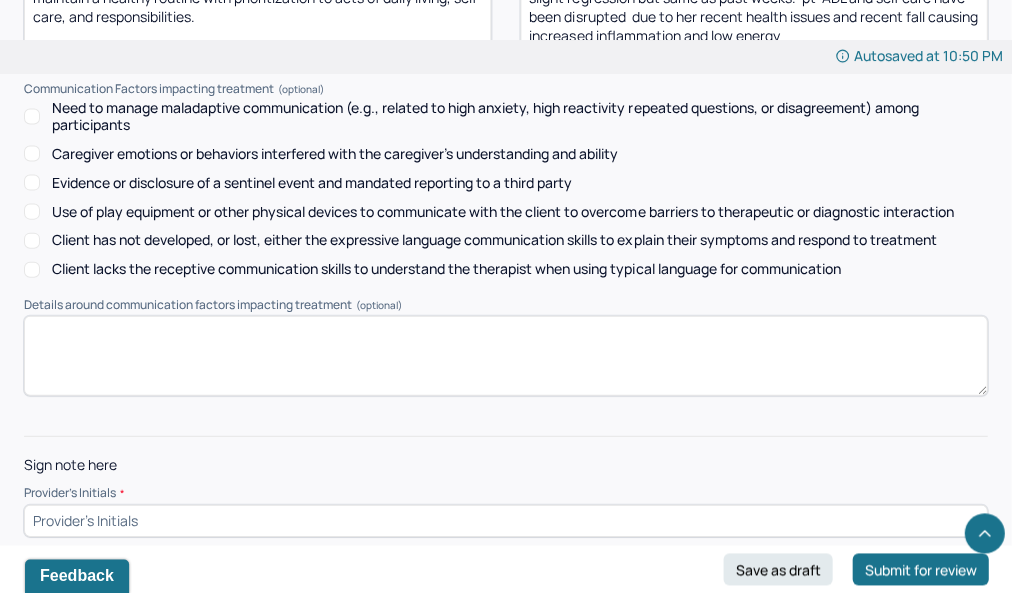 type on "slight regression but same as past weeks.  pt  ADL and self care have been disrupted  due to her recent health issues and recent fall causing increased inflammation and low energy" 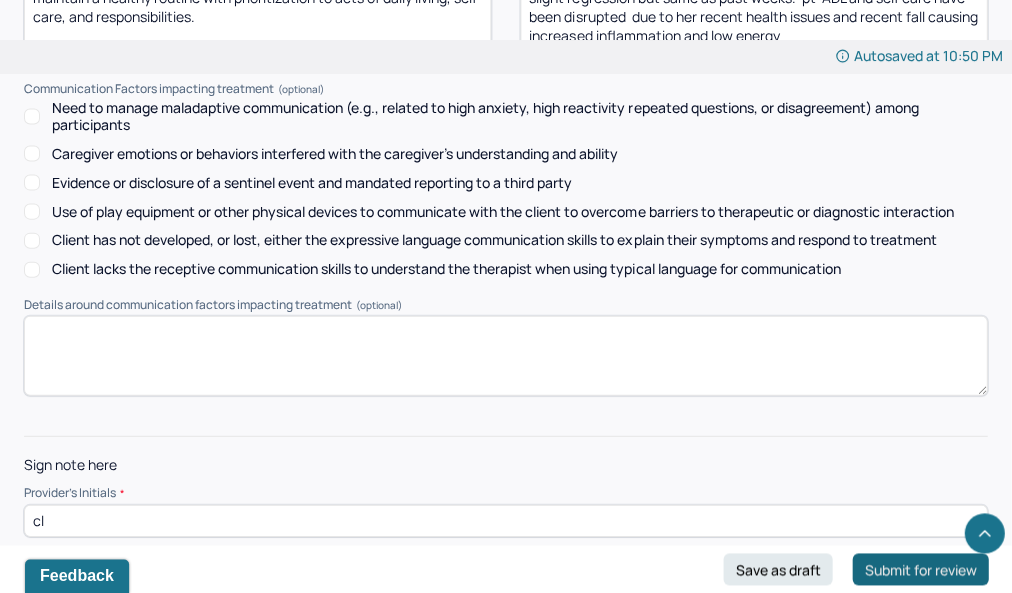 type on "cl" 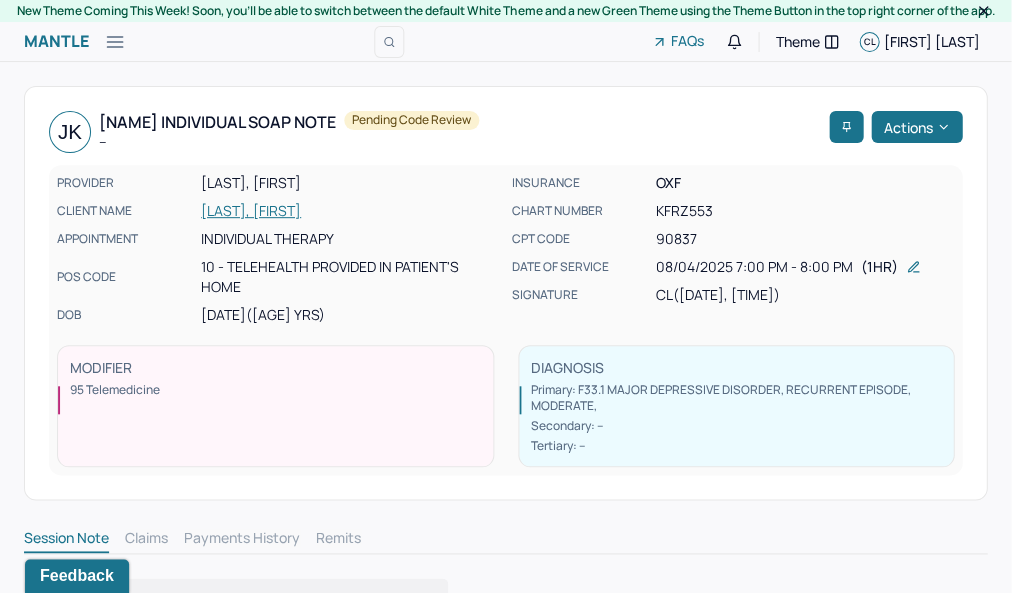 scroll, scrollTop: 0, scrollLeft: 0, axis: both 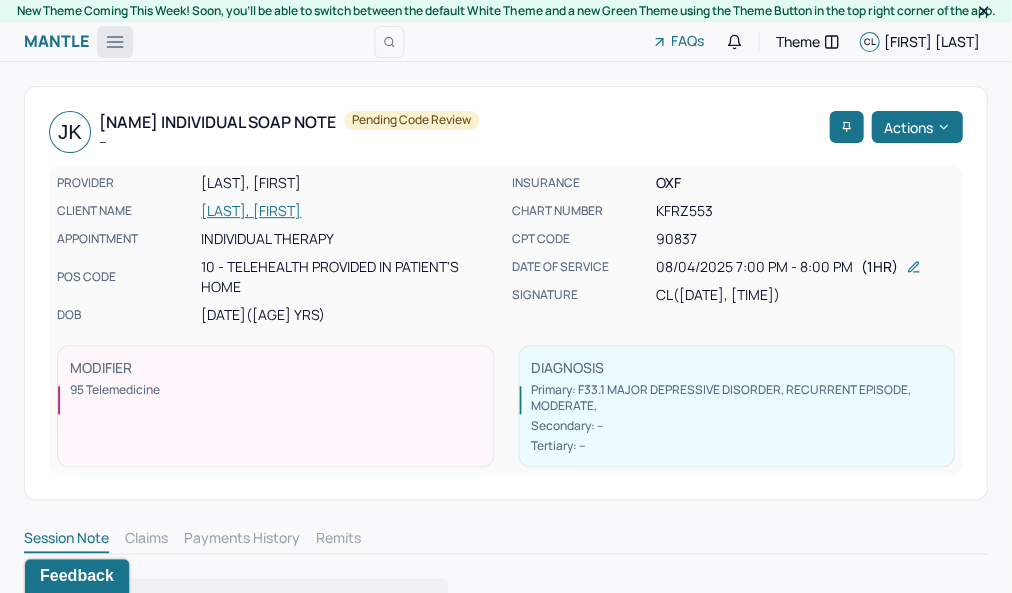 click at bounding box center [115, 42] 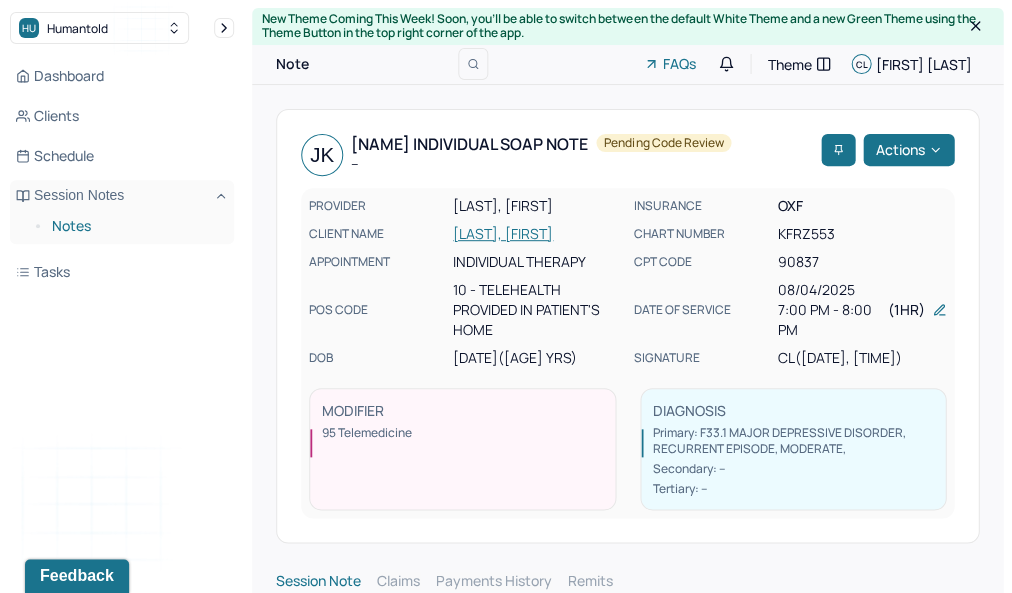 click on "Notes" at bounding box center [135, 226] 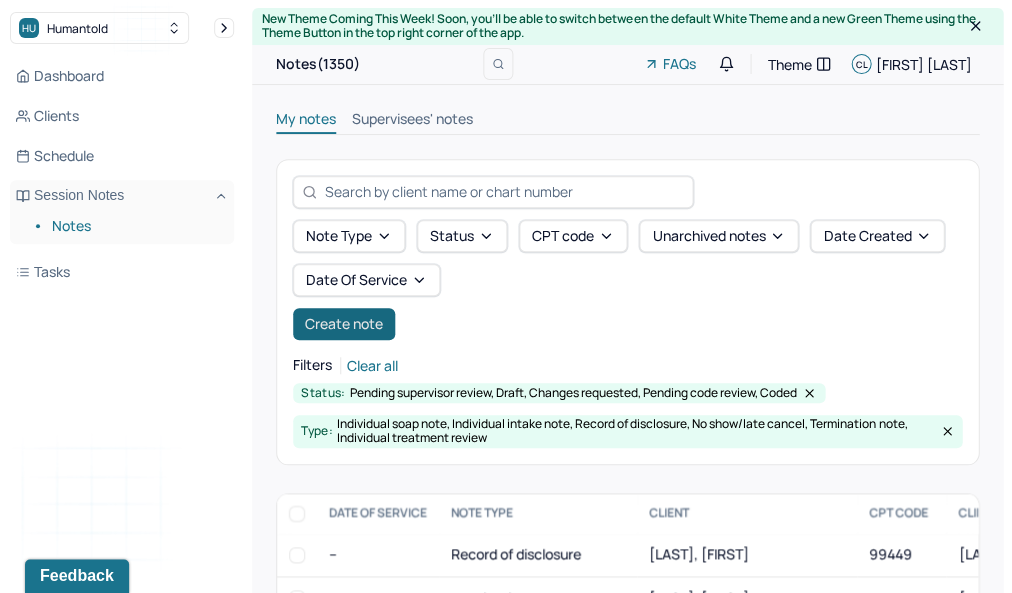 click on "Create note" at bounding box center (344, 324) 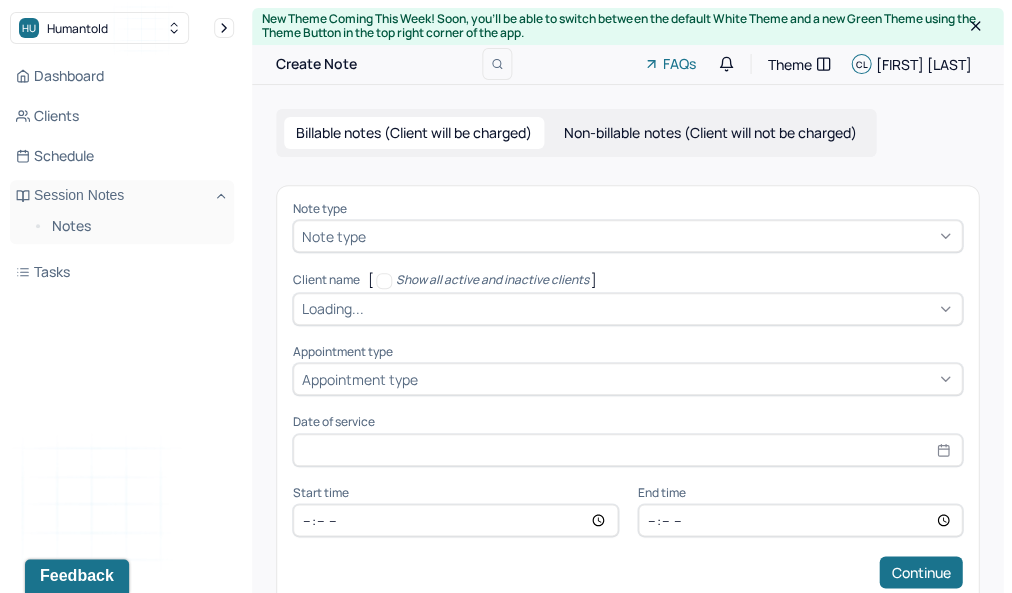 click at bounding box center (661, 236) 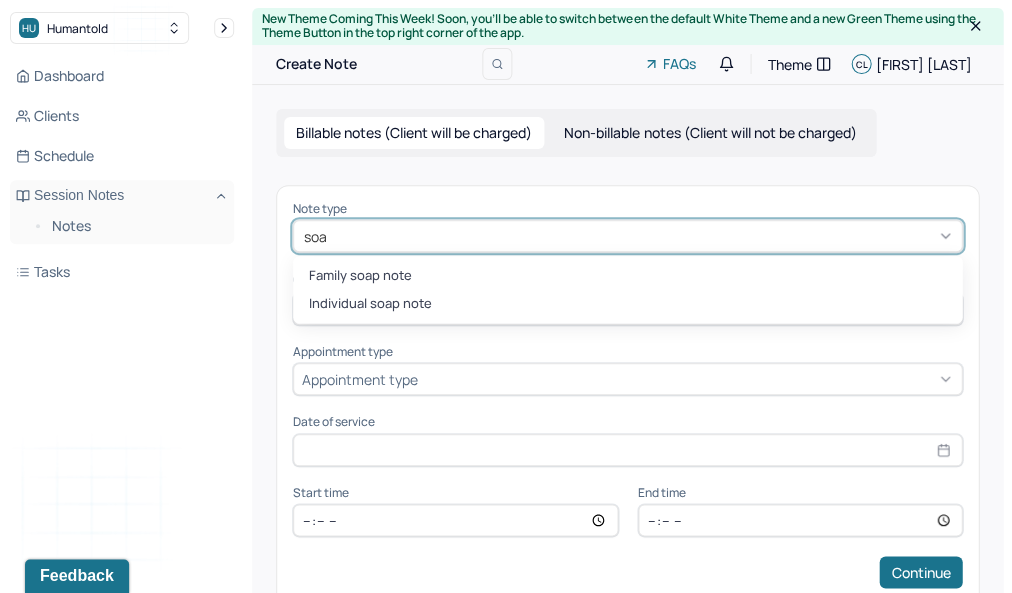 type on "soap" 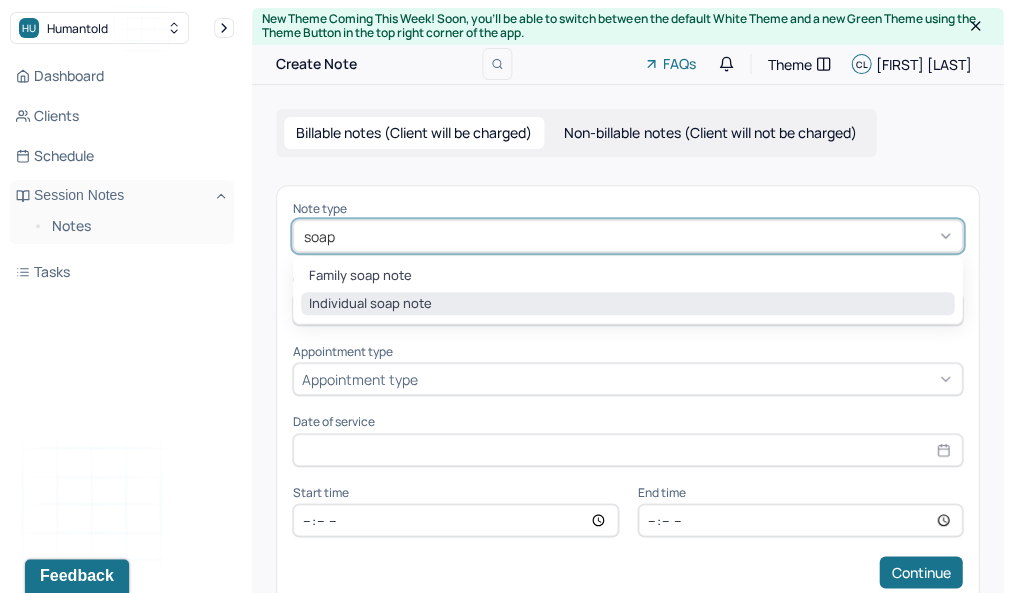 click on "Individual soap note" at bounding box center (627, 304) 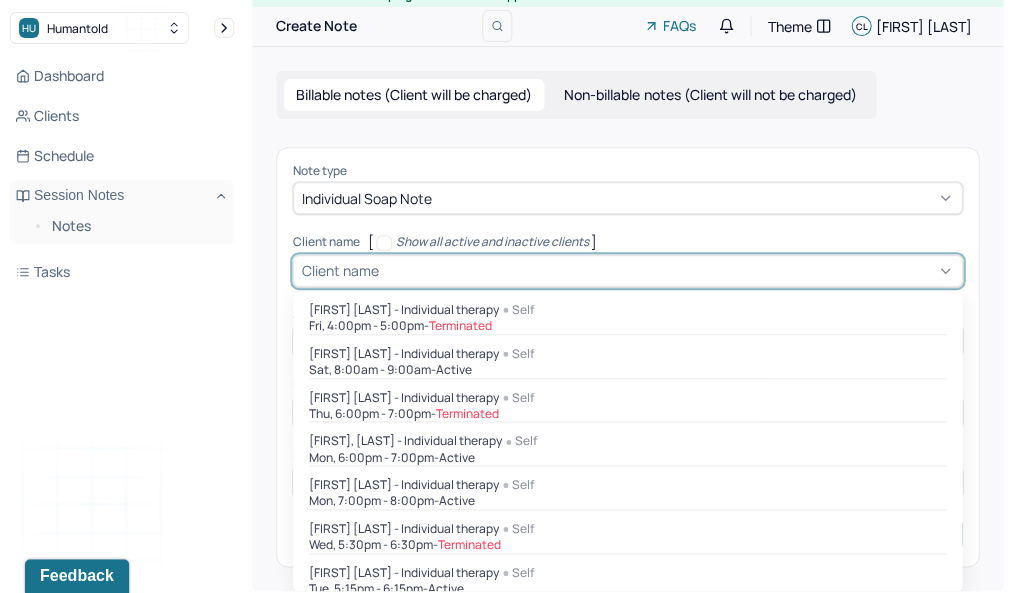 click on "[object Object], 1 of 42. 42 results available. Use Up and Down to choose options, press Enter to select the currently focused option, press Escape to exit the menu, press Tab to select the option and exit the menu. Client name [FIRST] [LAST] - Individual therapy Self
Fri, 4:00pm - 5:00pm - Terminated [FIRST] [LAST] - Individual therapy Self
Sat, 8:00am - 9:00am - active [FIRST] [LAST] - Individual therapy Self
Thu, 6:00pm - 7:00pm - Terminated [FIRST] [LAST] - Individual therapy Self
Mon, 6:00pm - 7:00pm - active [FIRST] [LAST] - Individual therapy Self
Mon, 7:00pm - 8:00pm - active [FIRST] [LAST] - Individual therapy Self
Wed, 5:30pm - 6:30pm - Terminated [FIRST] [LAST] - Individual therapy Self
Tue, 5:15pm - 6:15pm - active [FIRST] [LAST] - Individual therapy Self
Tue, 10:00am - 11:00am - active Self
-" at bounding box center (627, 271) 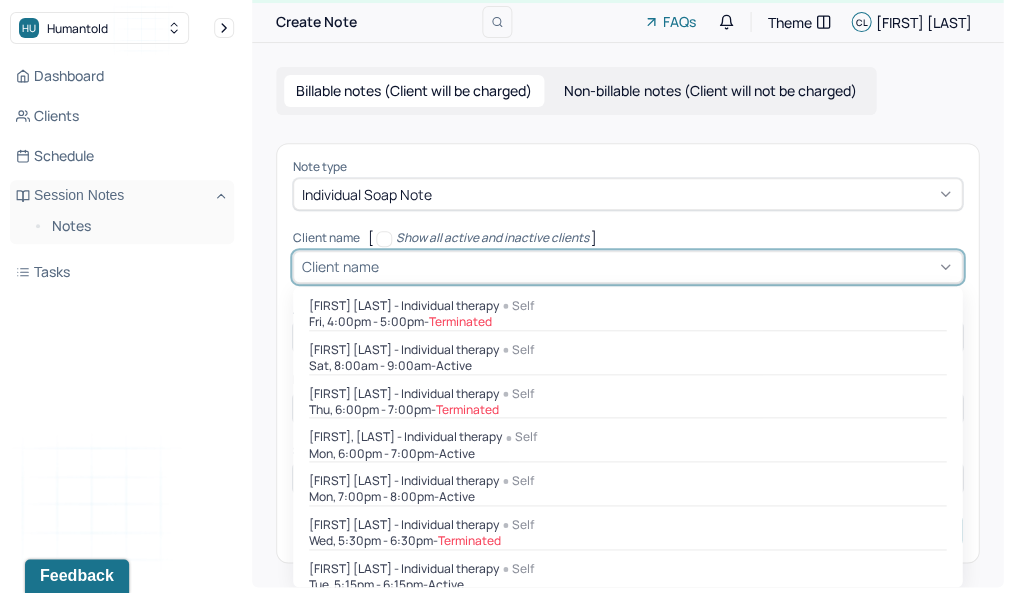 scroll, scrollTop: 43, scrollLeft: 0, axis: vertical 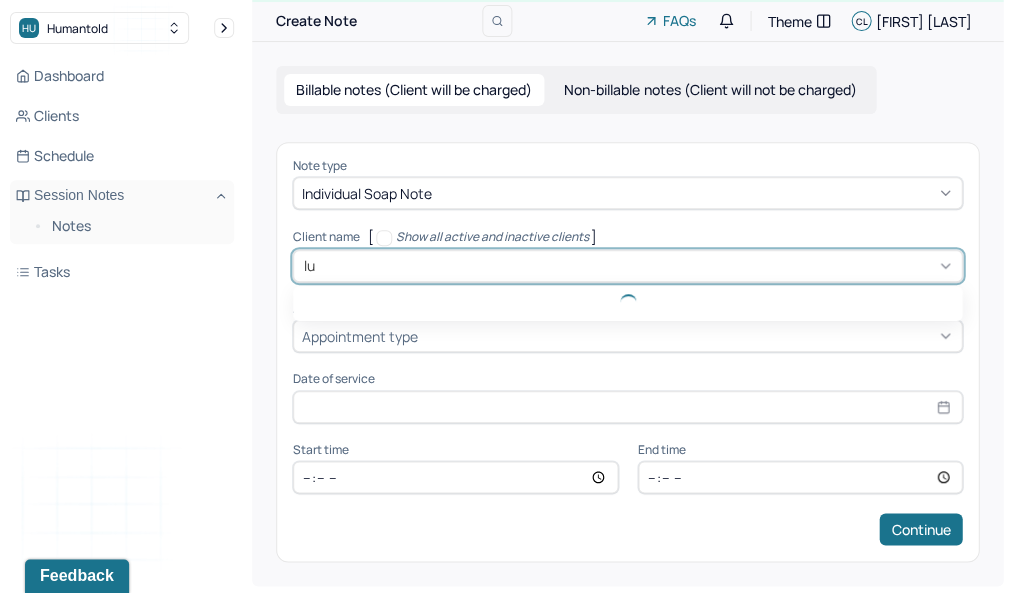 type on "lus" 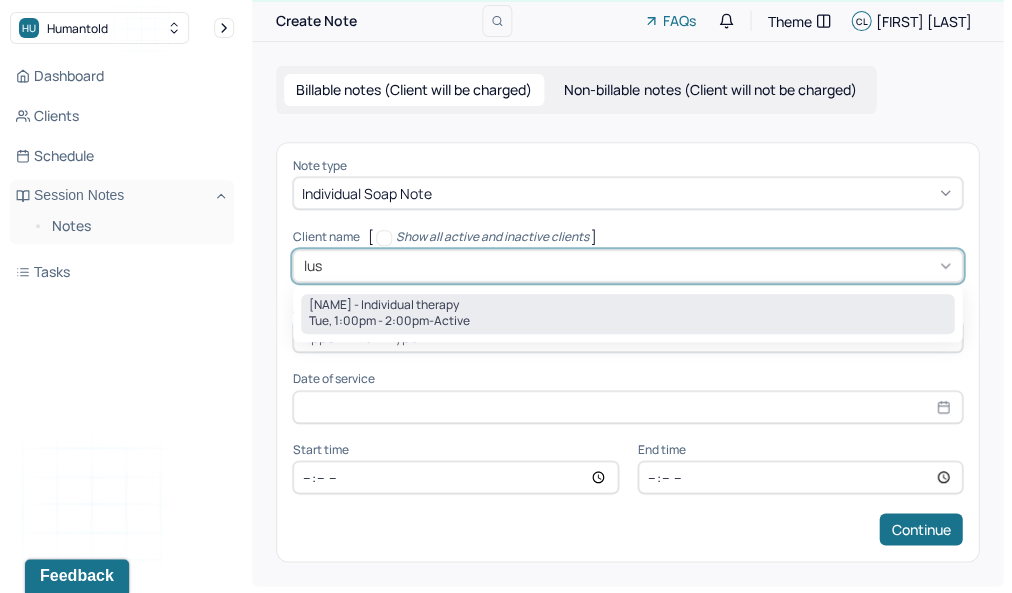 click on "[NAME] - Individual therapy" at bounding box center (384, 305) 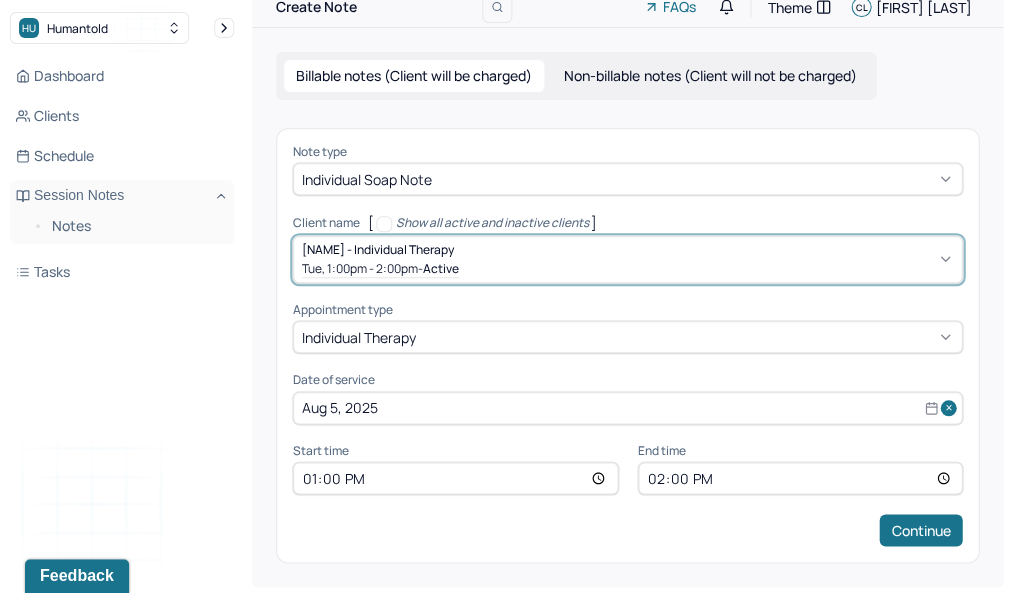 scroll, scrollTop: 56, scrollLeft: 0, axis: vertical 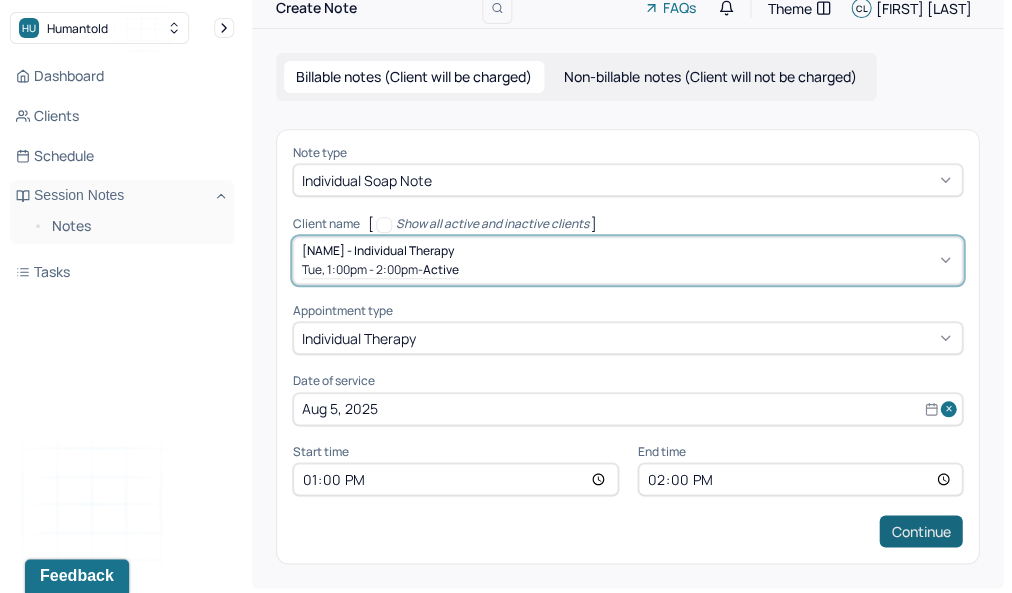 click on "Continue" at bounding box center [920, 531] 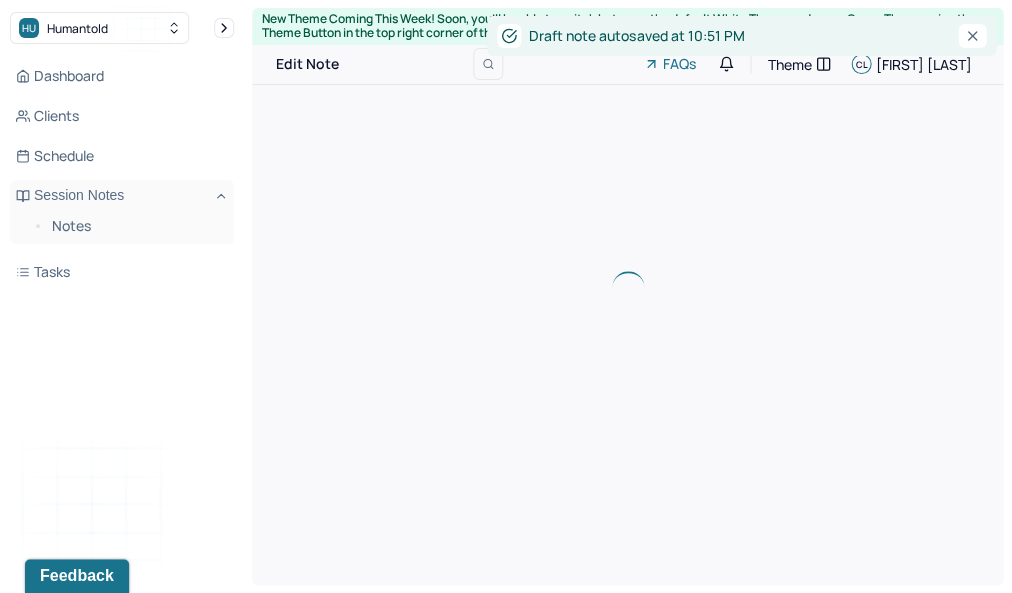 scroll, scrollTop: 0, scrollLeft: 0, axis: both 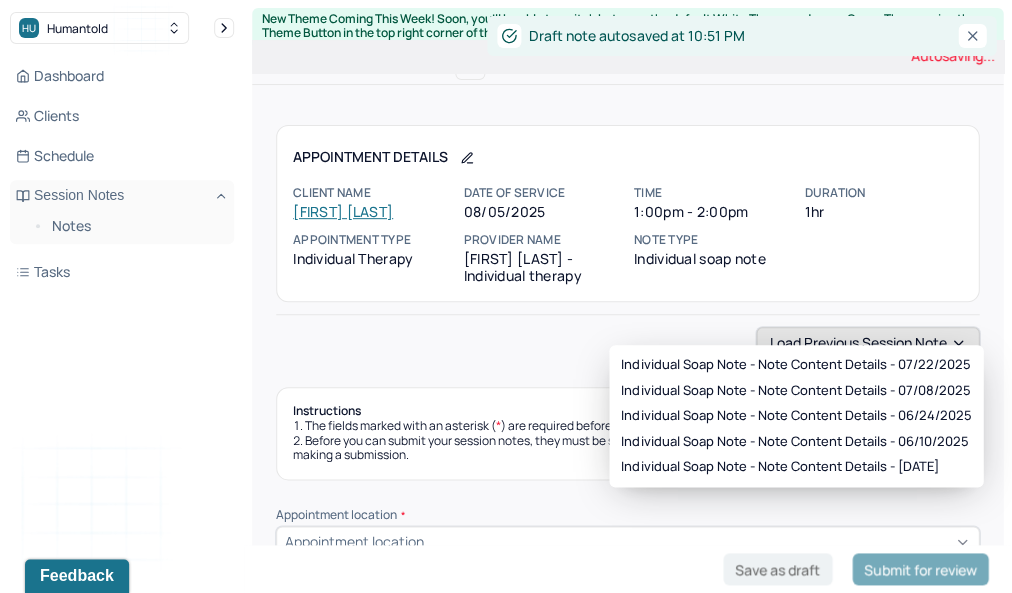 click on "Load previous session note" at bounding box center (867, 343) 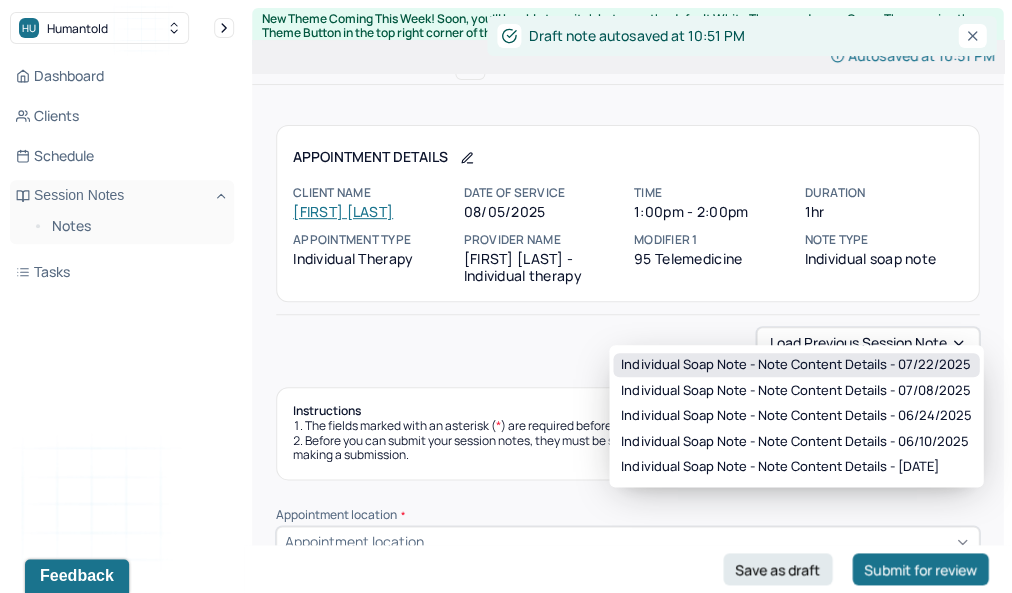 click on "Individual soap note   - Note content Details -   07/22/2025" at bounding box center (795, 365) 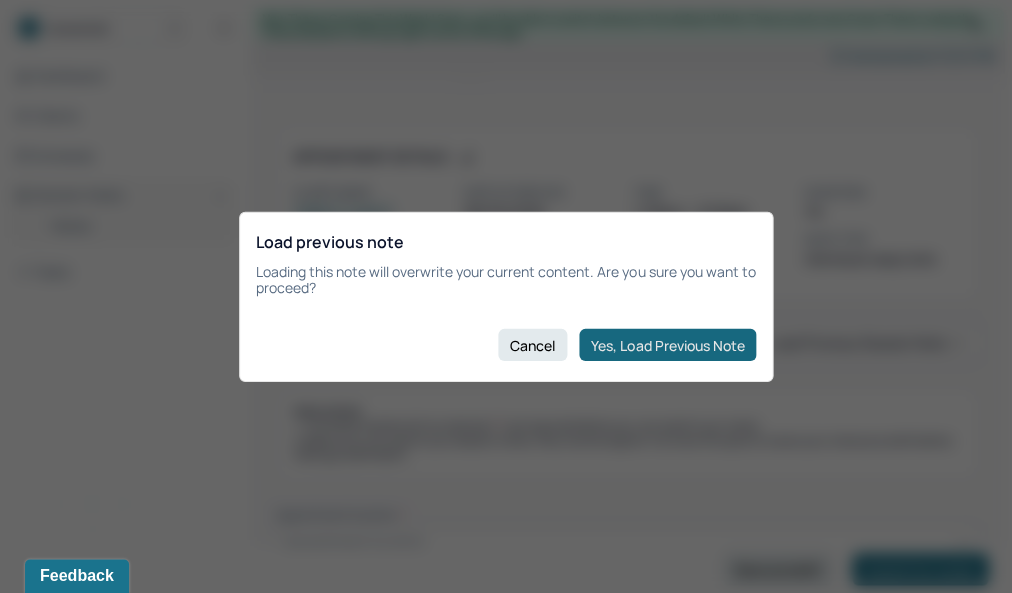 click on "Yes, Load Previous Note" at bounding box center (667, 345) 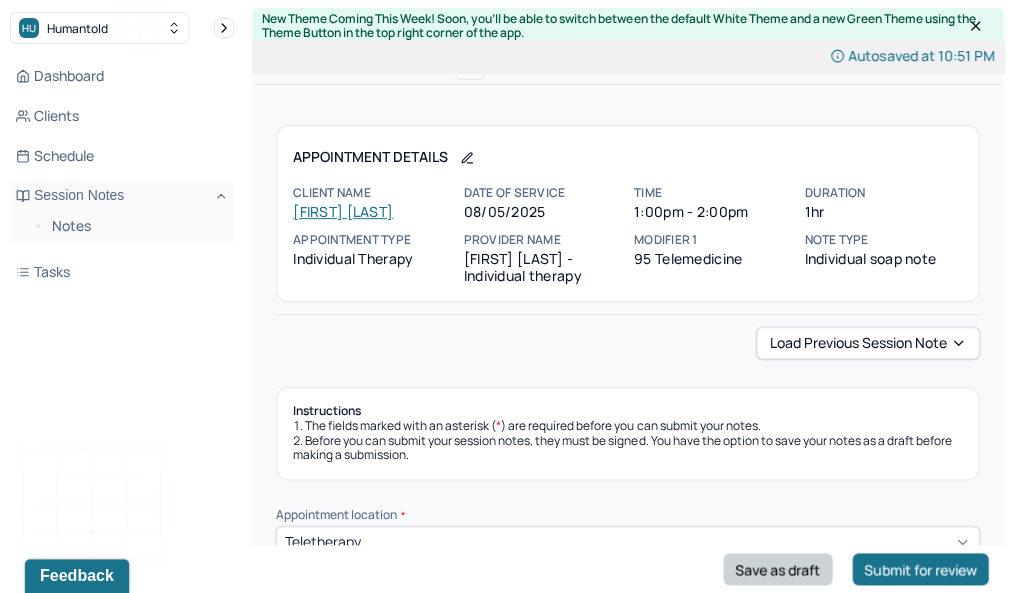 click on "Save as draft" at bounding box center (777, 569) 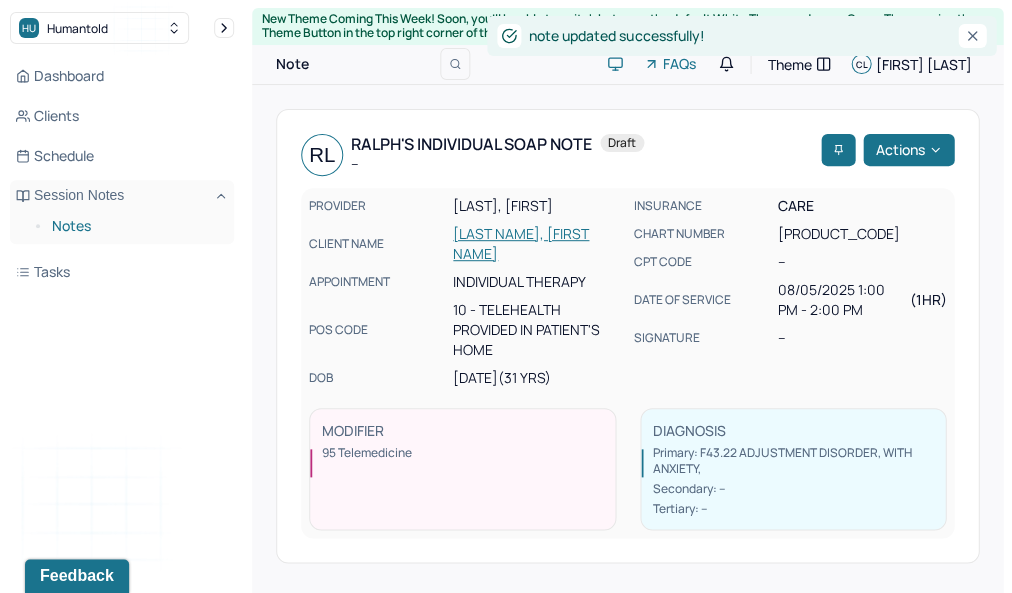click on "Notes" at bounding box center [135, 226] 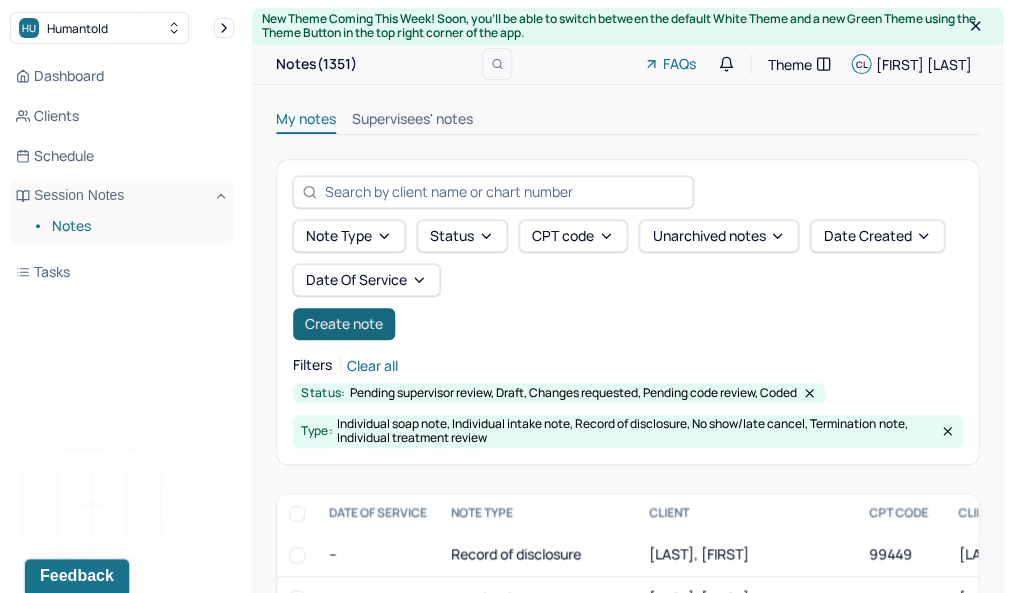 click on "Create note" at bounding box center [344, 324] 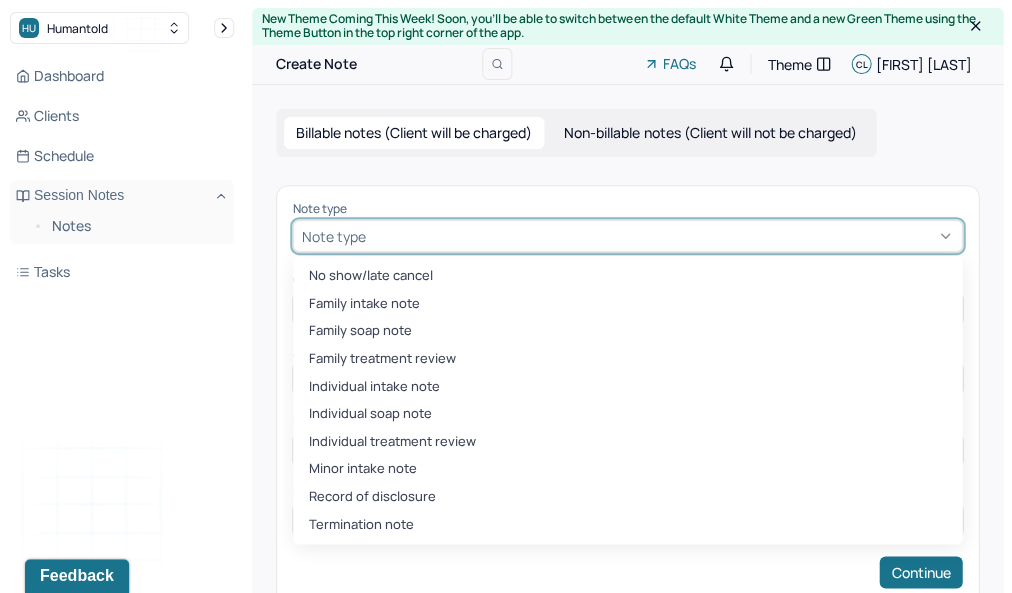 click at bounding box center [661, 236] 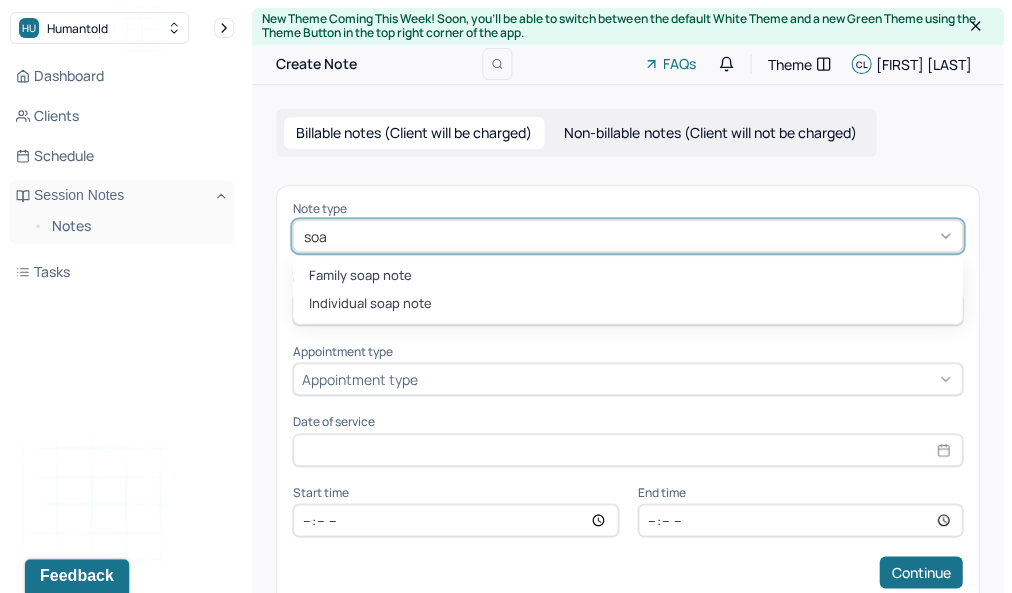 type on "soap" 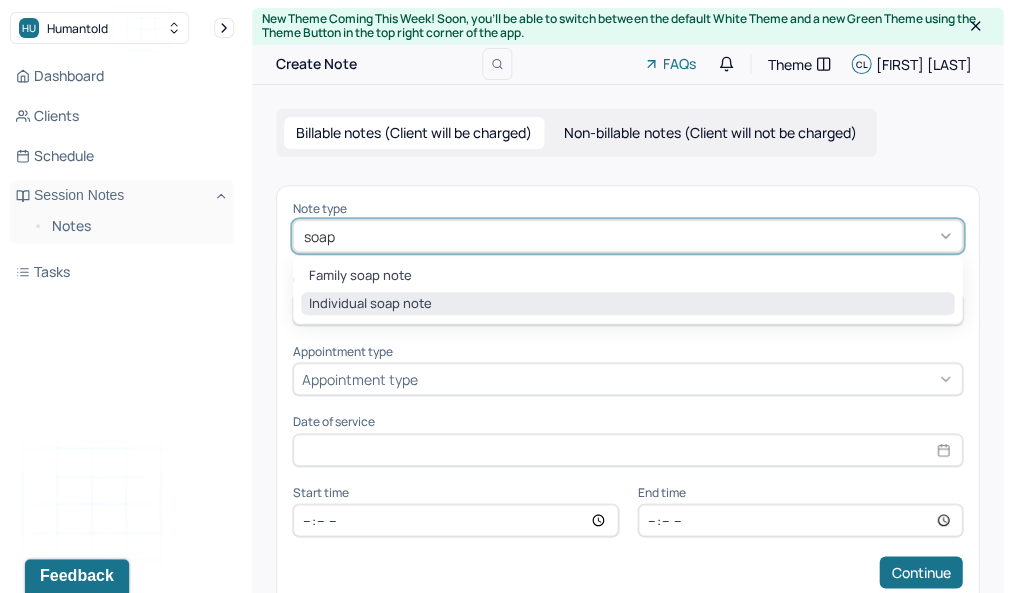 click on "Individual soap note" at bounding box center (627, 304) 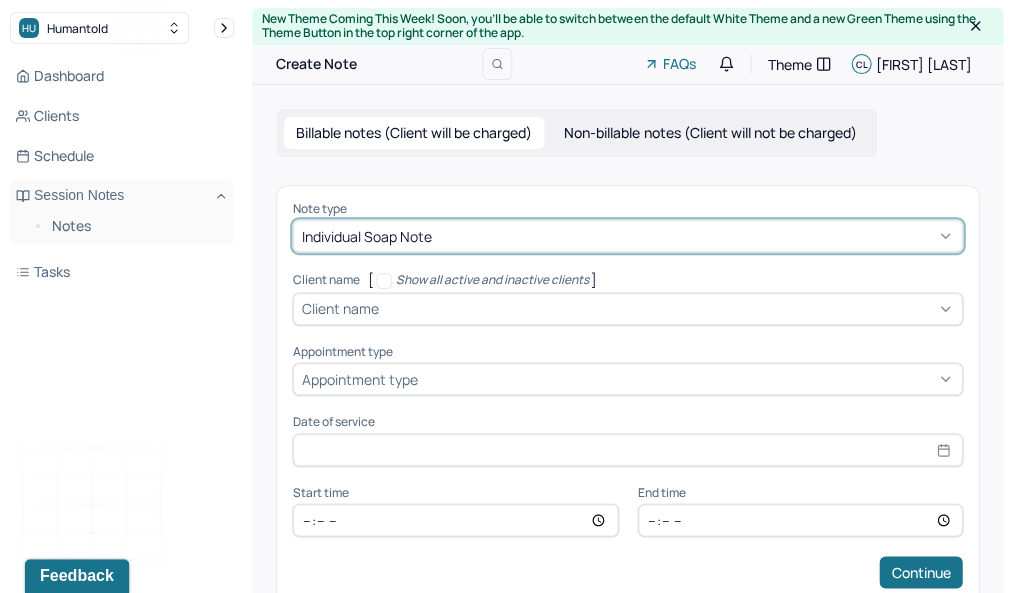 type 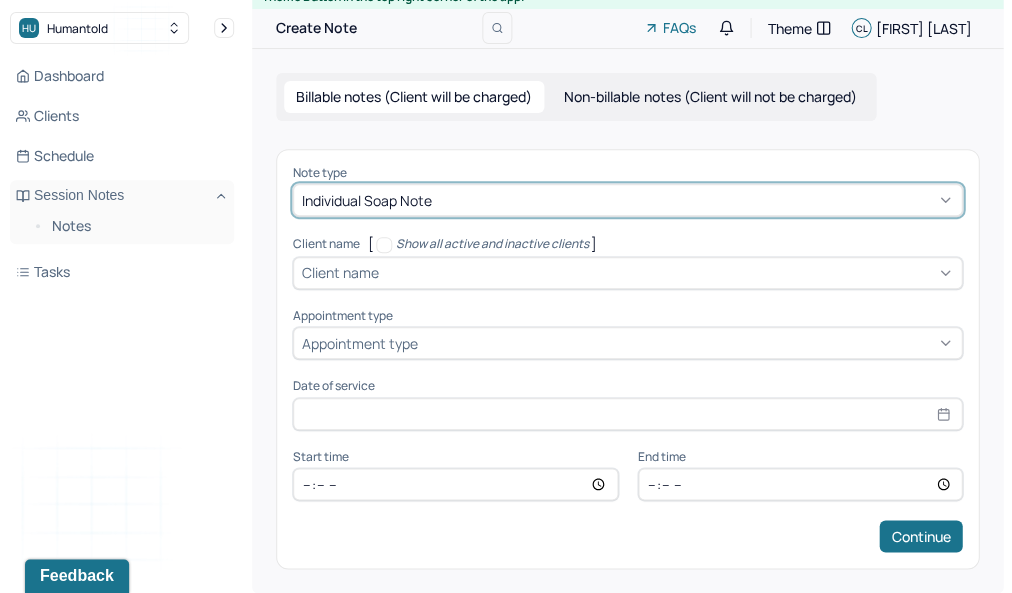 click on "Client name" at bounding box center (627, 273) 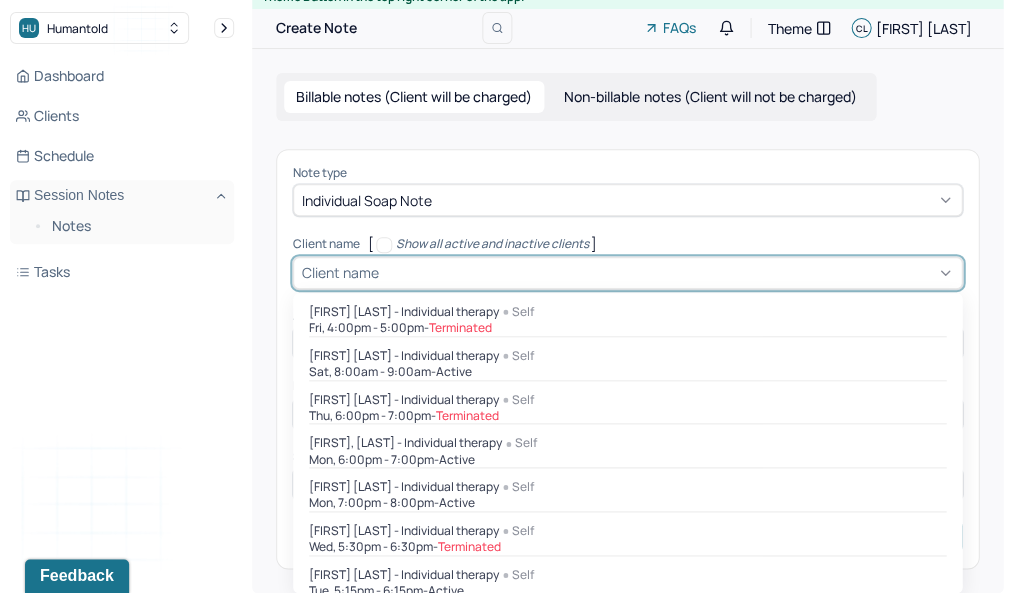 scroll, scrollTop: 43, scrollLeft: 0, axis: vertical 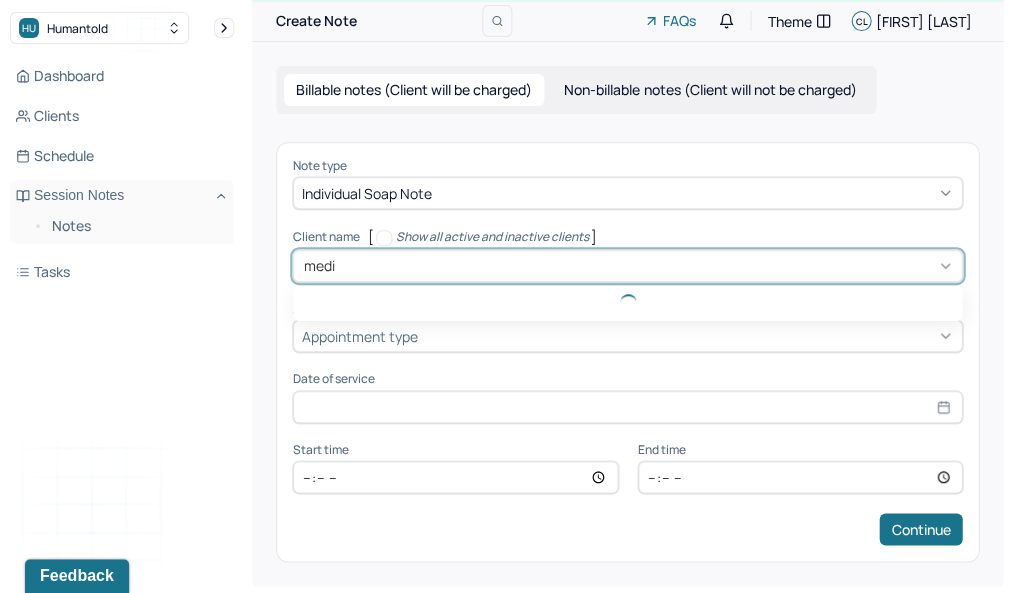type on "medin" 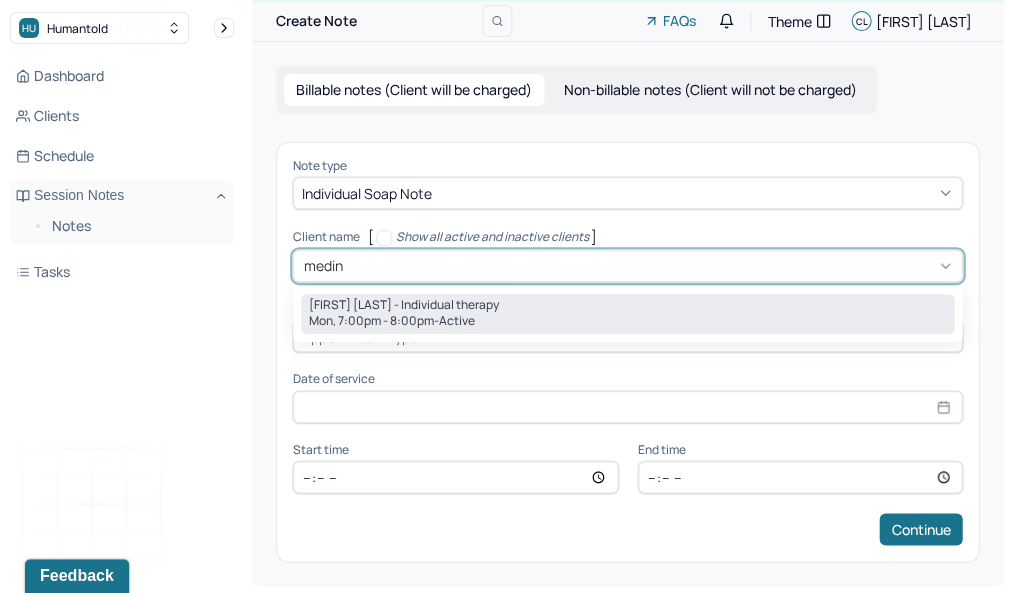 click on "[DAY_OF_WEEK], [TIME] - active" at bounding box center [627, 321] 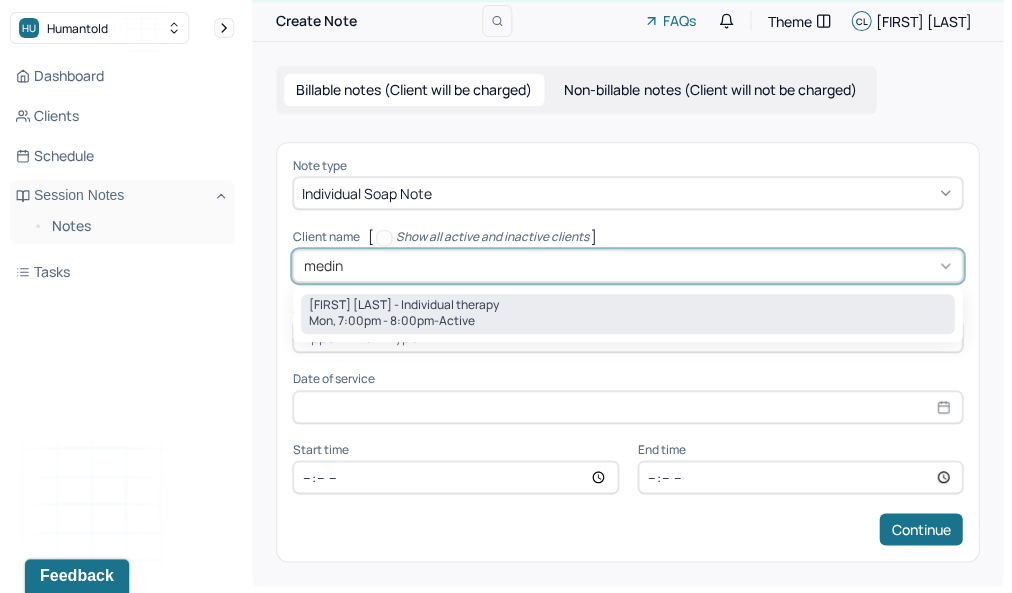 type 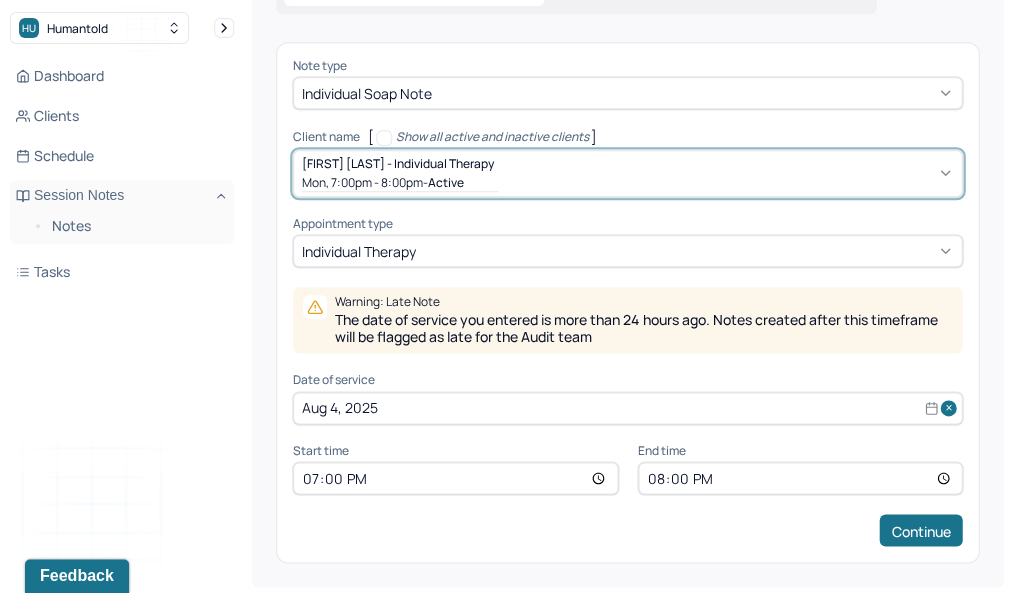 scroll, scrollTop: 142, scrollLeft: 0, axis: vertical 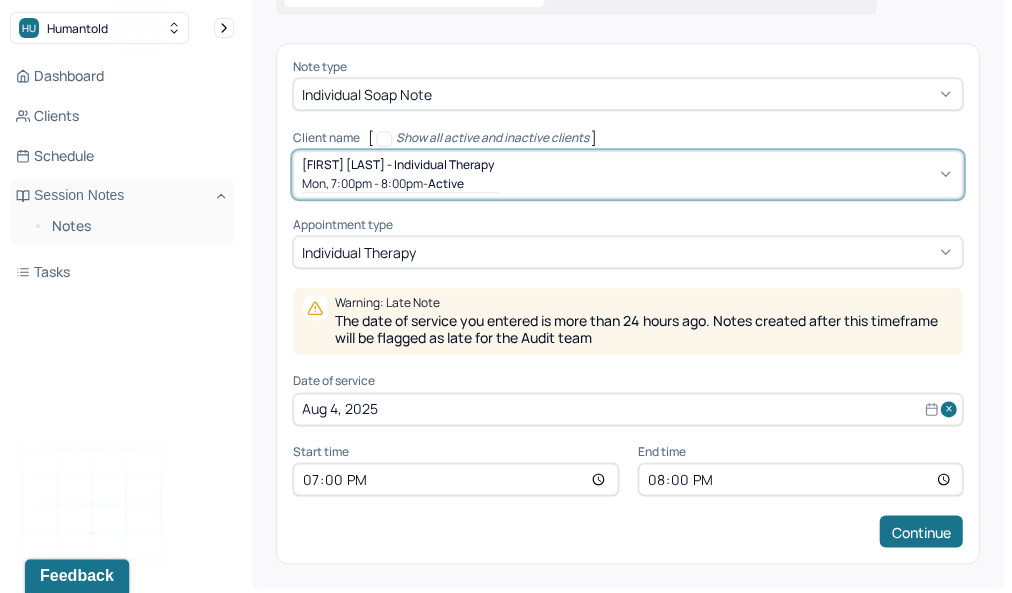 click on "Aug 4, 2025" at bounding box center (627, 409) 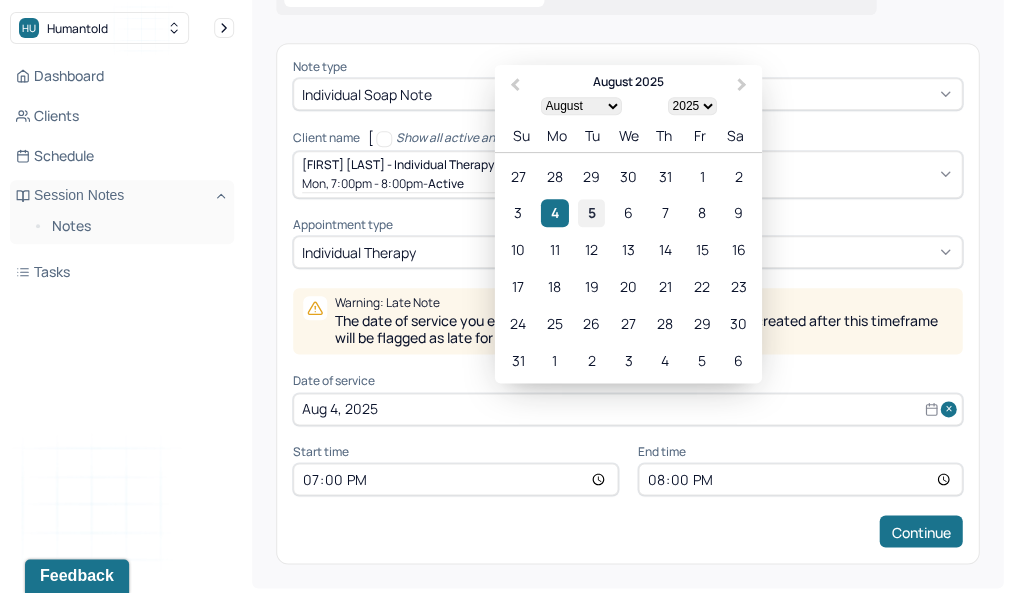 click on "5" at bounding box center (591, 212) 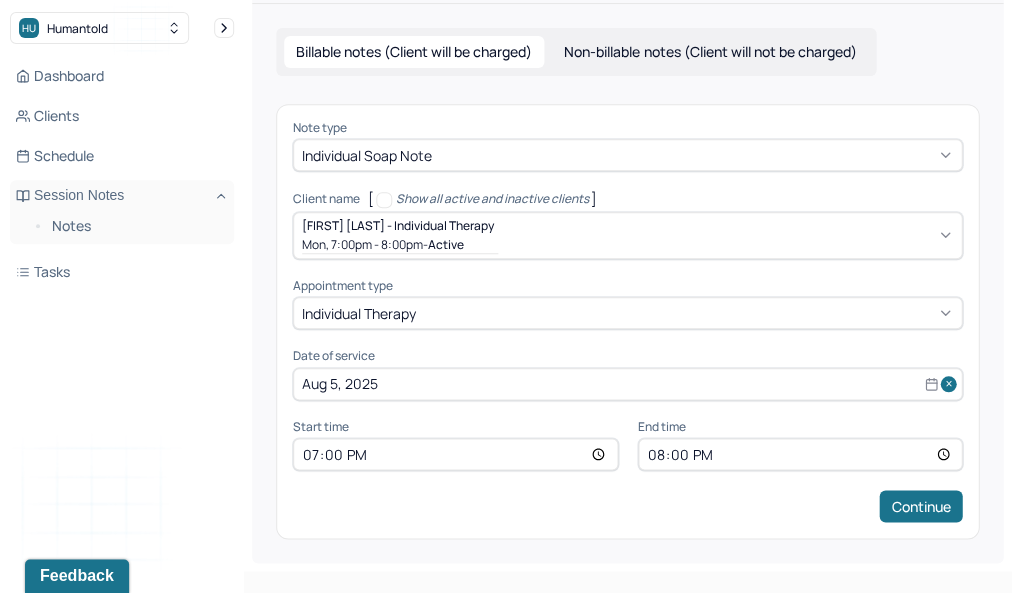 scroll, scrollTop: 56, scrollLeft: 0, axis: vertical 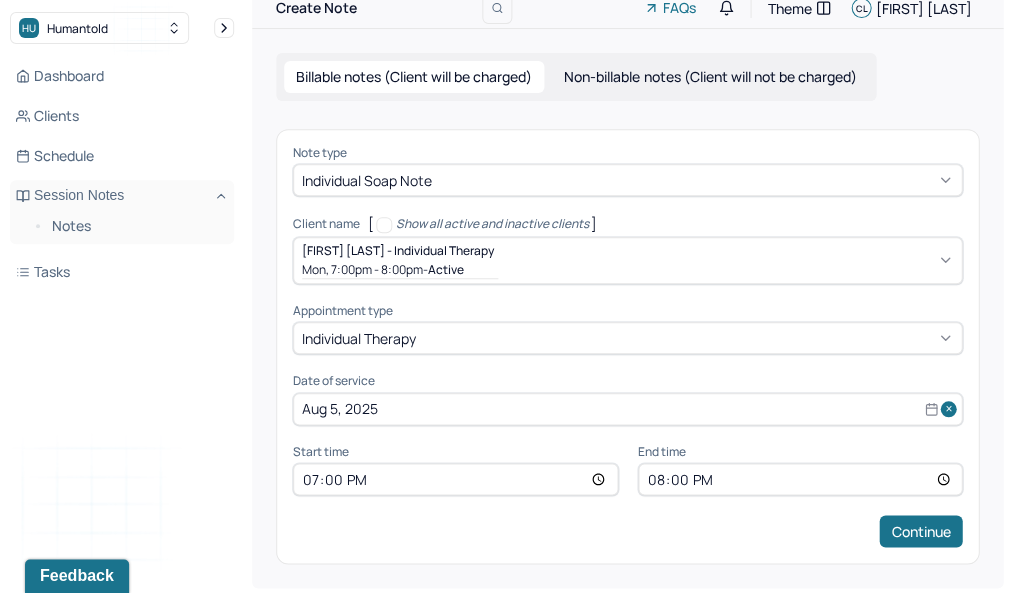 click on "19:00" at bounding box center (455, 479) 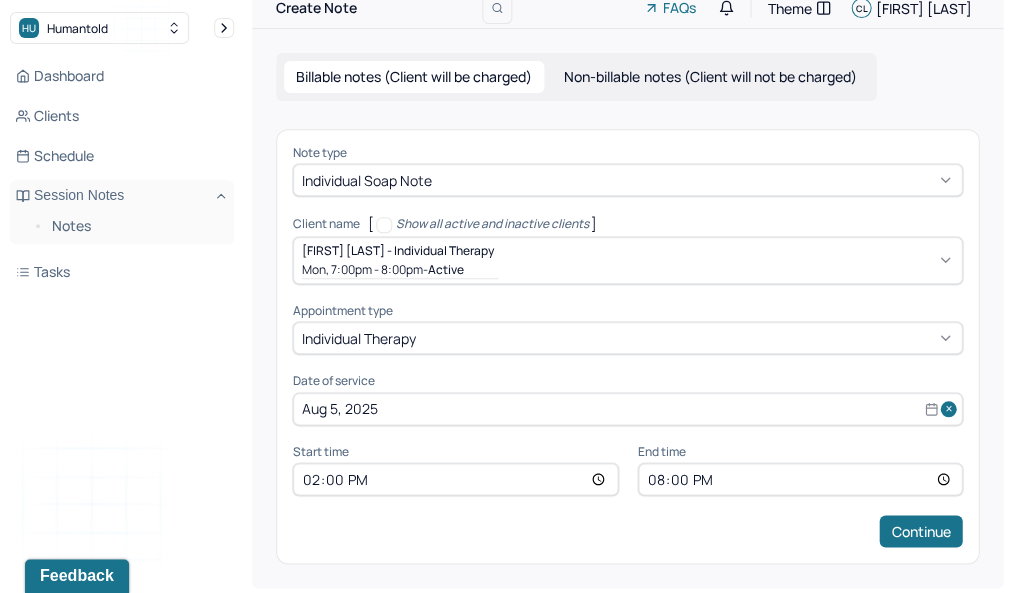 type on "14:00" 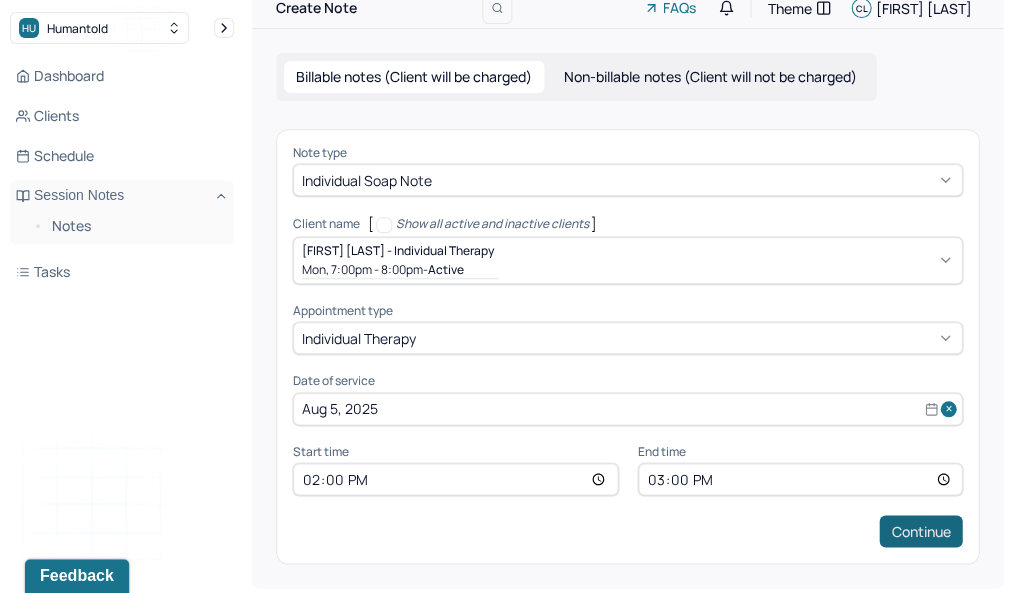 type on "15:00" 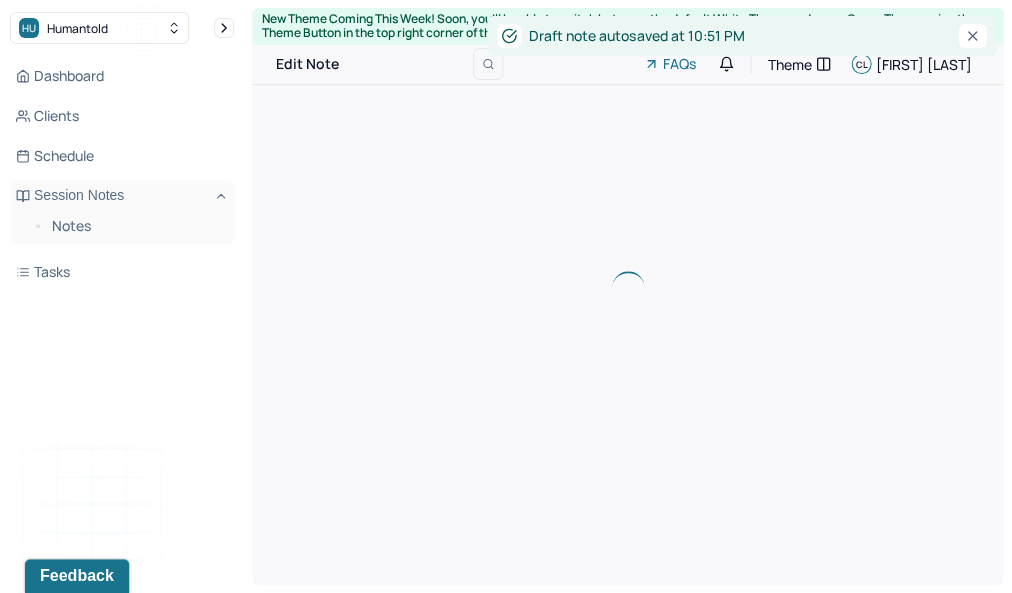 scroll, scrollTop: 0, scrollLeft: 0, axis: both 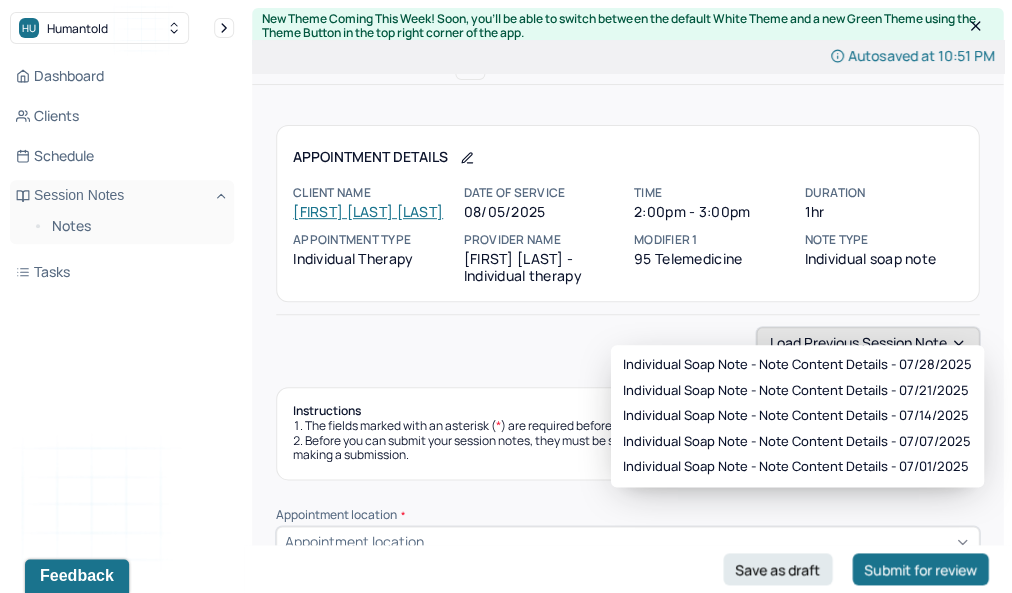 click on "Load previous session note" at bounding box center [867, 343] 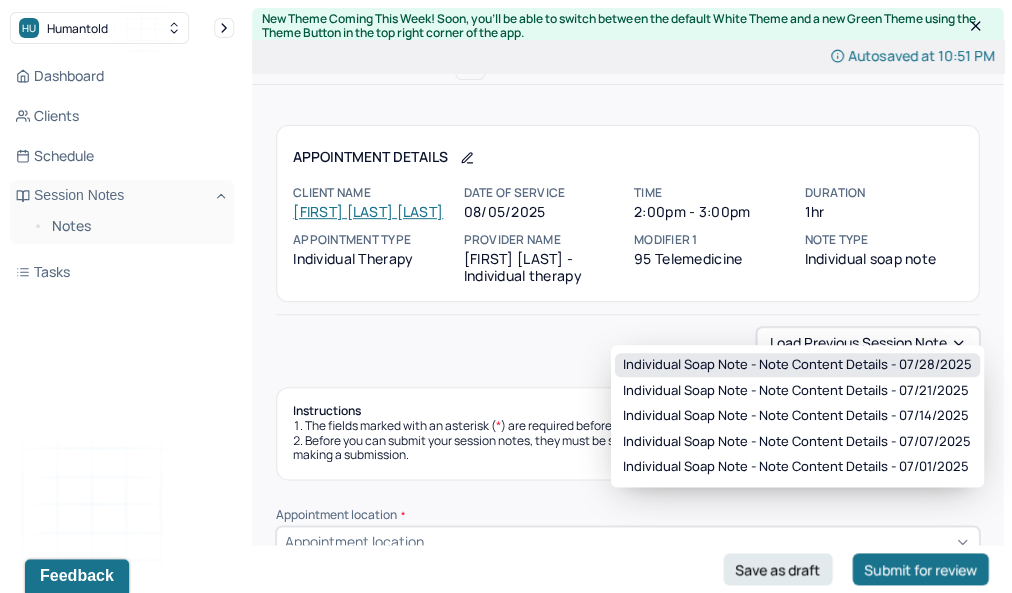 click on "Individual soap note   - Note content Details -   07/28/2025" at bounding box center [797, 365] 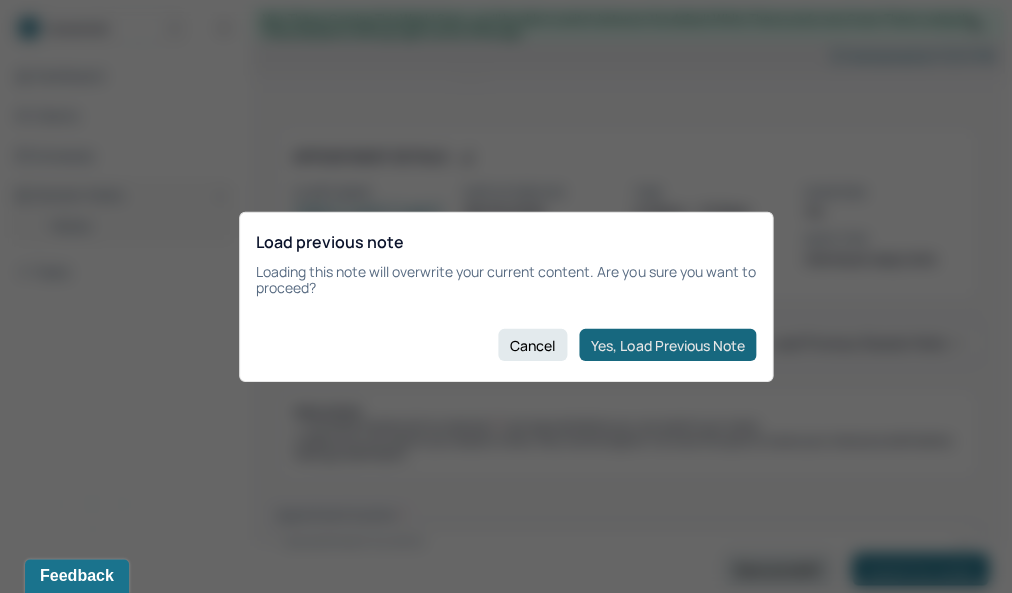 click on "Yes, Load Previous Note" at bounding box center (667, 345) 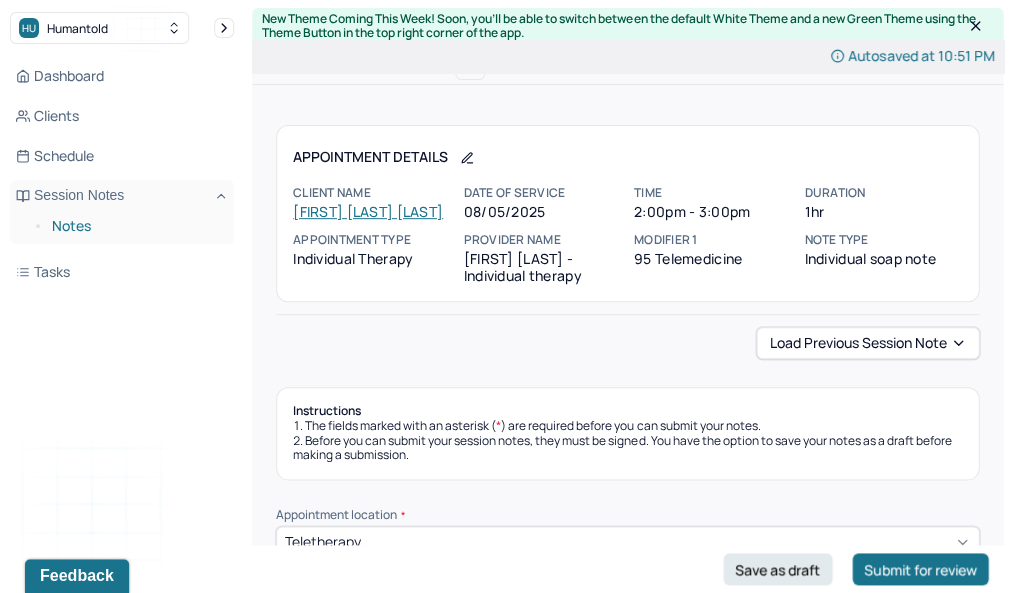 click on "Notes" at bounding box center [135, 226] 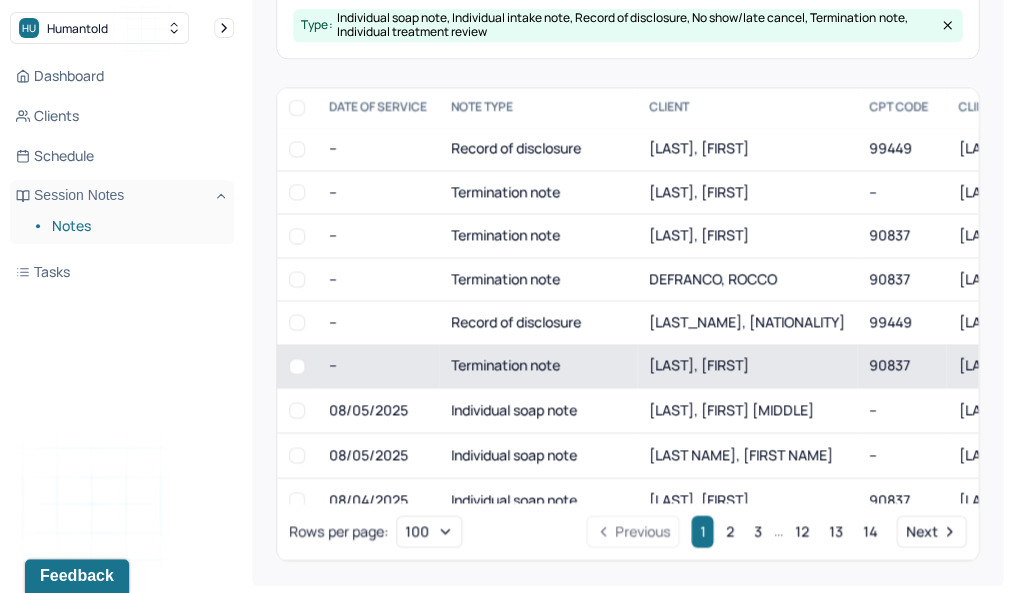 scroll, scrollTop: 406, scrollLeft: 0, axis: vertical 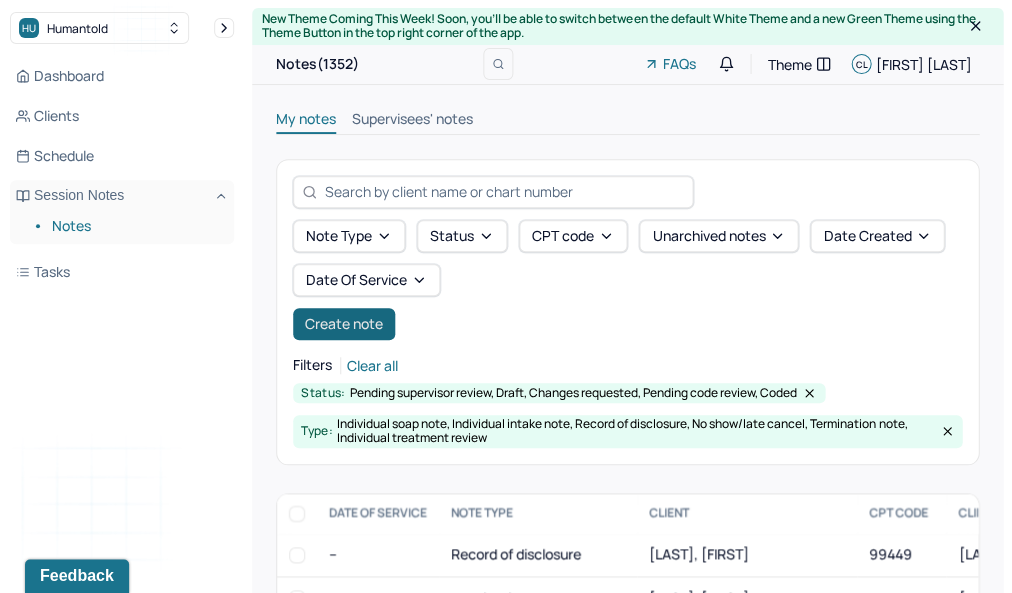 click on "Create note" at bounding box center (344, 324) 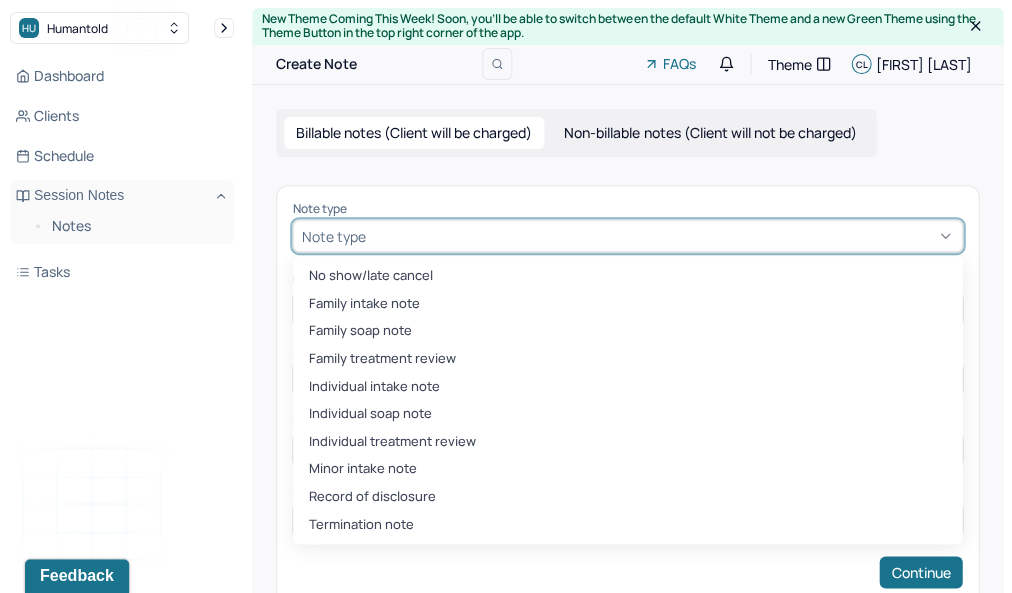 click at bounding box center (661, 236) 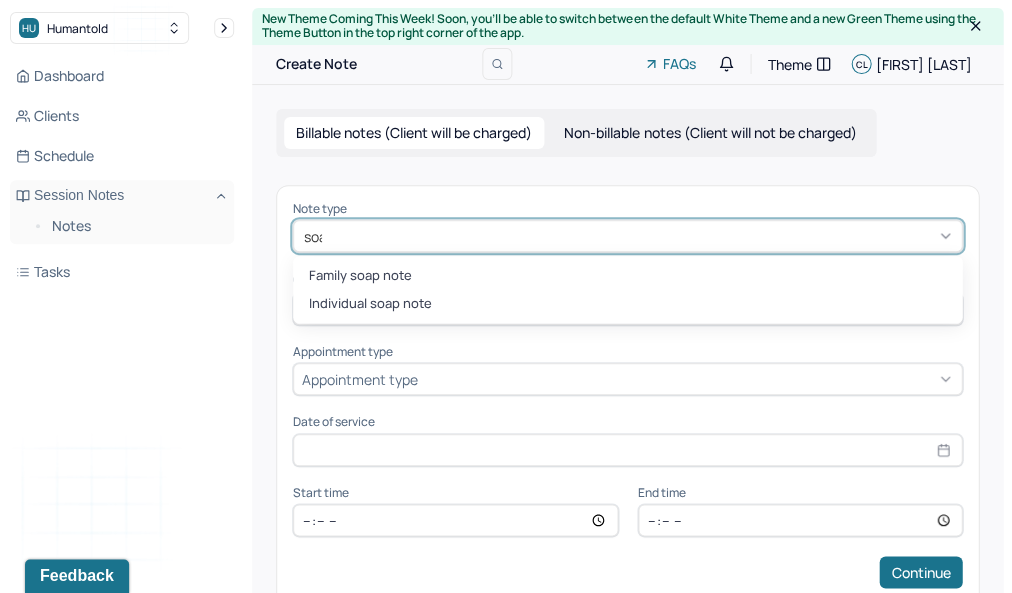 type on "soap" 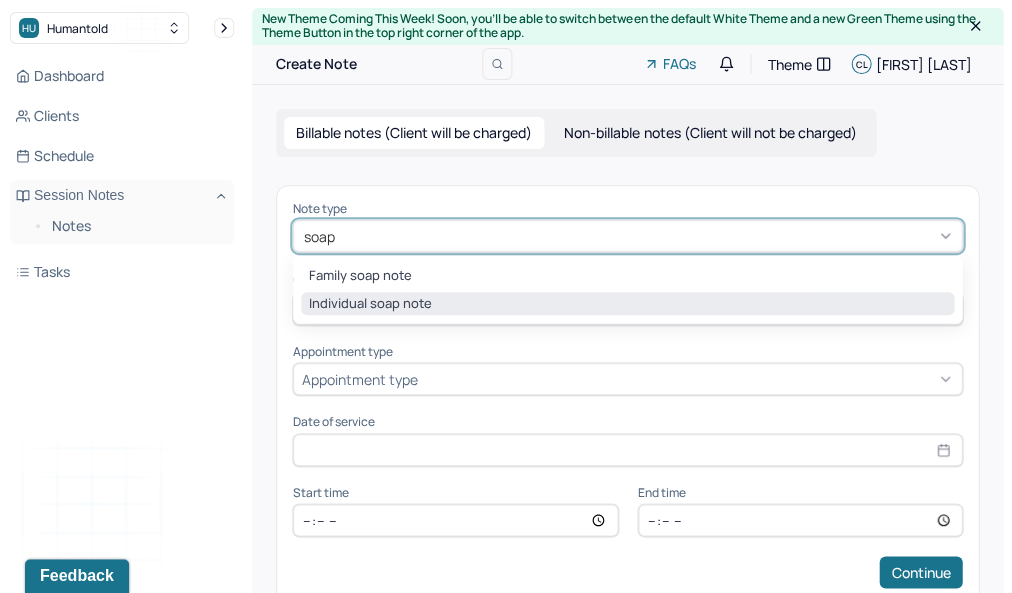 click on "Individual soap note" at bounding box center [627, 304] 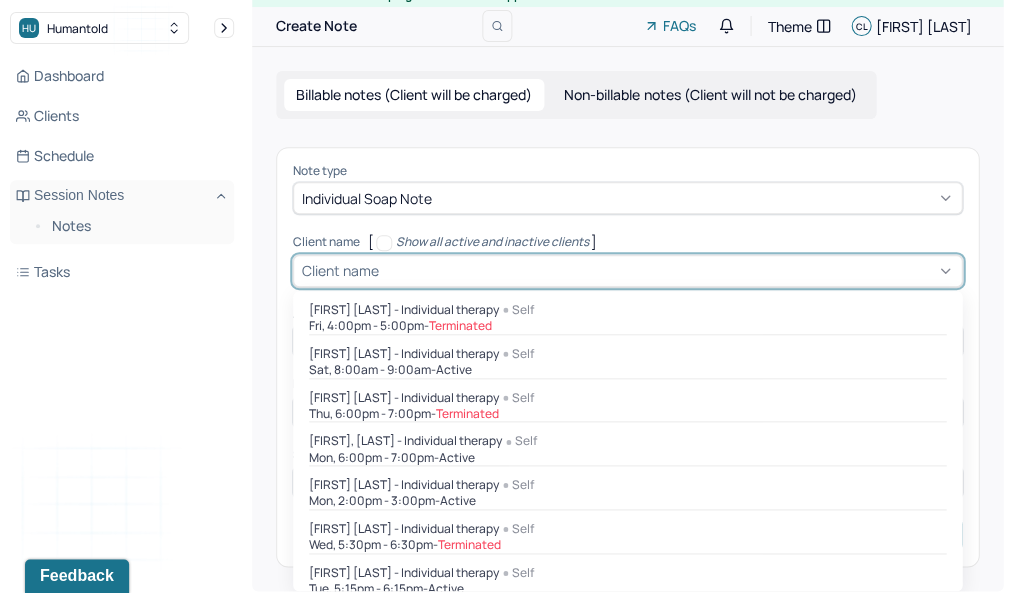 click on "Client name [FIRST] [LAST] - Individual therapy Self
Fri, 4:00pm - 5:00pm  -  Terminated Beeva Shrestha - Individual therapy Self
Sat, 8:00am - 9:00am  -  active Curtis Lord - Individual therapy Self
Thu, 6:00pm - 7:00pm  -  Terminated Cynthia Ko - Individual therapy Self
Mon, 6:00pm - 7:00pm  -  active Derek  [LAST] [LAST] - Individual therapy Self
Mon, 2:00pm - 3:00pm  -  active Dionne Lindsay - Individual therapy Self
Wed, 5:30pm - 6:30pm  -  Terminated Edward Ciraco - Individual therapy Self
Tue, 5:15pm - 6:15pm  -  active Elizabeth Duncan - Individual therapy Self
Tue, 10:00am - 11:00am  -  active Self
-" at bounding box center (627, 271) 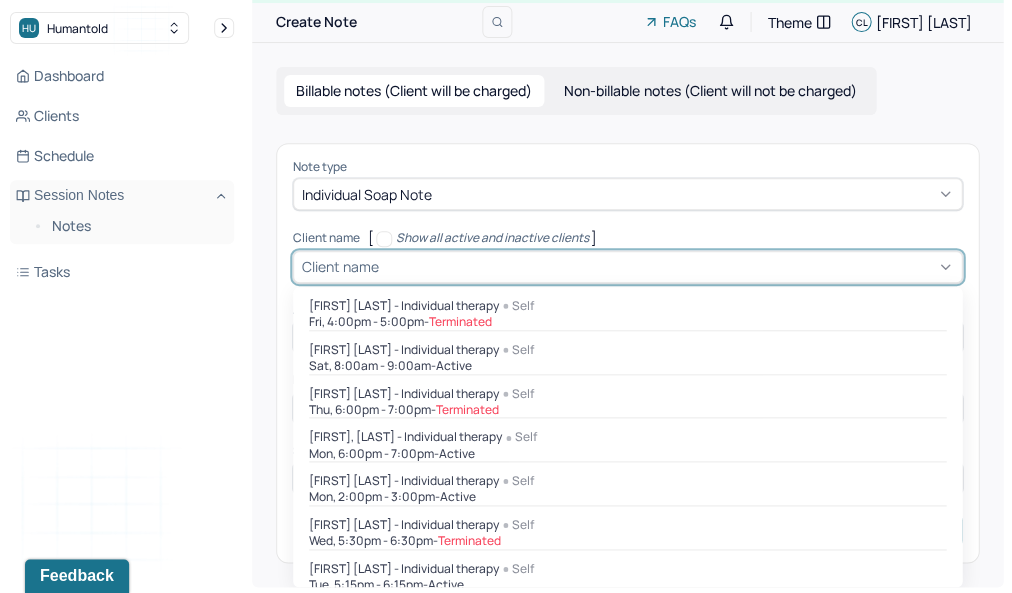 scroll, scrollTop: 43, scrollLeft: 0, axis: vertical 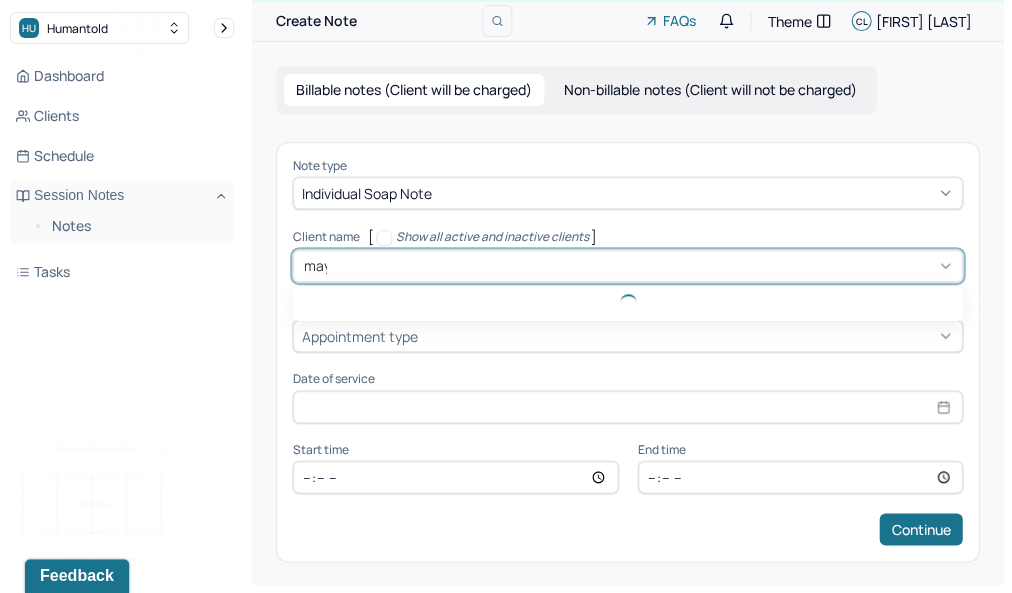 type on "[NAME]" 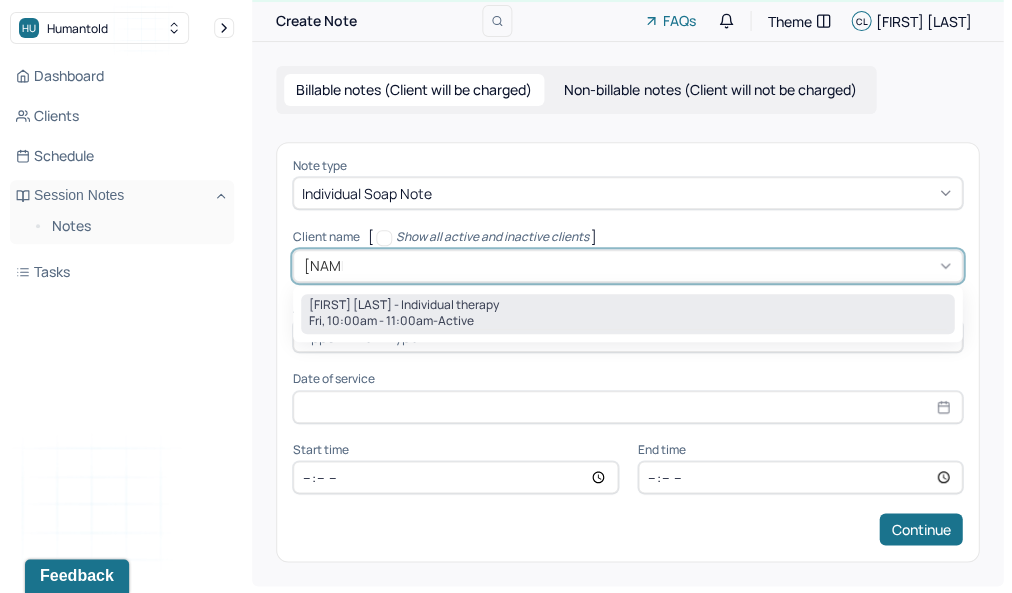 click on "Fri, [TIME] - [TIME] - active" at bounding box center [627, 321] 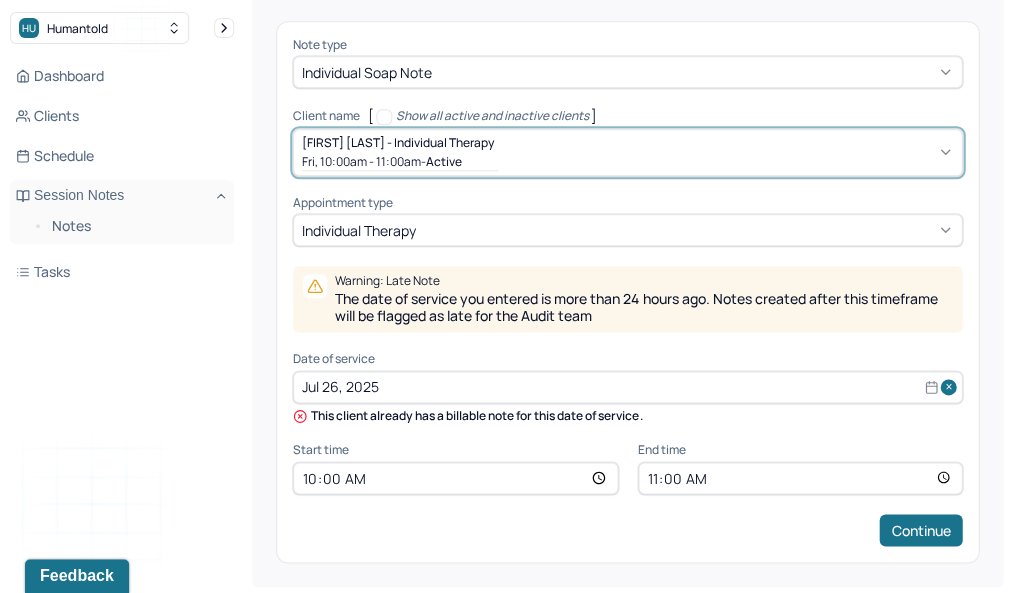 scroll, scrollTop: 163, scrollLeft: 0, axis: vertical 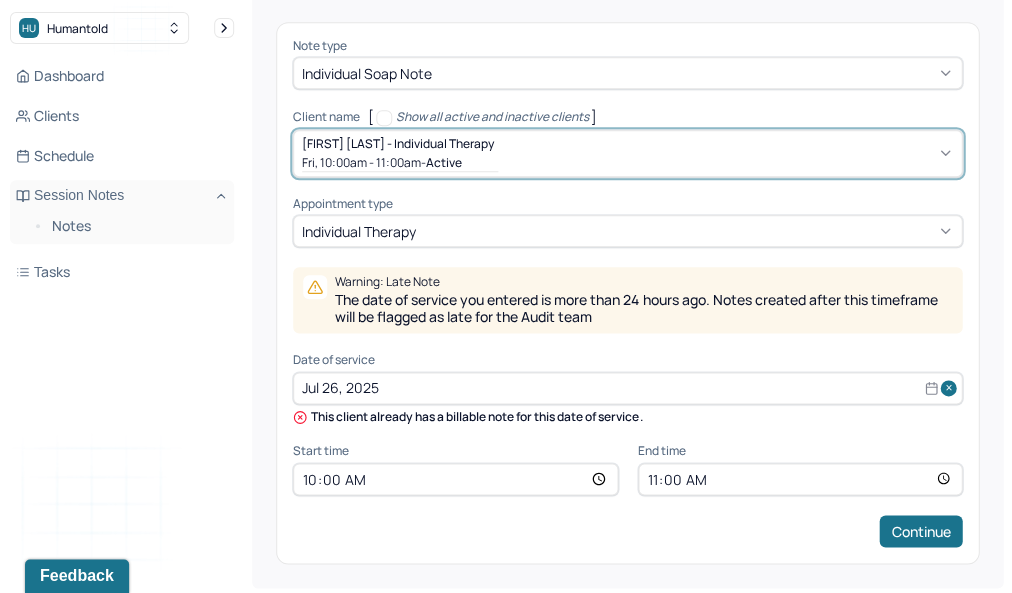 click on "Jul 26, 2025" at bounding box center [627, 388] 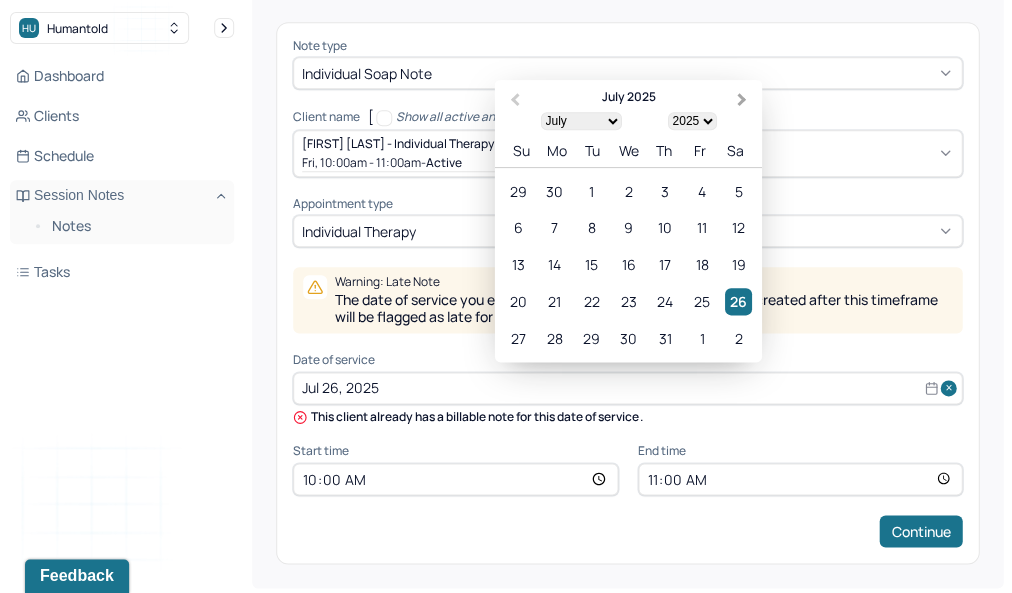 click on "Next Month" at bounding box center (742, 99) 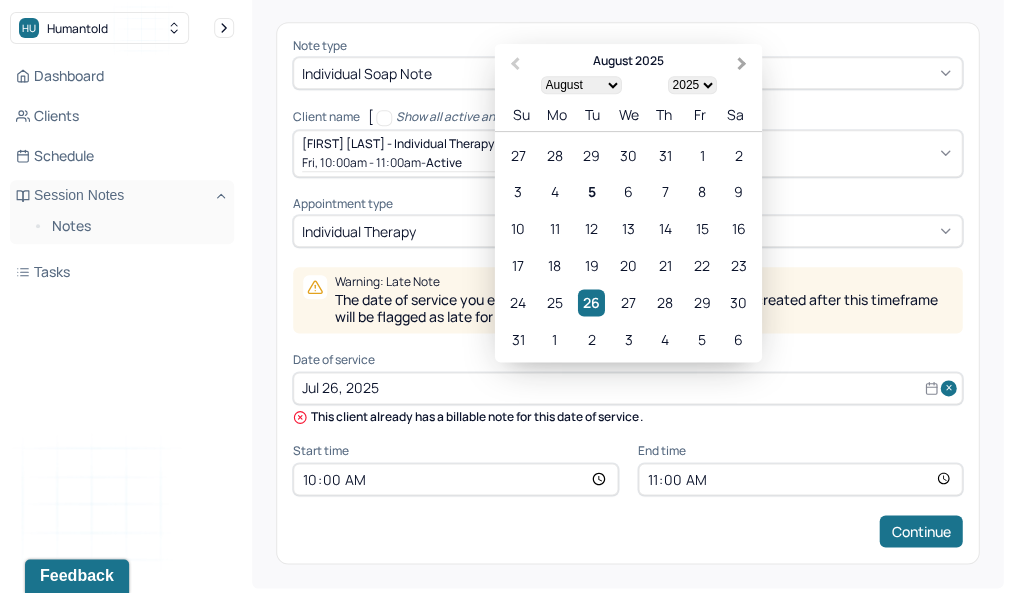 click on "Next Month" at bounding box center (742, 63) 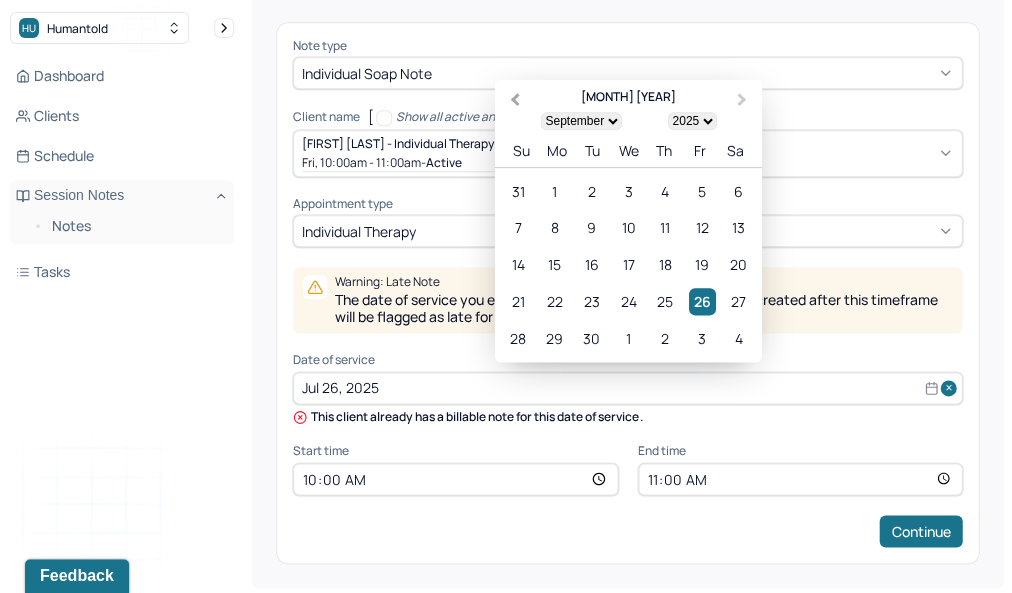 click on "Previous Month" at bounding box center [515, 99] 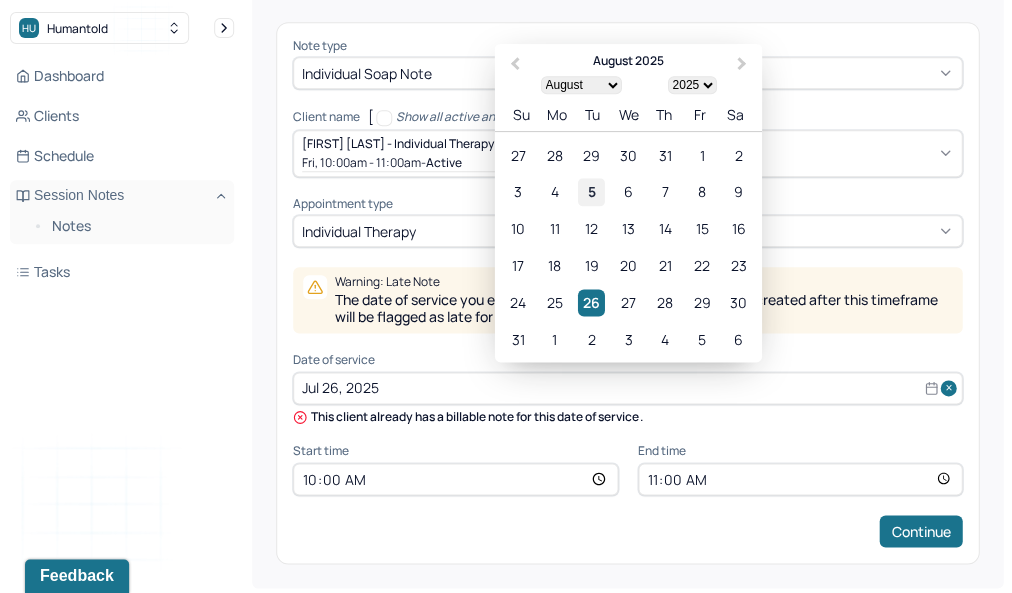 click on "5" at bounding box center (591, 191) 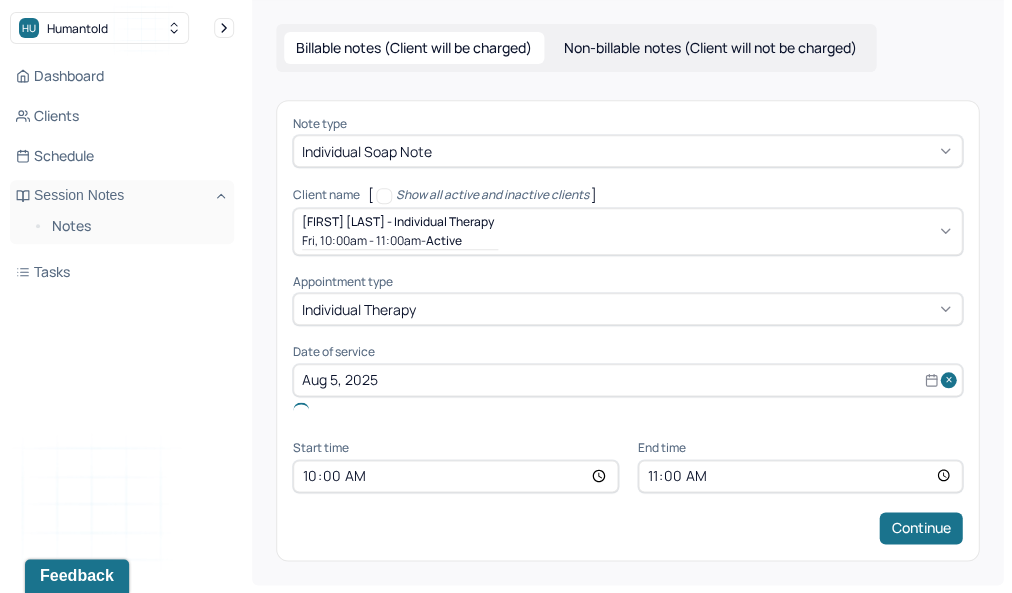 scroll, scrollTop: 56, scrollLeft: 0, axis: vertical 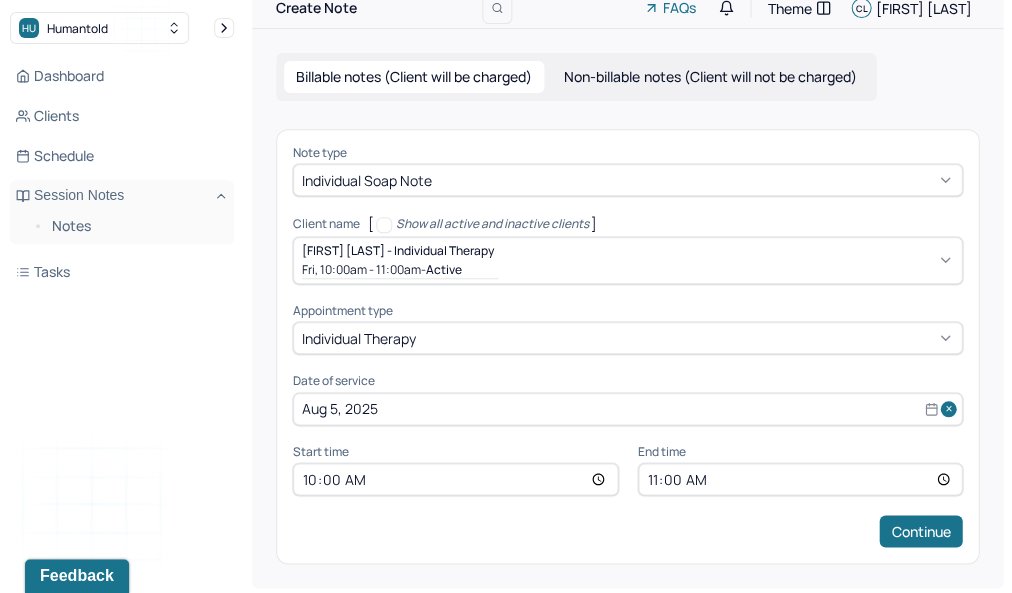 click on "10:00" at bounding box center [455, 479] 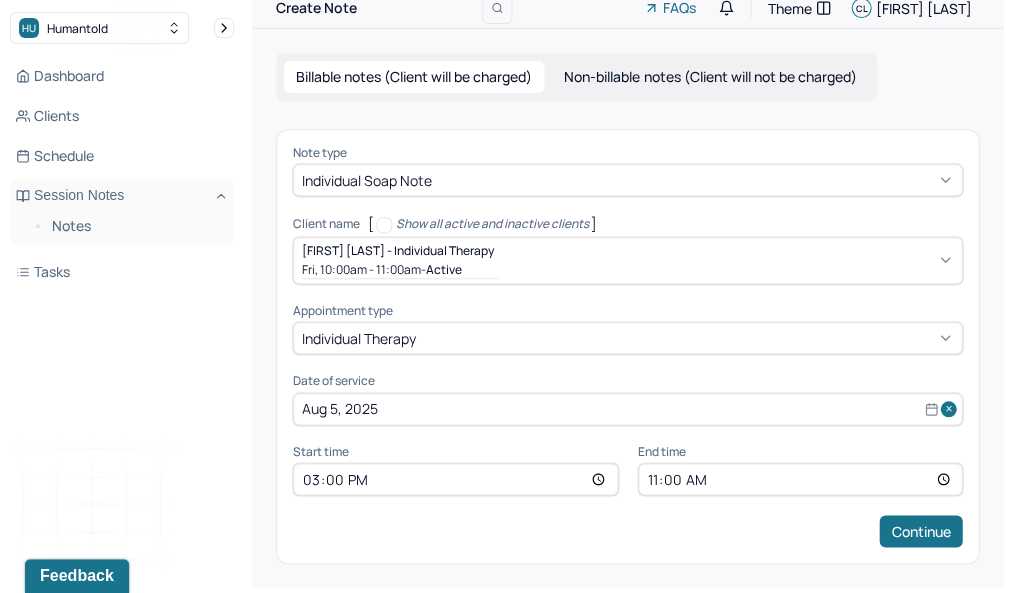 type on "15:00" 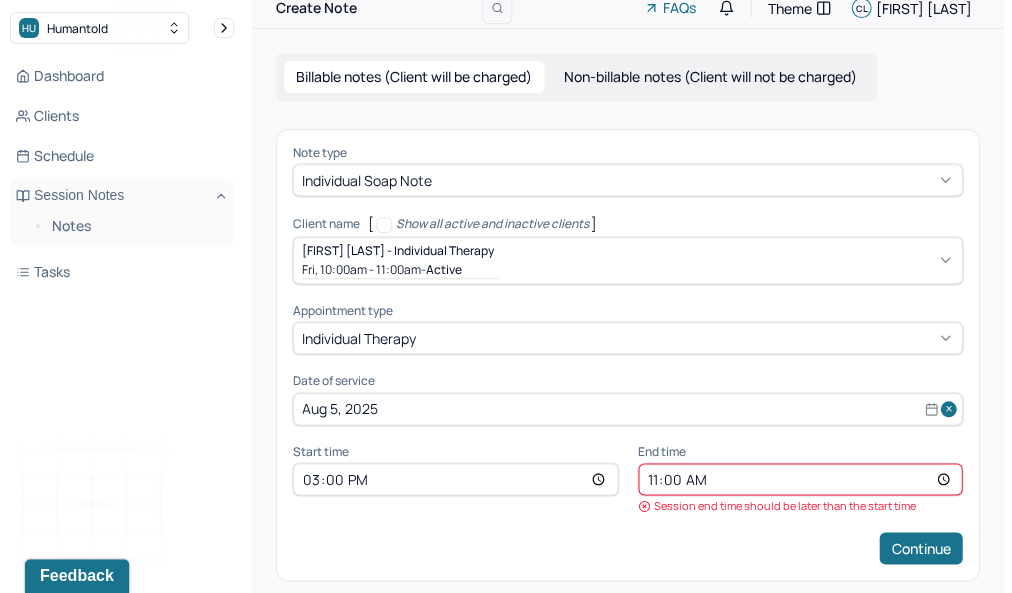 click on "[TIME]" at bounding box center (800, 479) 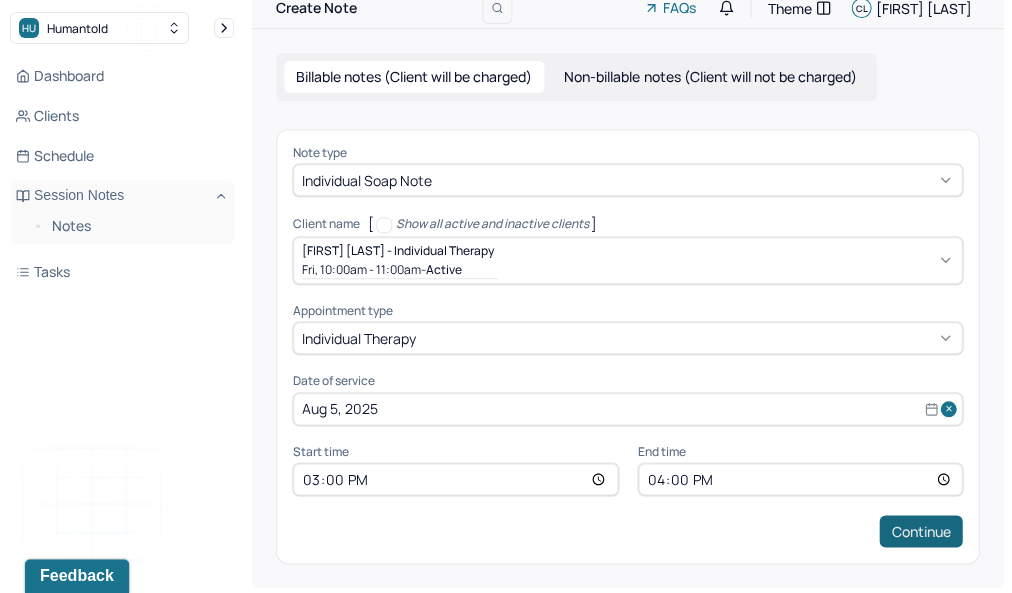 type on "16:00" 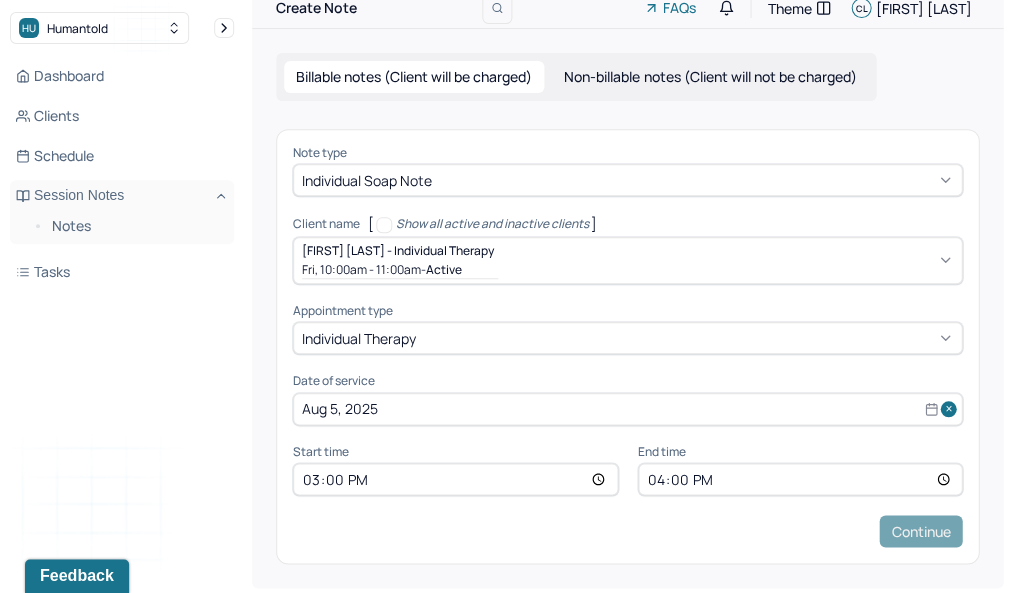 scroll, scrollTop: 0, scrollLeft: 0, axis: both 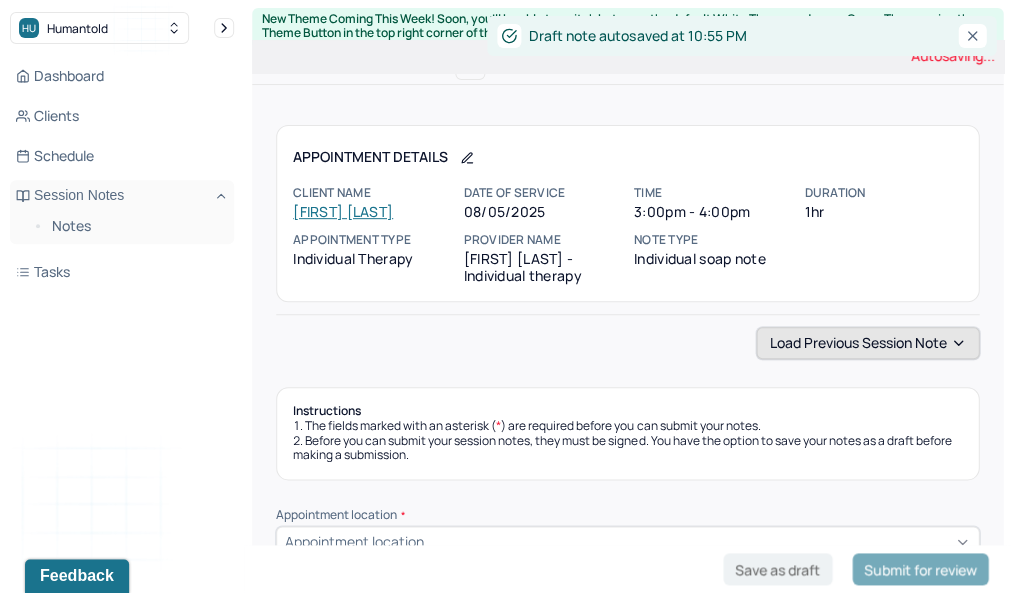 click on "Load previous session note" at bounding box center [867, 343] 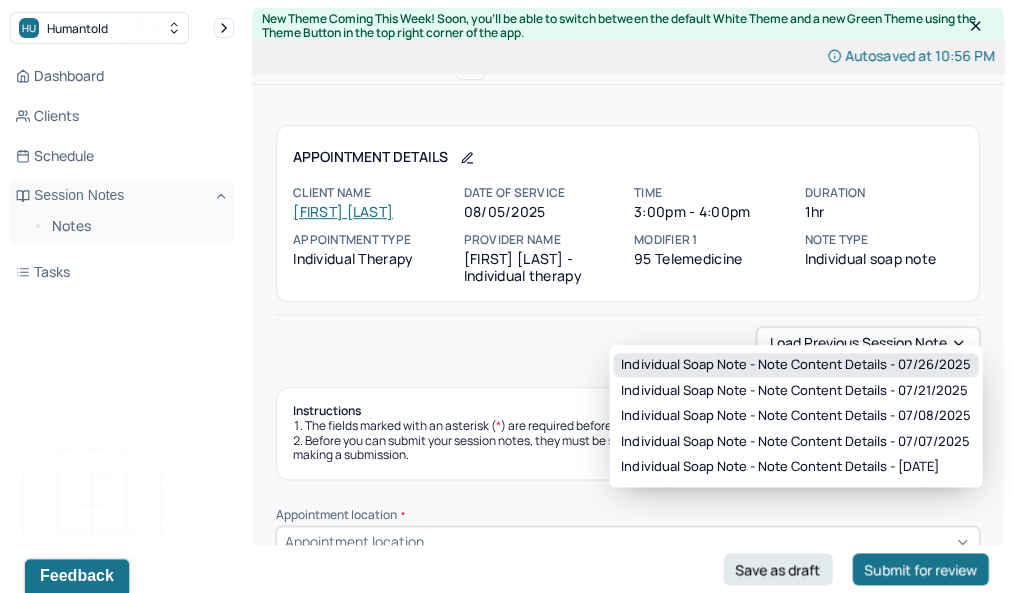 click on "Individual soap note   - Note content Details -   07/26/2025" at bounding box center (795, 365) 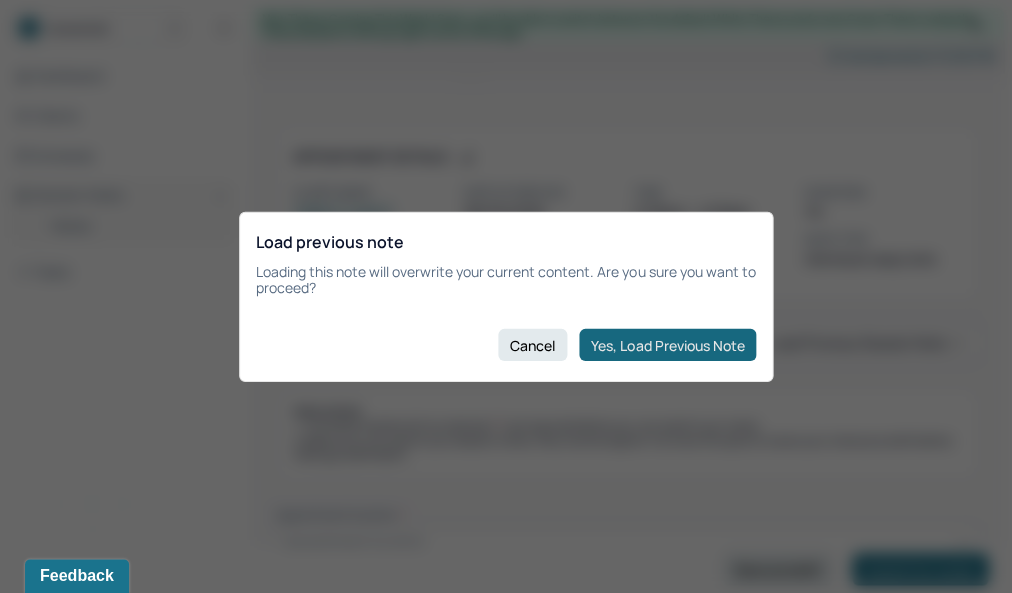 click on "Yes, Load Previous Note" at bounding box center (667, 345) 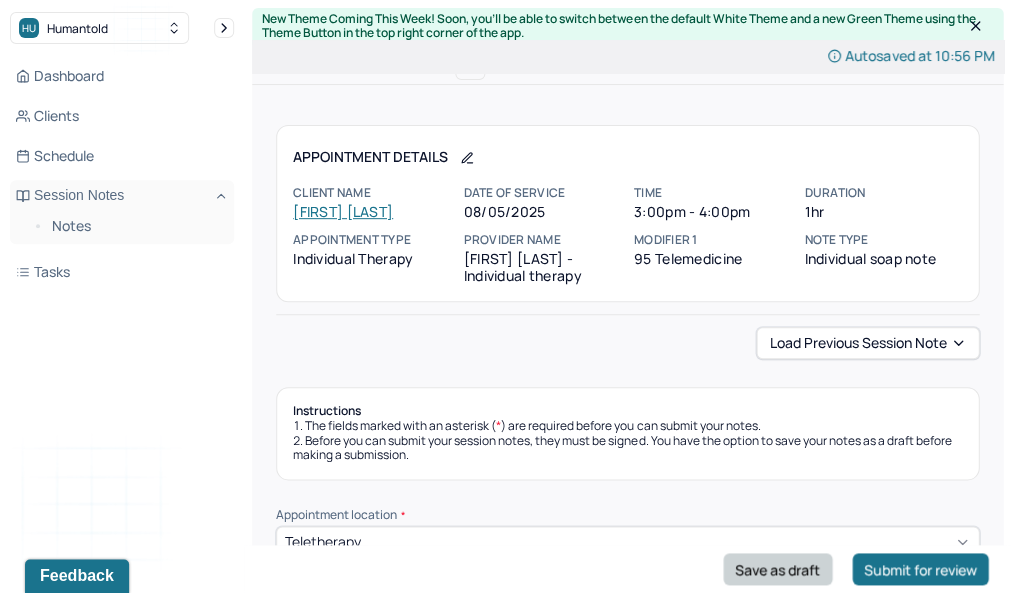 click on "Save as draft" at bounding box center [777, 569] 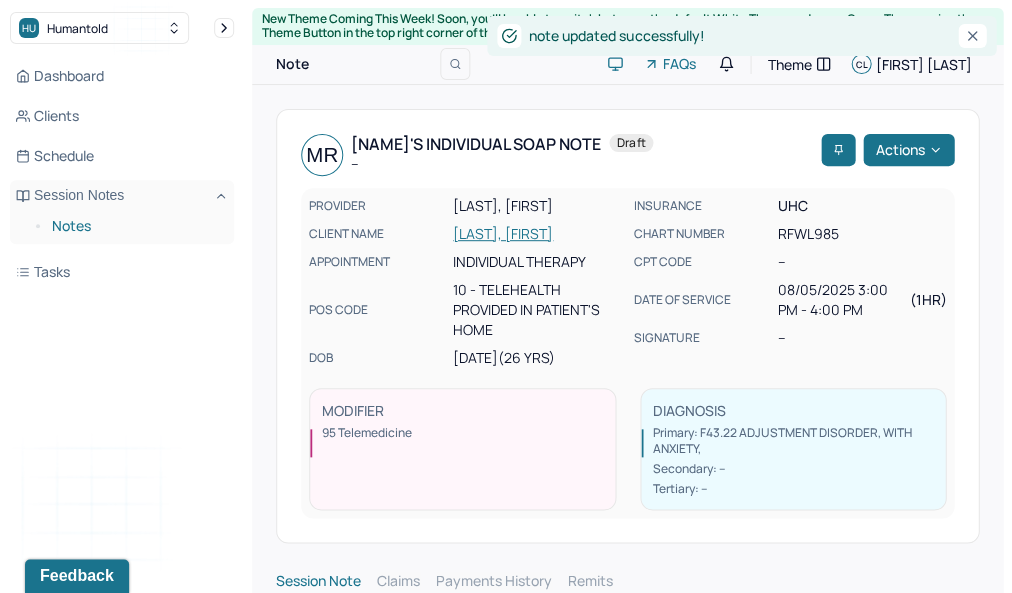 click on "Notes" at bounding box center (135, 226) 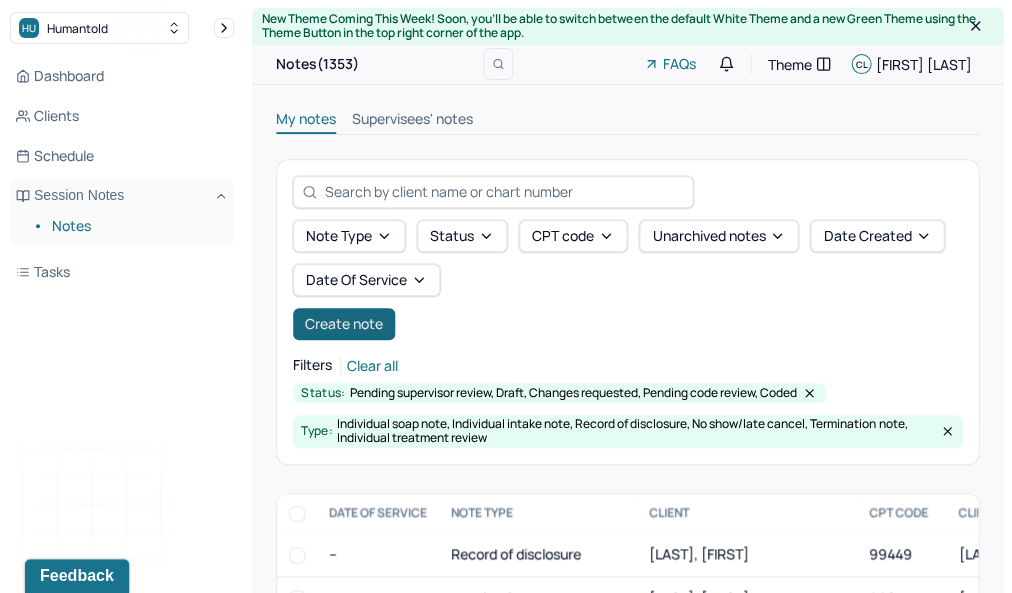 click on "Create note" at bounding box center (344, 324) 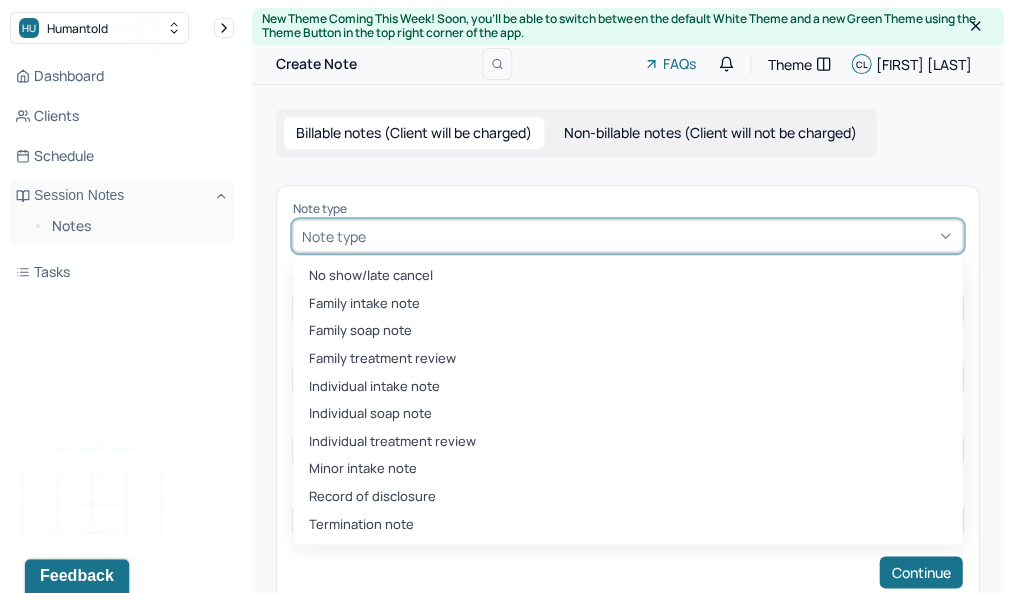 click at bounding box center [661, 236] 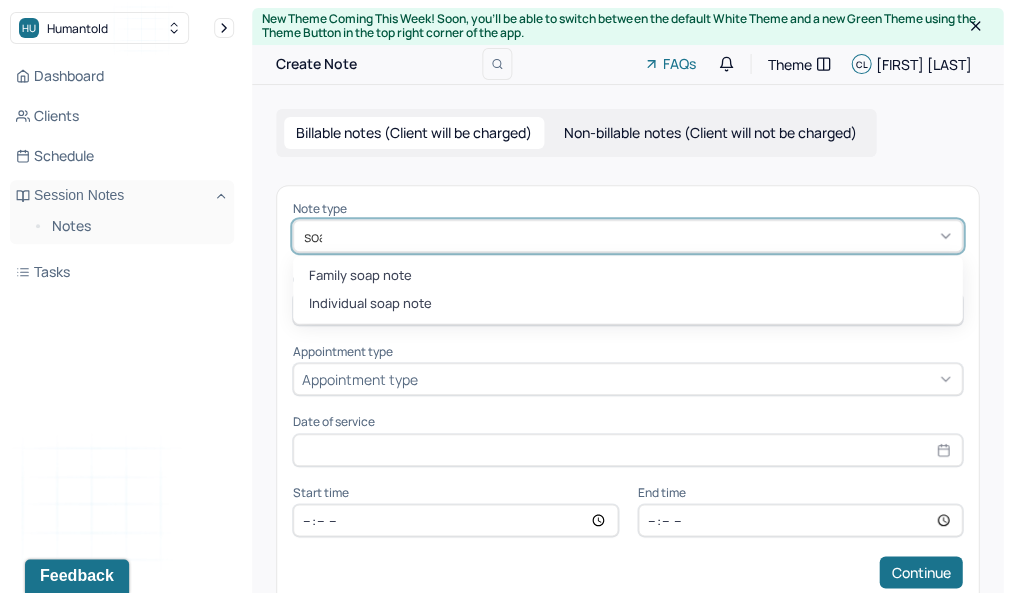 type on "soap" 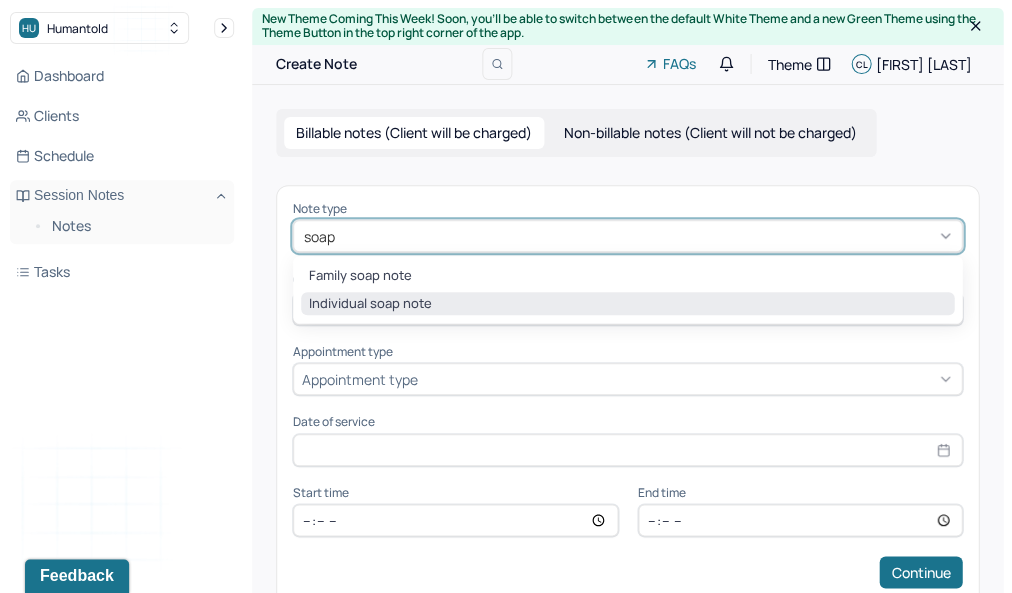 click on "Individual soap note" at bounding box center (627, 304) 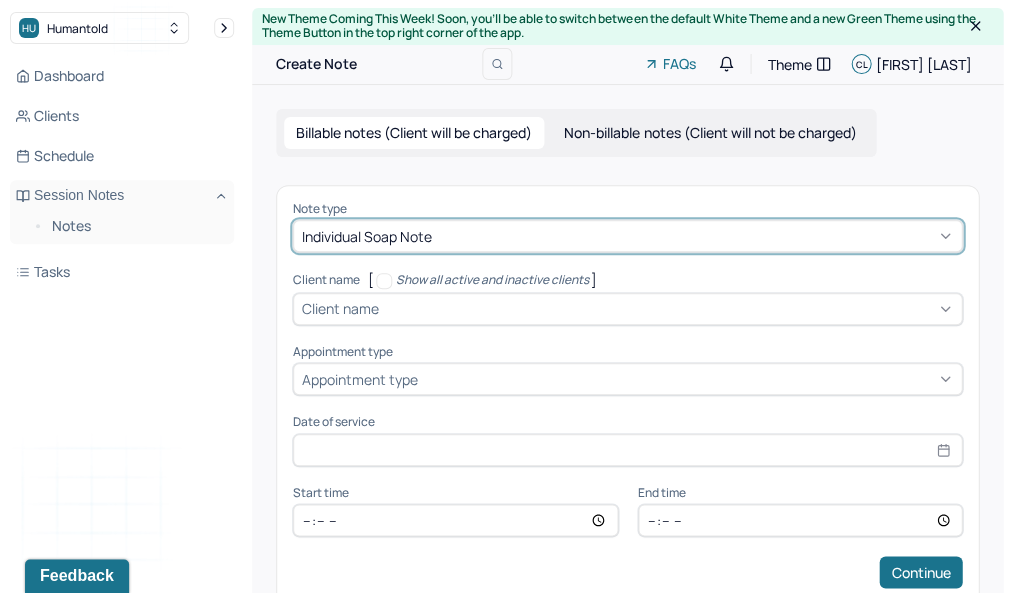 type 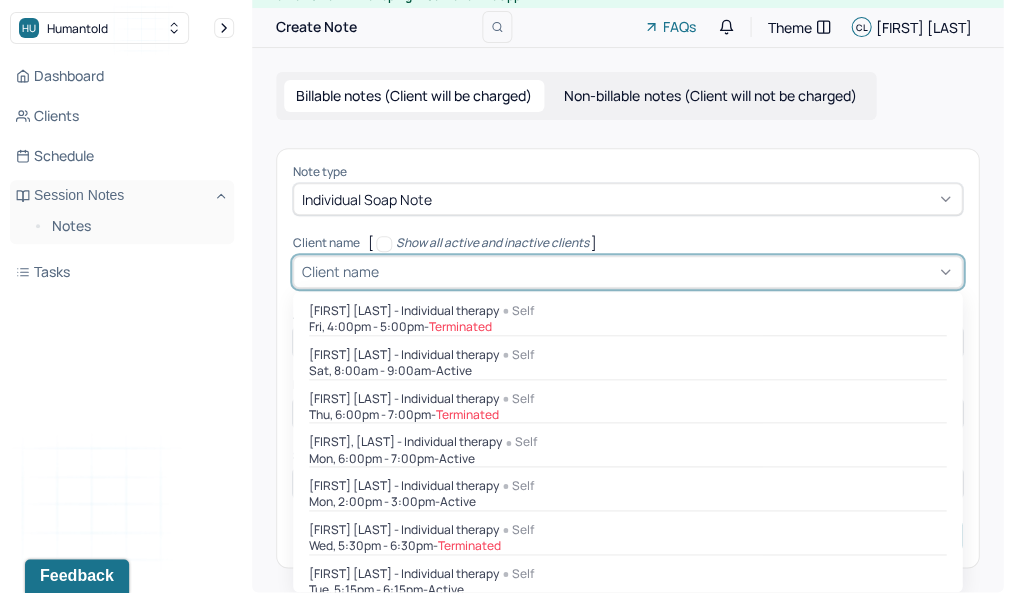 click on "Client name [FIRST] [LAST] - Individual therapy Self
Fri, 4:00pm - 5:00pm  -  Terminated Beeva Shrestha - Individual therapy Self
Sat, 8:00am - 9:00am  -  active Curtis Lord - Individual therapy Self
Thu, 6:00pm - 7:00pm  -  Terminated Cynthia Ko - Individual therapy Self
Mon, 6:00pm - 7:00pm  -  active Derek  [LAST] [LAST] - Individual therapy Self
Mon, 2:00pm - 3:00pm  -  active Dionne Lindsay - Individual therapy Self
Wed, 5:30pm - 6:30pm  -  Terminated Edward Ciraco - Individual therapy Self
Tue, 5:15pm - 6:15pm  -  active Elizabeth Duncan - Individual therapy Self
Tue, 10:00am - 11:00am  -  active Self
-" at bounding box center (627, 272) 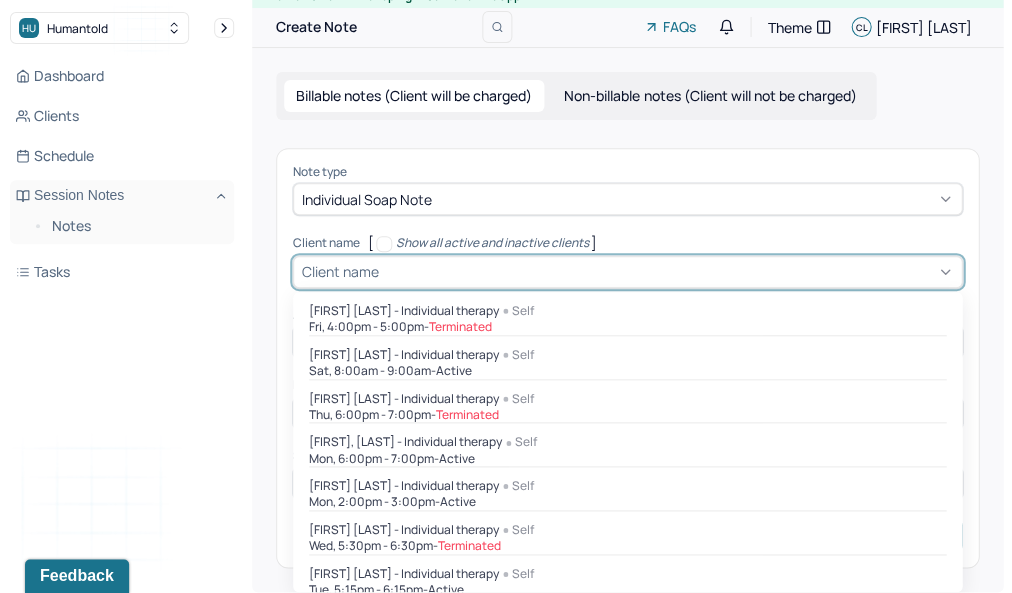 scroll, scrollTop: 43, scrollLeft: 0, axis: vertical 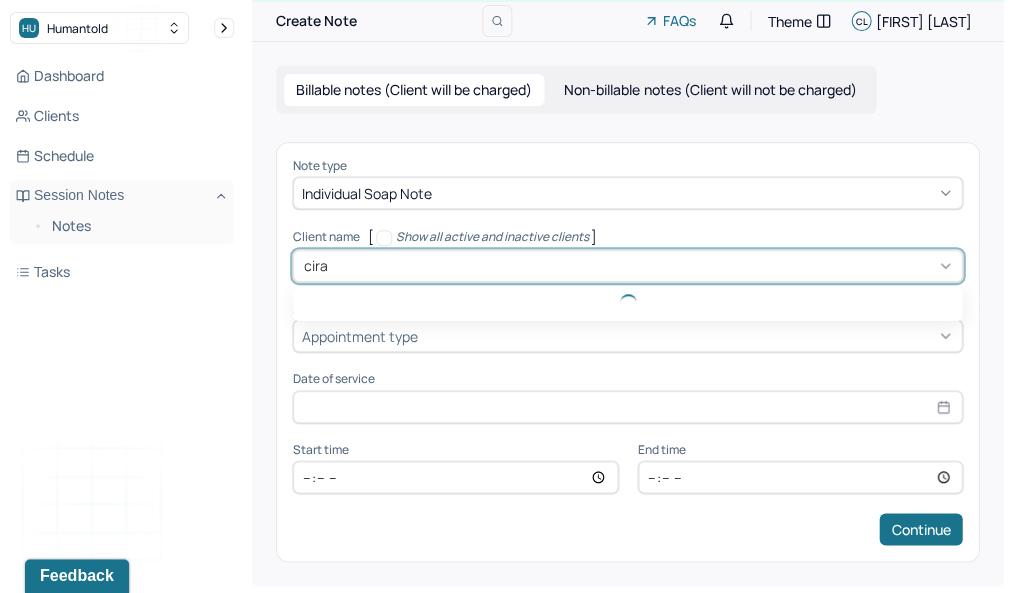type on "cirac" 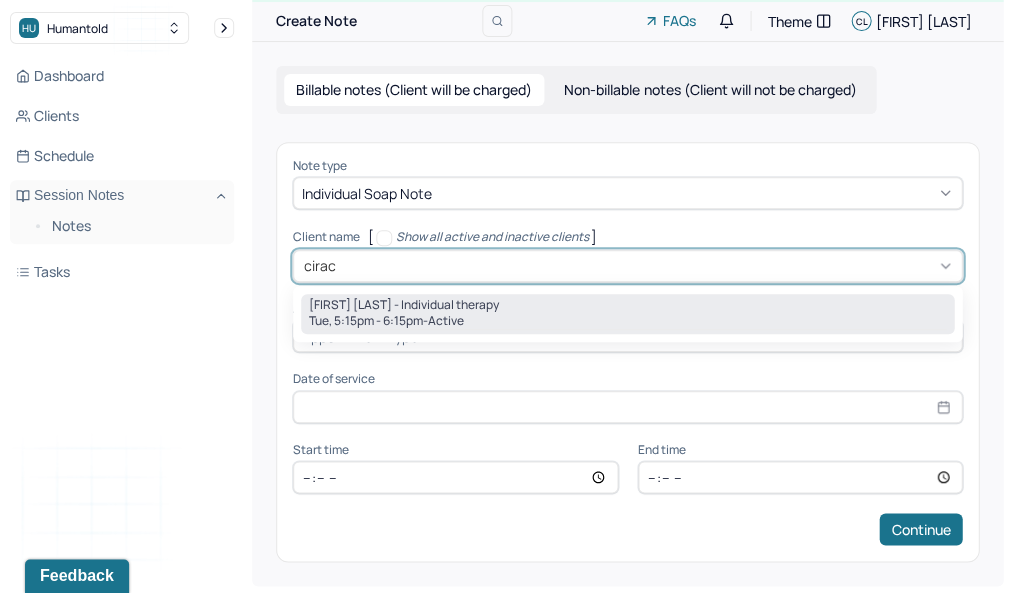 click on "[DAY], [TIME]  -  active" at bounding box center [627, 321] 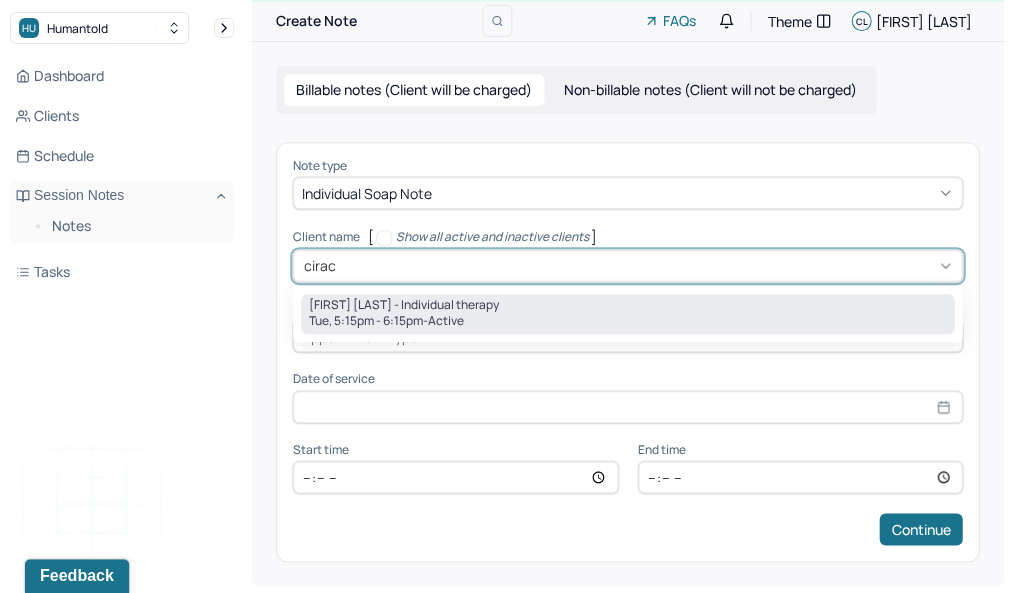type 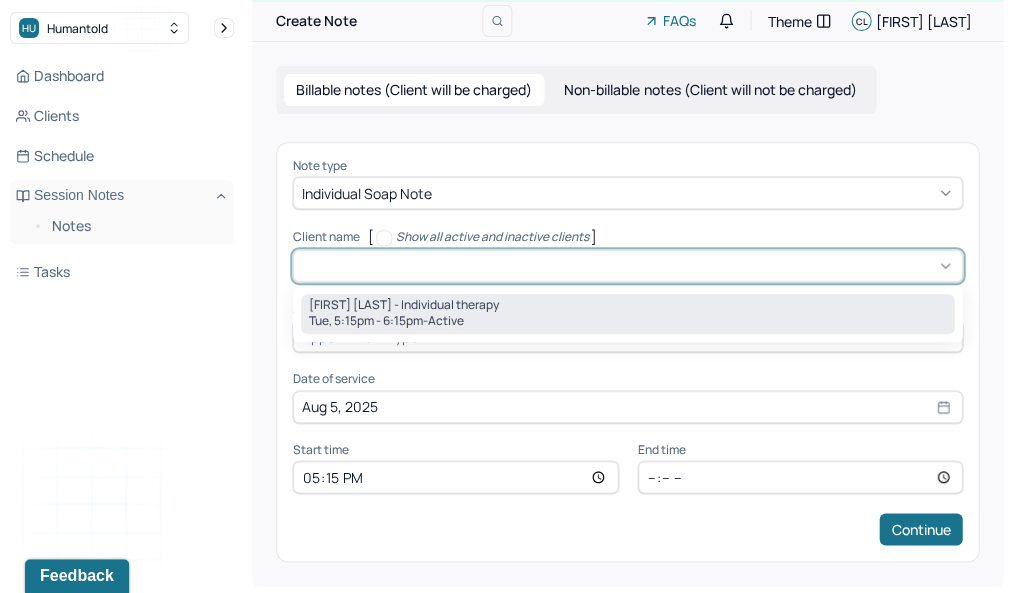 type on "18:15" 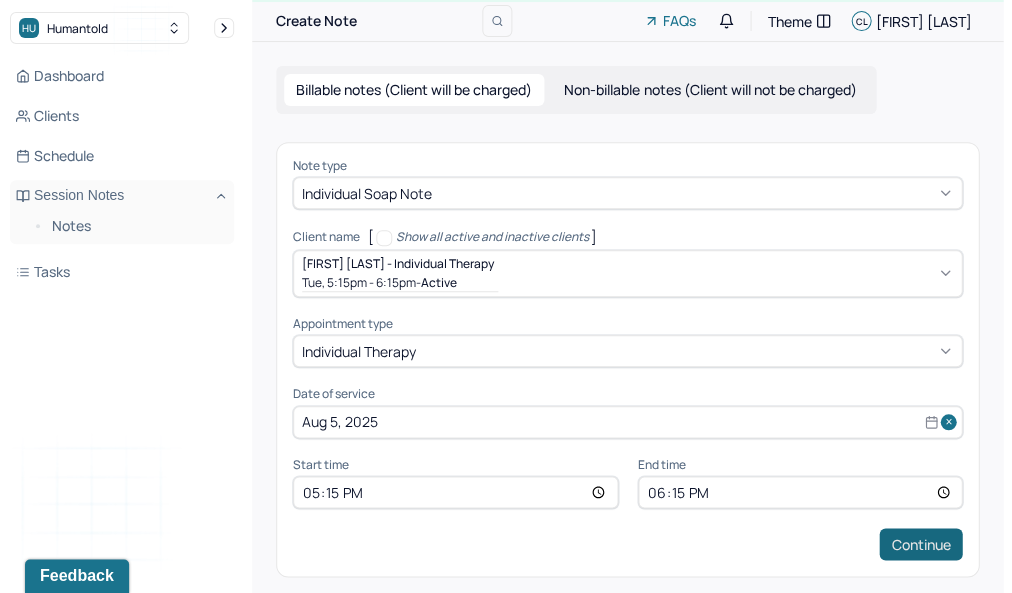click on "Continue" at bounding box center (920, 544) 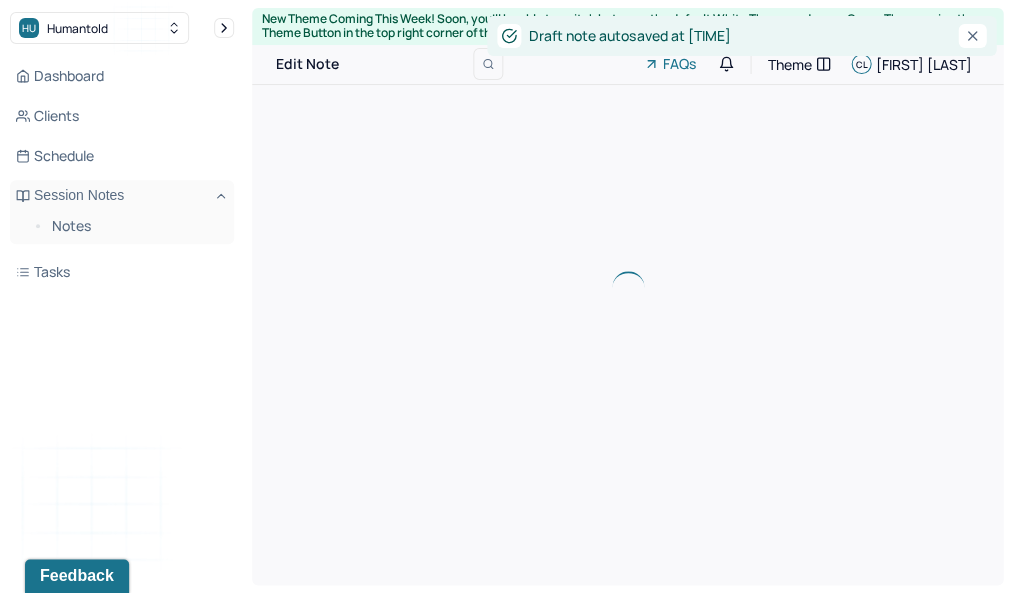 scroll, scrollTop: 0, scrollLeft: 0, axis: both 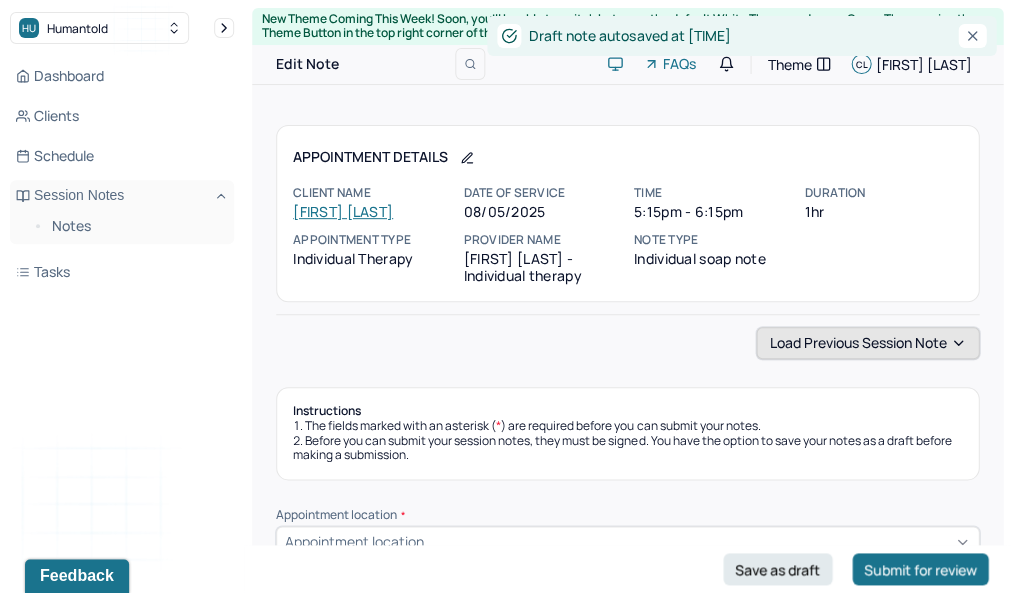click on "Load previous session note" at bounding box center (867, 343) 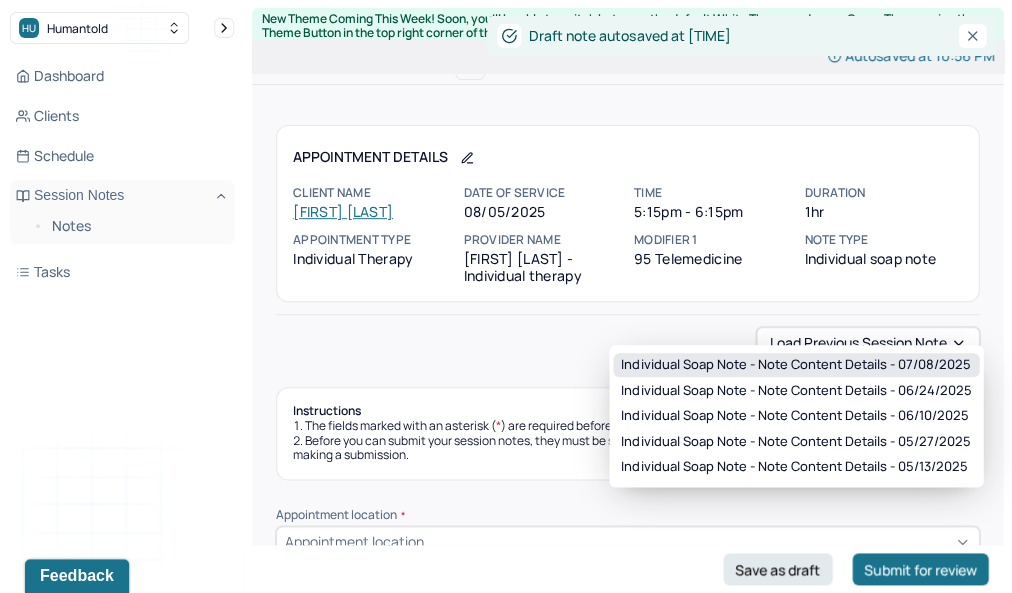 click on "Individual soap note - Note content Details - [DATE]" at bounding box center (795, 365) 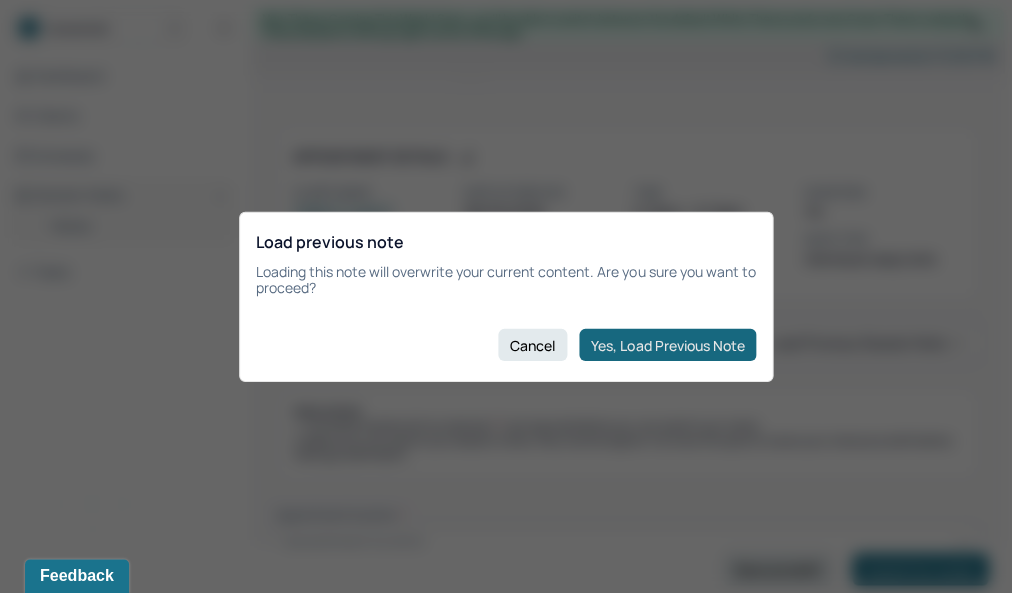 click on "Yes, Load Previous Note" at bounding box center (667, 345) 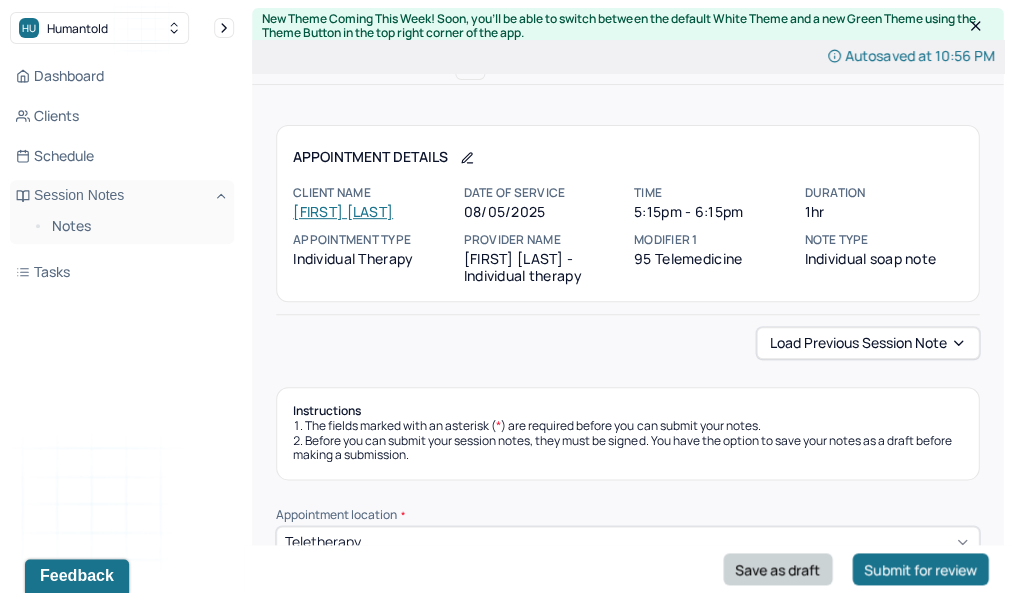 click on "Save as draft" at bounding box center (777, 569) 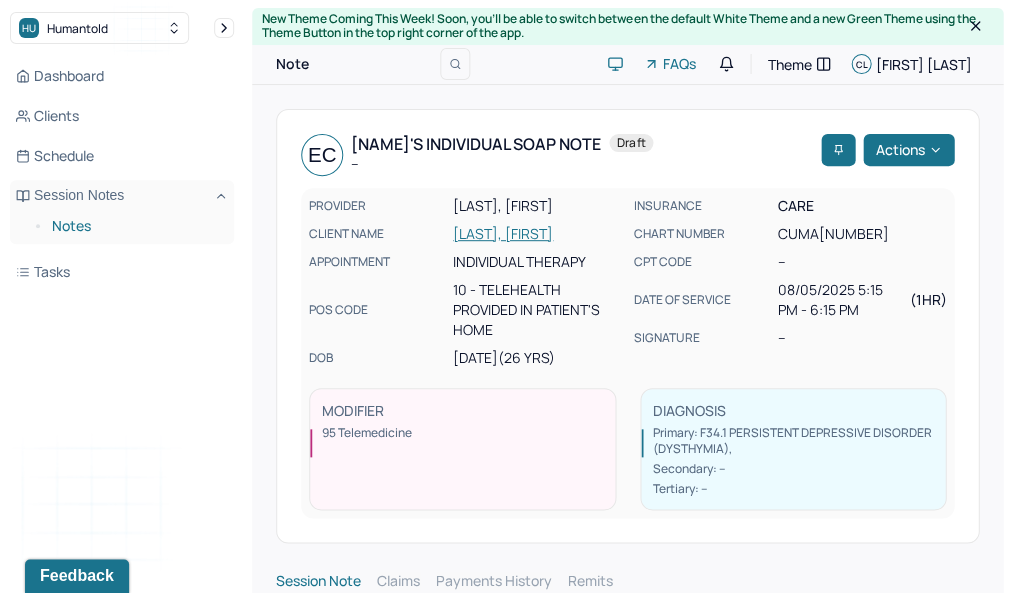click on "Notes" at bounding box center [135, 226] 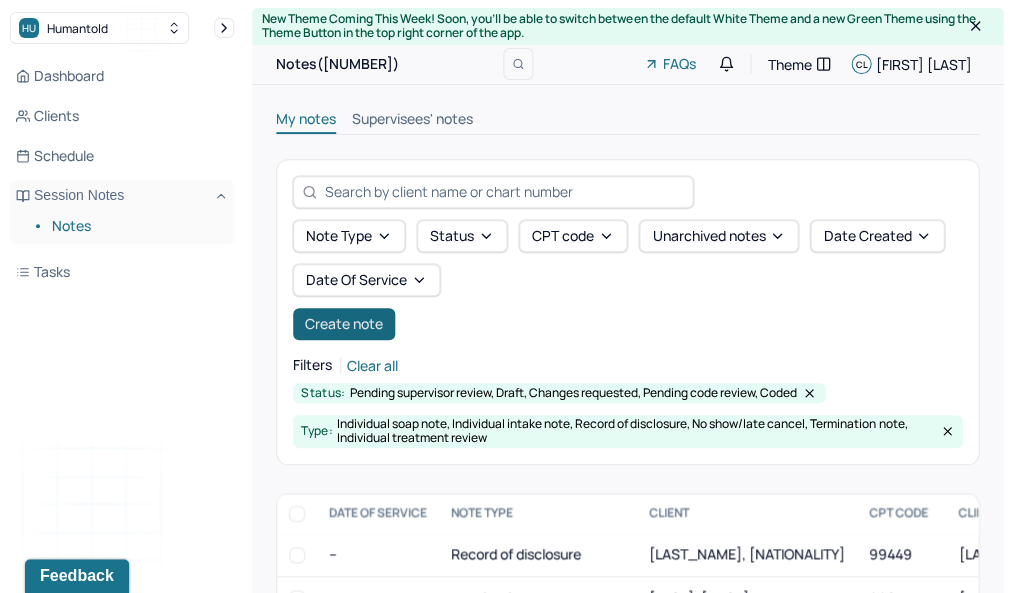 click on "Create note" at bounding box center (344, 324) 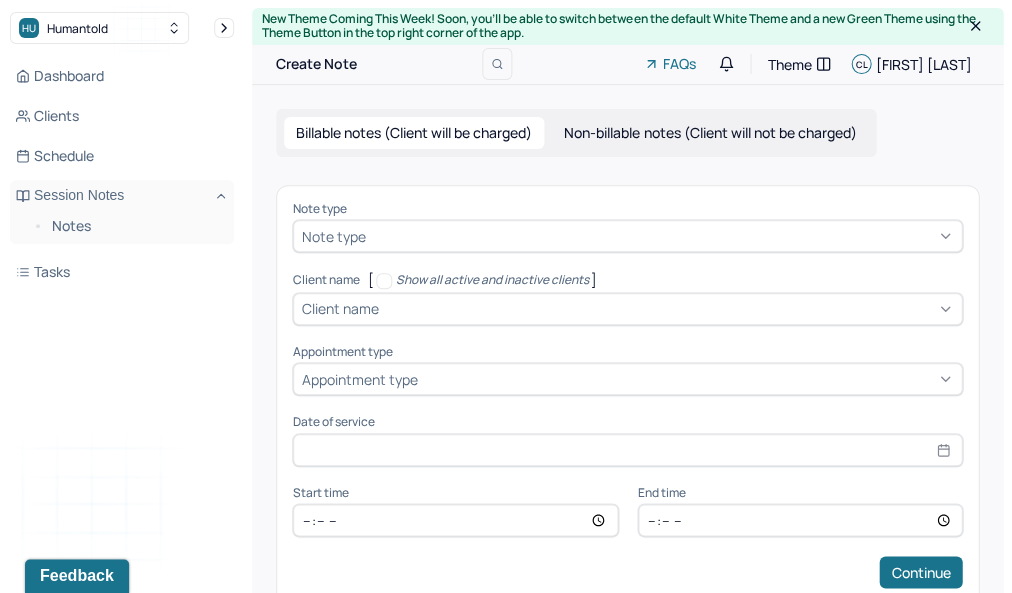 click at bounding box center [661, 236] 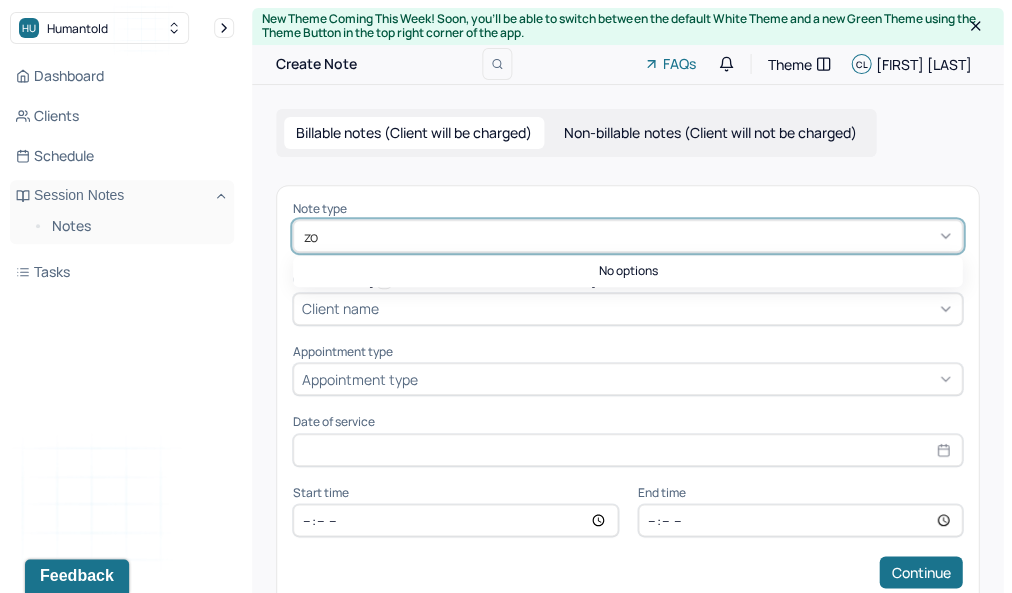 type on "z" 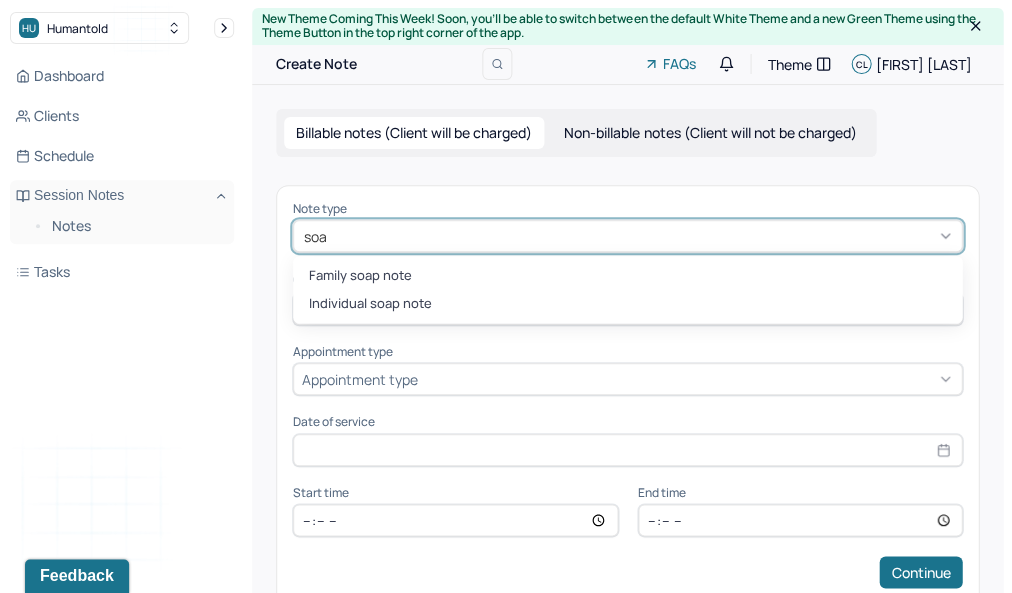 type on "soap" 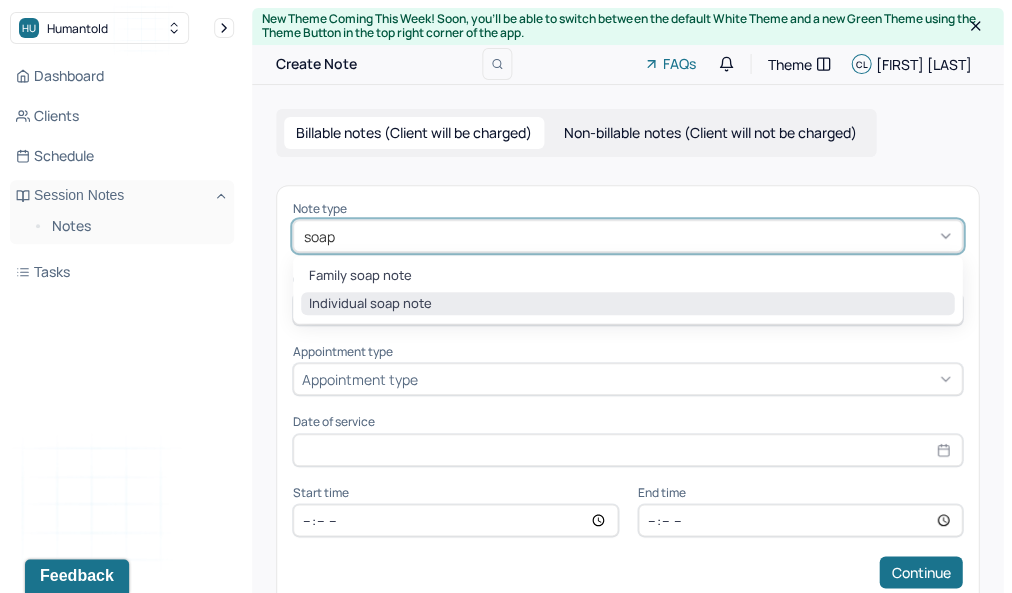 click on "Individual soap note" at bounding box center [627, 304] 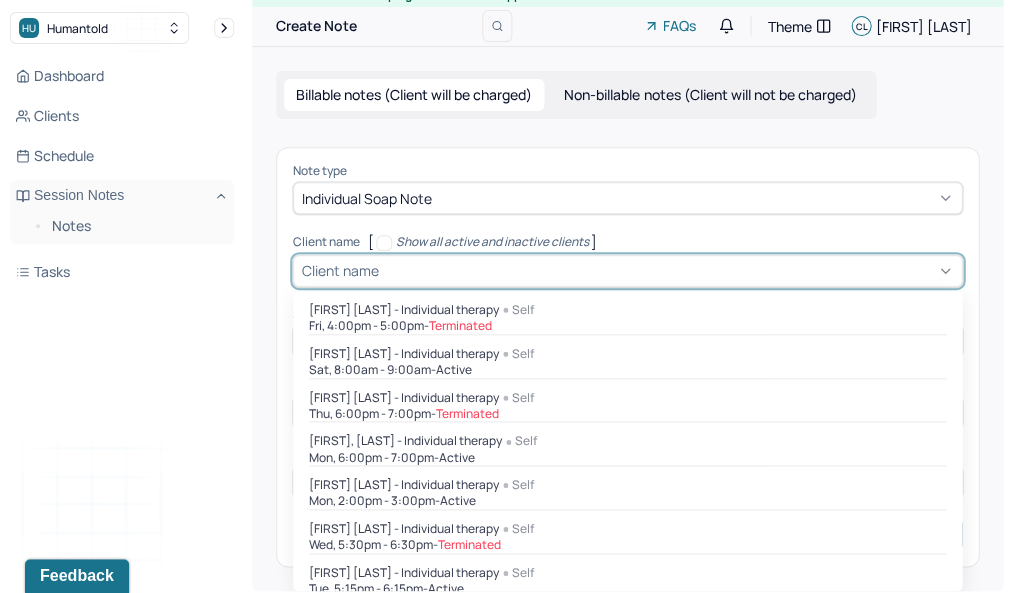 click on "Client name [FIRST] [LAST] - Individual therapy Self
Fri, 4:00pm - 5:00pm  -  Terminated Beeva Shrestha - Individual therapy Self
Sat, 8:00am - 9:00am  -  active Curtis Lord - Individual therapy Self
Thu, 6:00pm - 7:00pm  -  Terminated Cynthia Ko - Individual therapy Self
Mon, 6:00pm - 7:00pm  -  active Derek  [LAST] [LAST] - Individual therapy Self
Mon, 2:00pm - 3:00pm  -  active Dionne Lindsay - Individual therapy Self
Wed, 5:30pm - 6:30pm  -  Terminated Edward Ciraco - Individual therapy Self
Tue, 5:15pm - 6:15pm  -  active Elizabeth Duncan - Individual therapy Self
Tue, 10:00am - 11:00am  -  active Self
-" at bounding box center (627, 271) 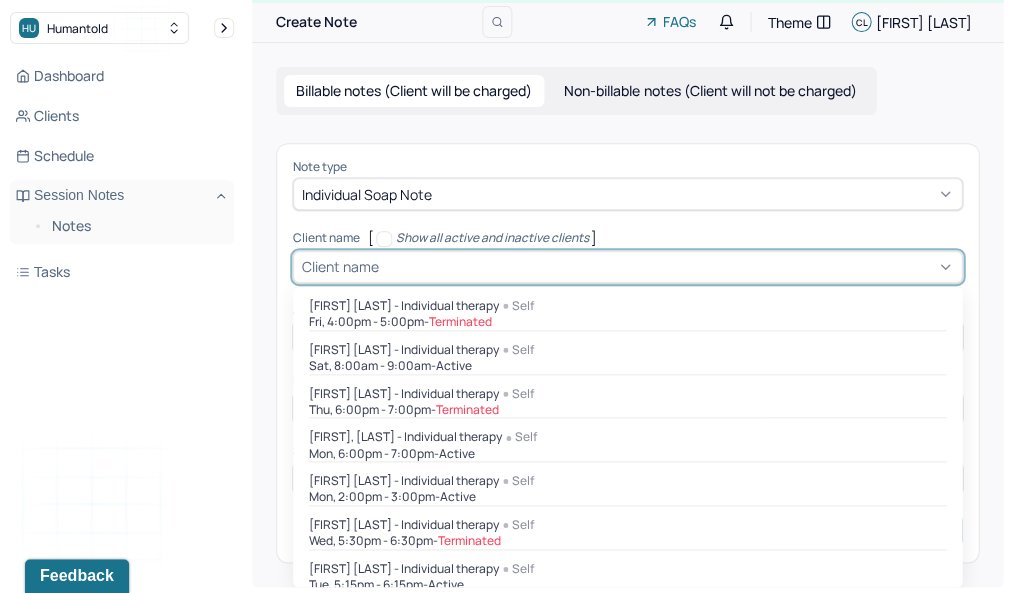scroll, scrollTop: 43, scrollLeft: 0, axis: vertical 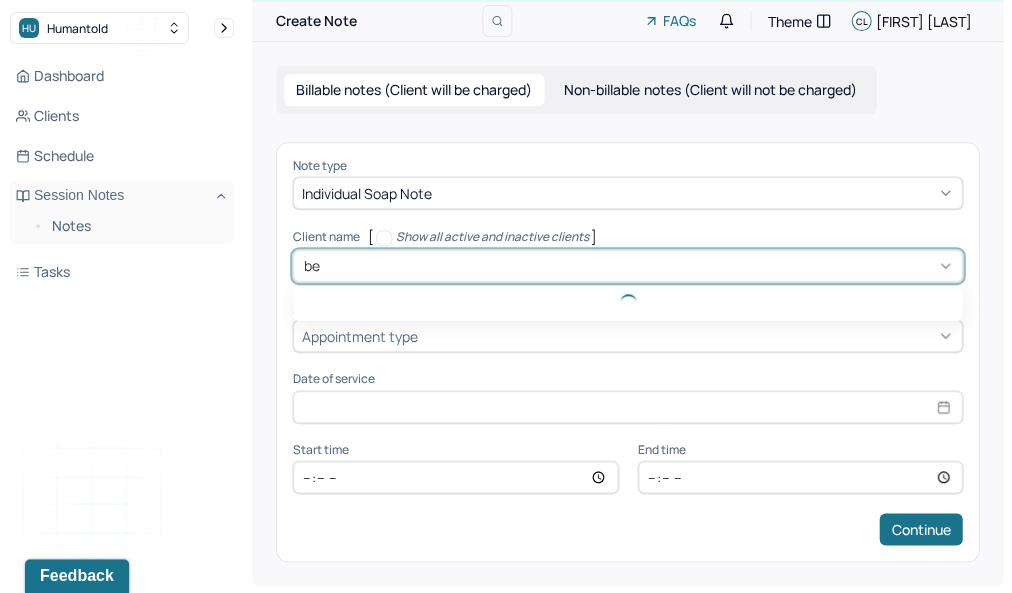 type on "b" 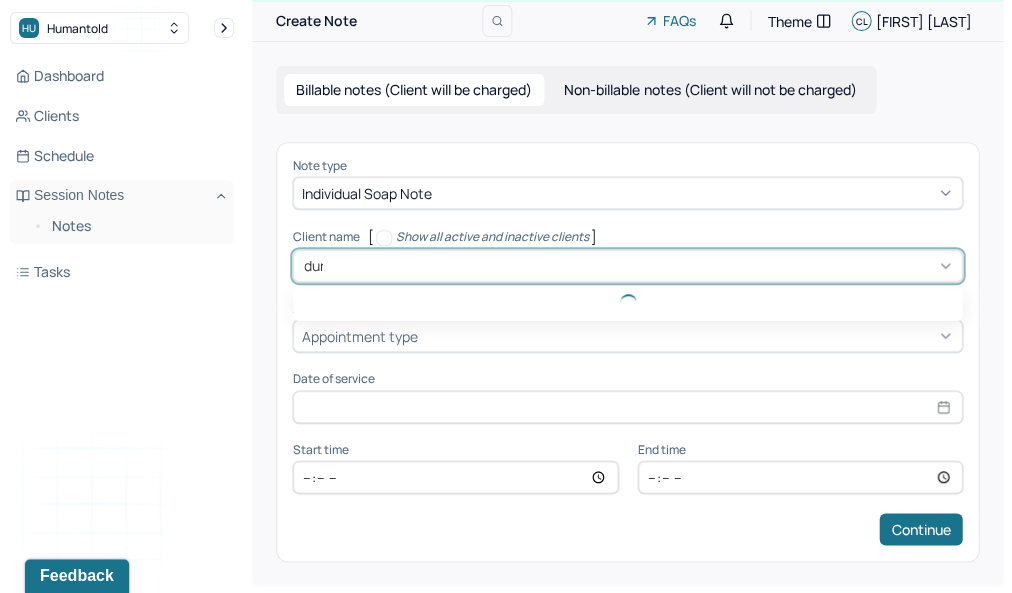 type on "[NAME]" 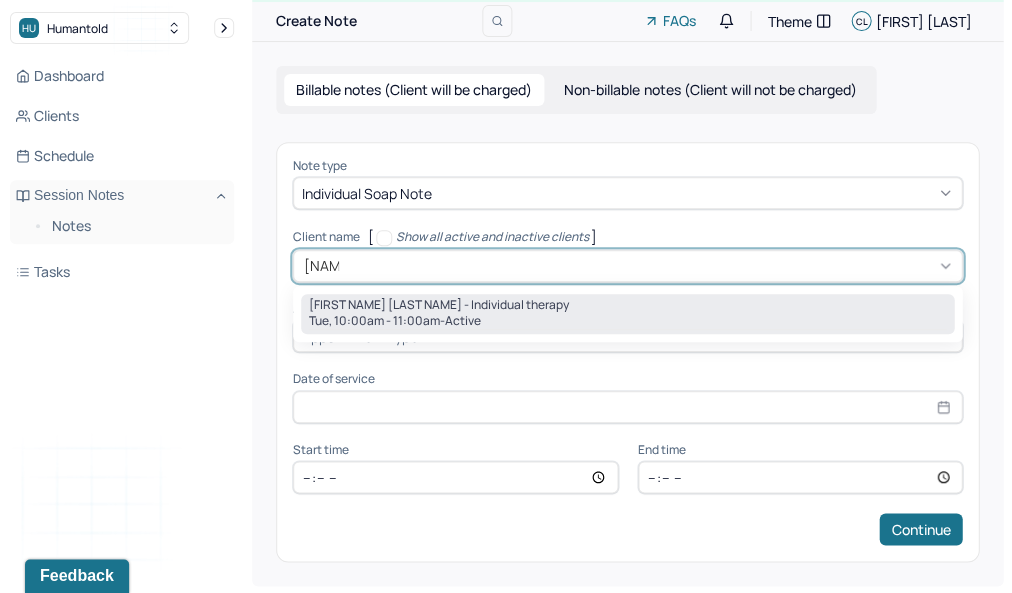 click on "Tue, 10:00am - 11:00am  -  active" at bounding box center (627, 321) 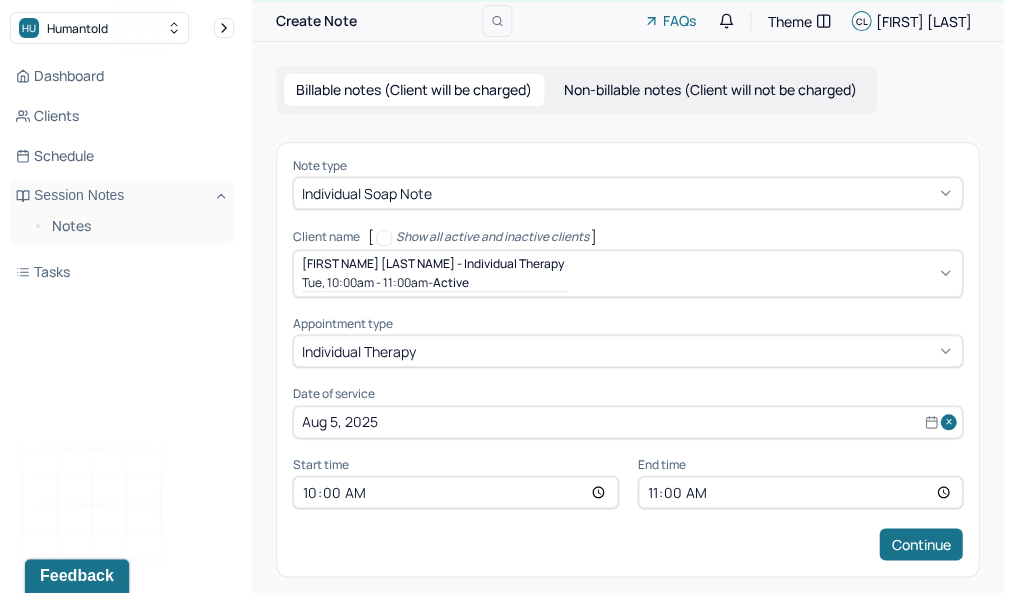 click on "10:00" at bounding box center (455, 492) 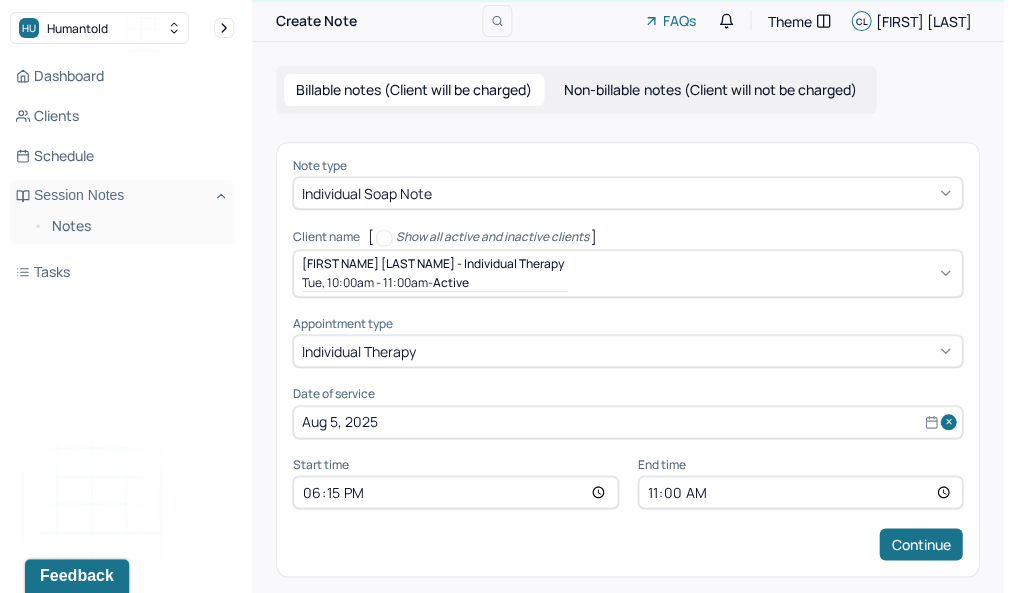 type on "18:15" 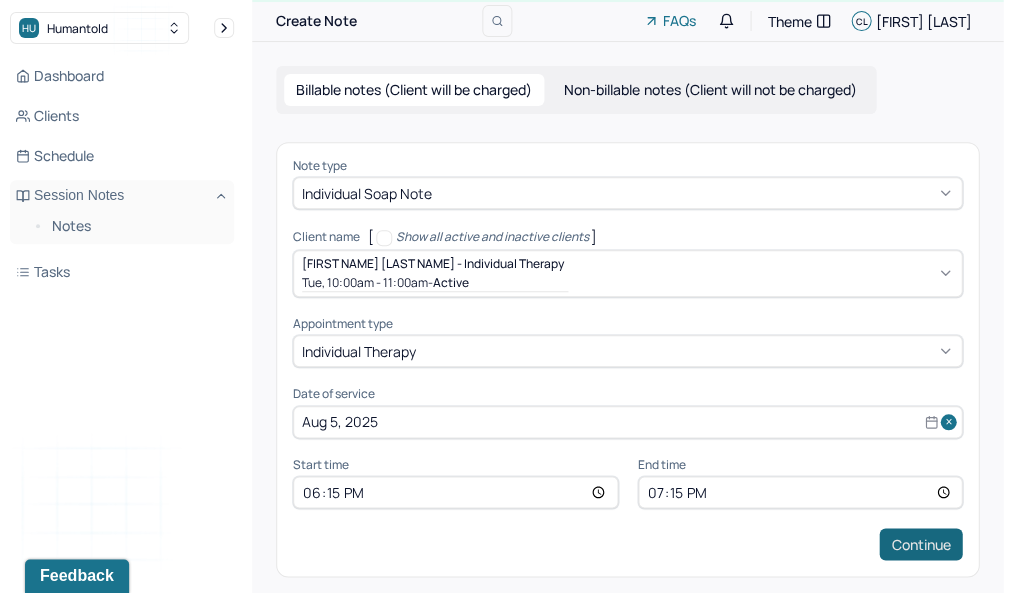 type on "19:15" 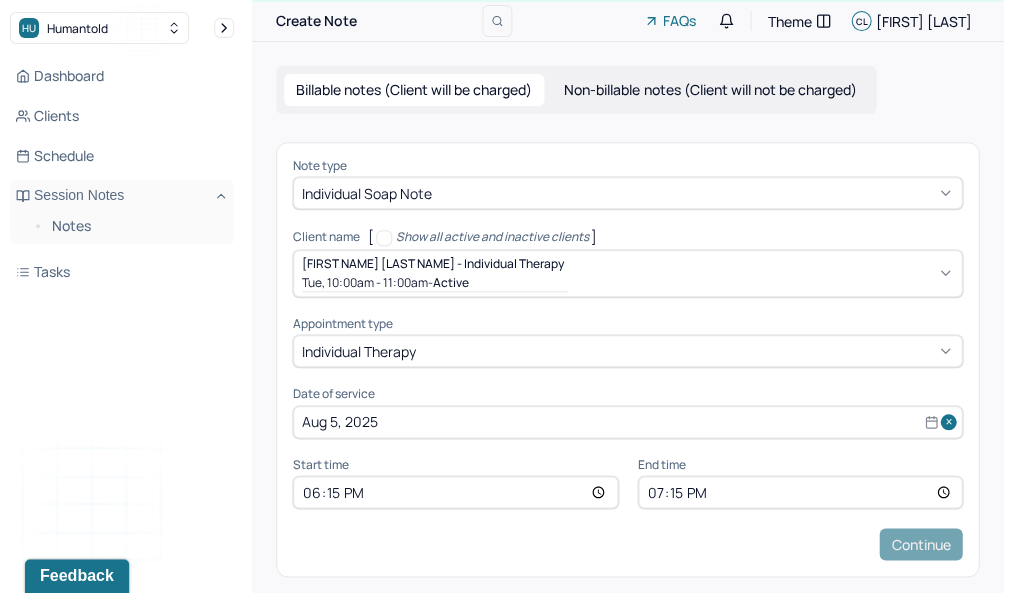 scroll, scrollTop: 0, scrollLeft: 0, axis: both 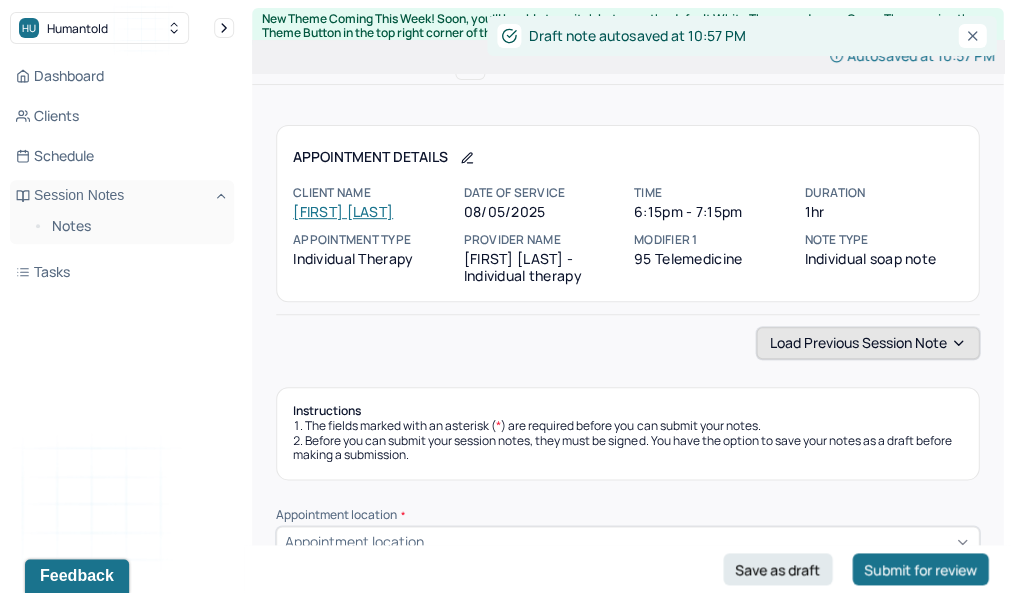 click on "Load previous session note" at bounding box center (867, 343) 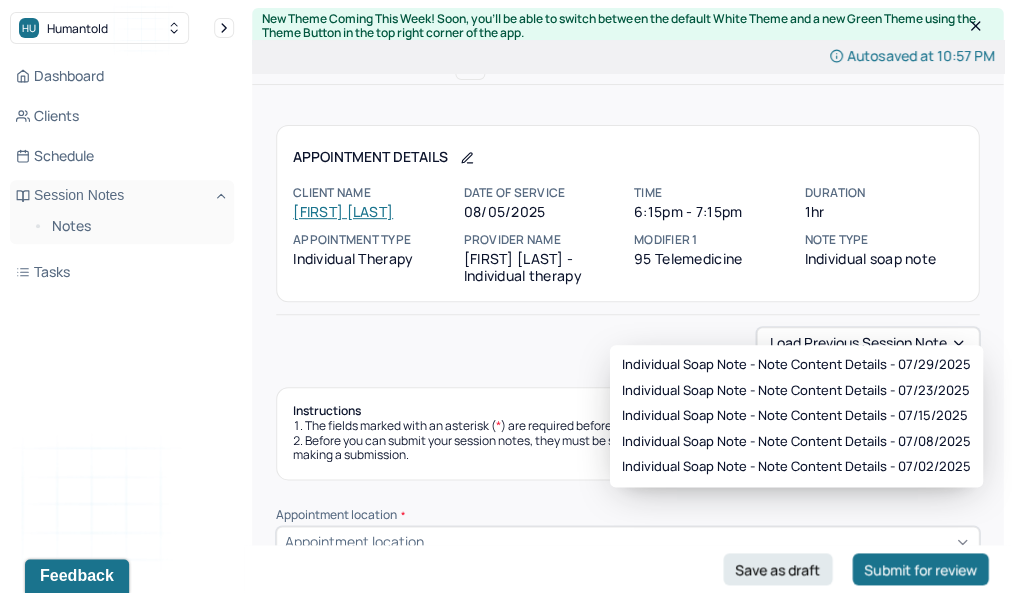 click on "Individual soap note - Note content Details - [DATE] Individual soap note - Note content Details - [DATE] Individual soap note - Note content Details - [DATE] Individual soap note - Note content Details - [DATE] Individual soap note - Note content Details - [DATE]" at bounding box center [796, 416] 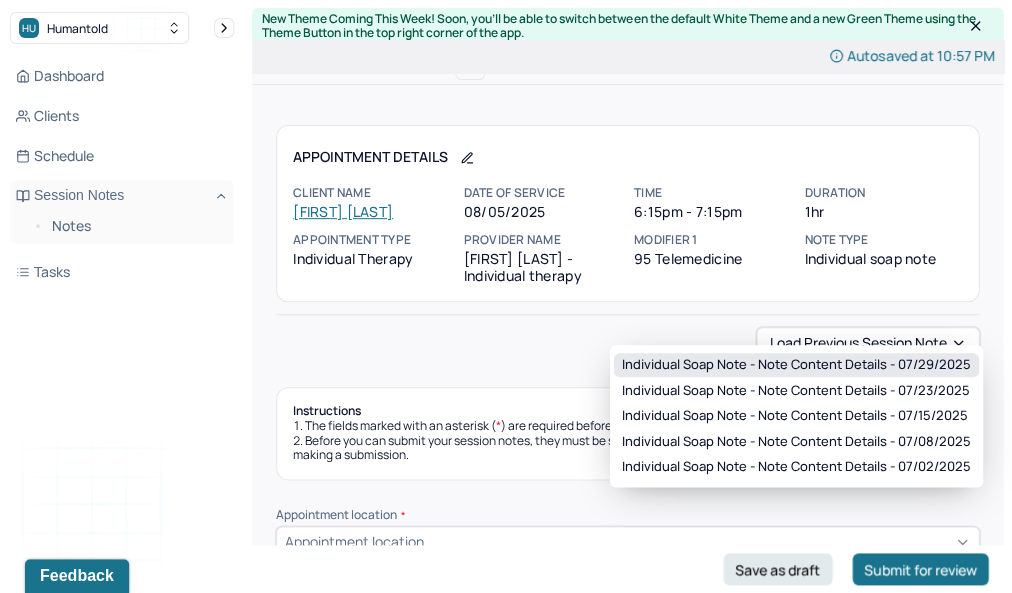 click on "Individual soap note   - Note content Details -   07/29/2025" at bounding box center [796, 365] 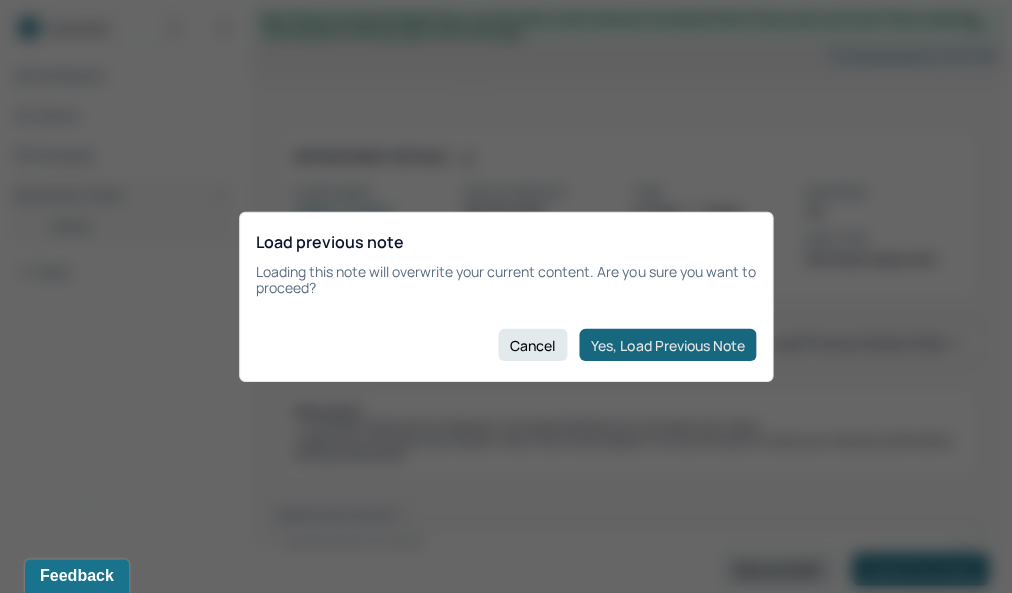 click on "Yes, Load Previous Note" at bounding box center (667, 345) 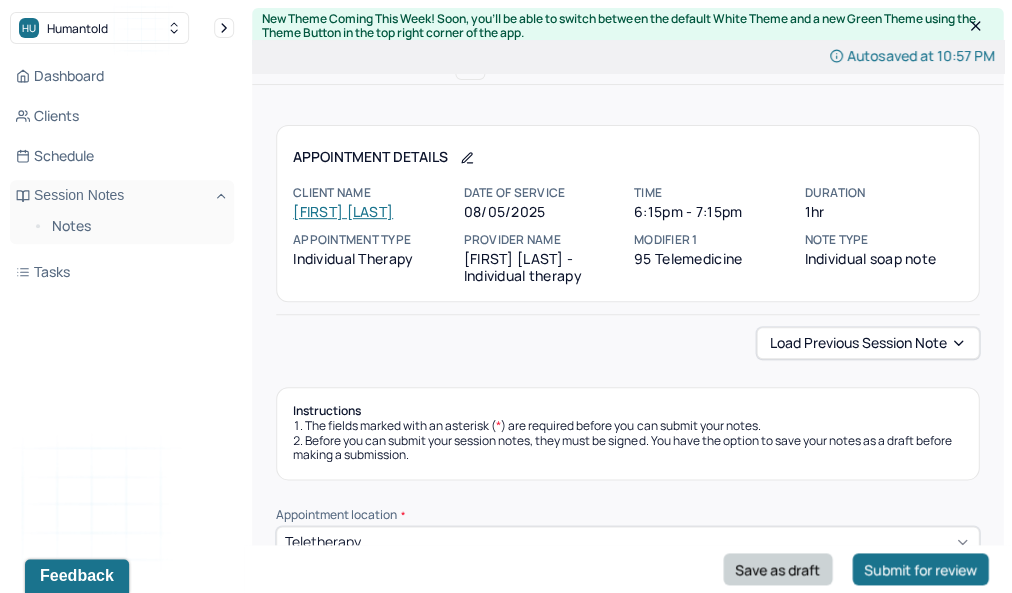 click on "Save as draft" at bounding box center [777, 569] 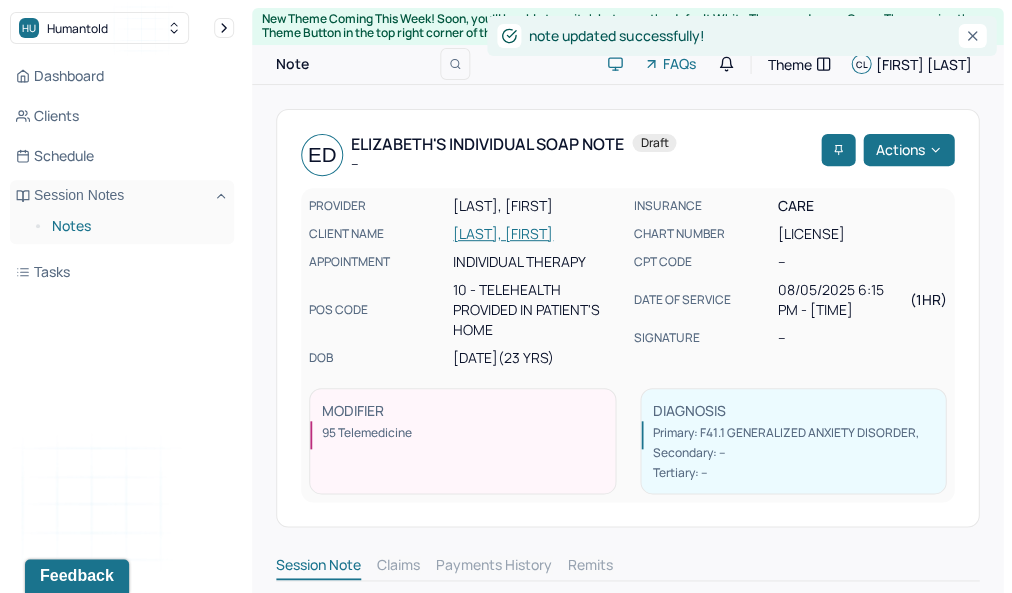 click on "Notes" at bounding box center (135, 226) 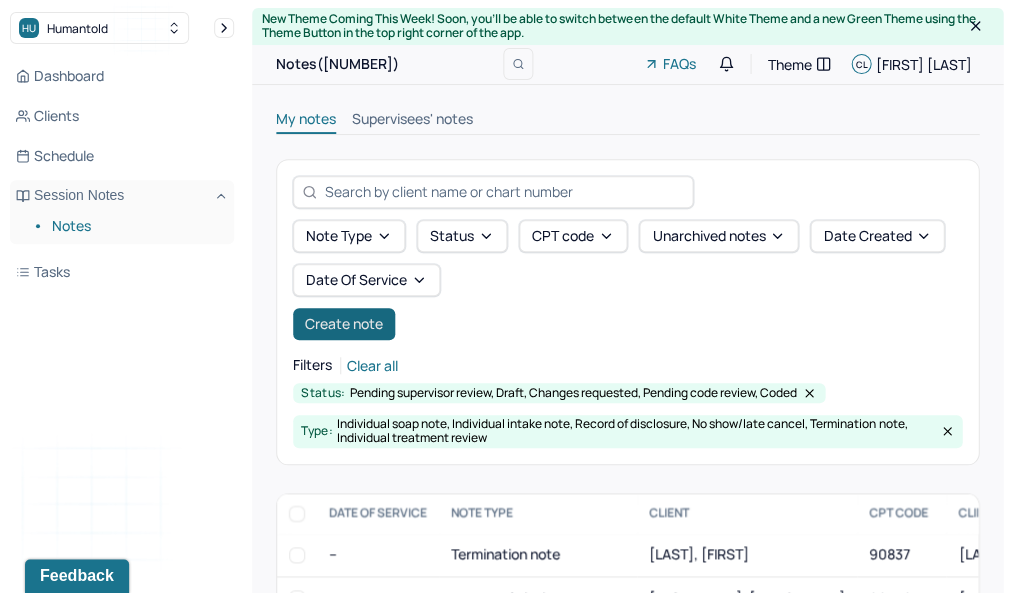 click on "Create note" at bounding box center [344, 324] 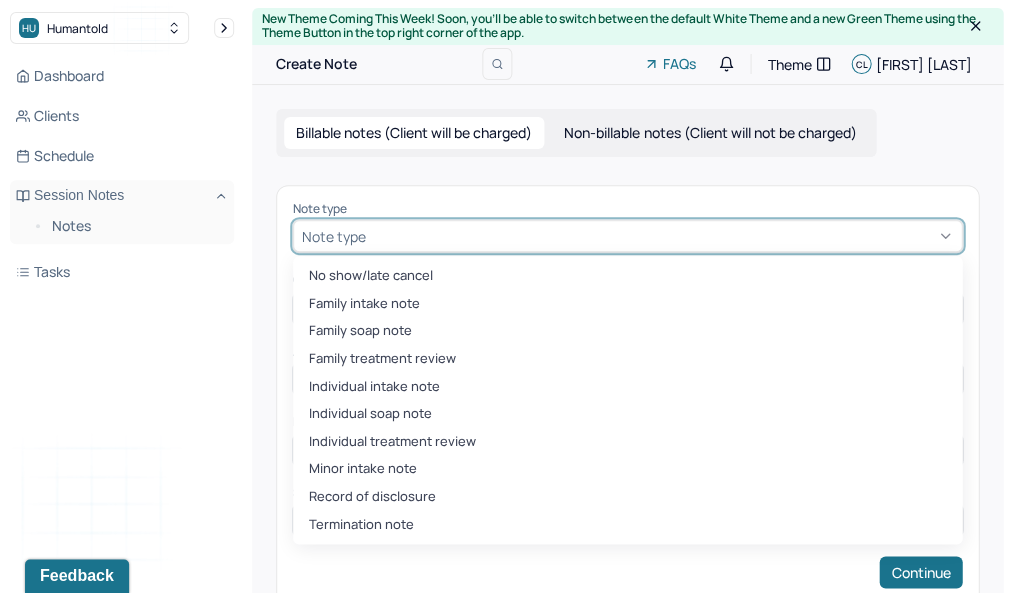click at bounding box center (661, 236) 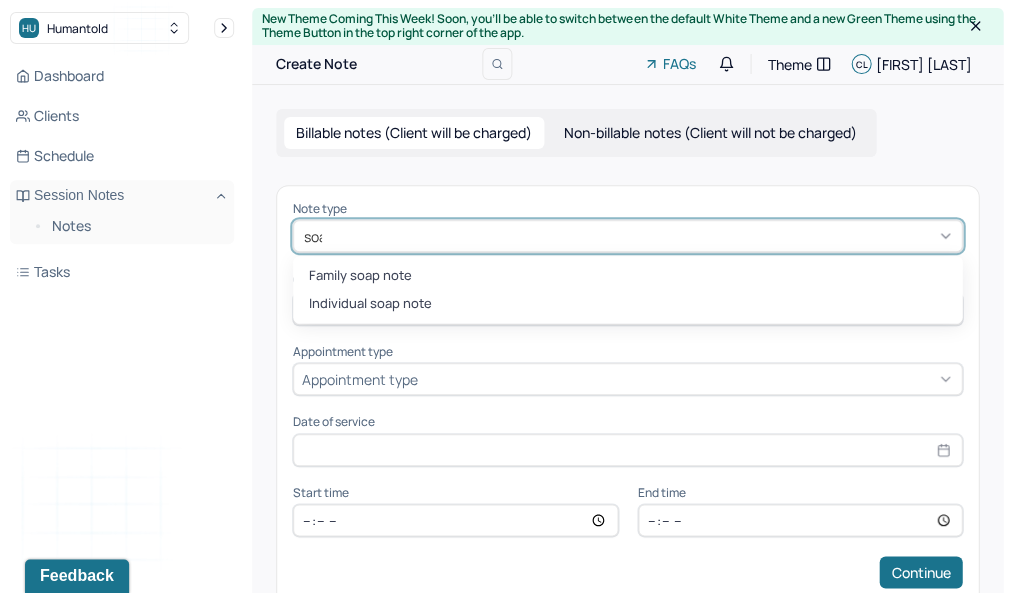 type on "soap" 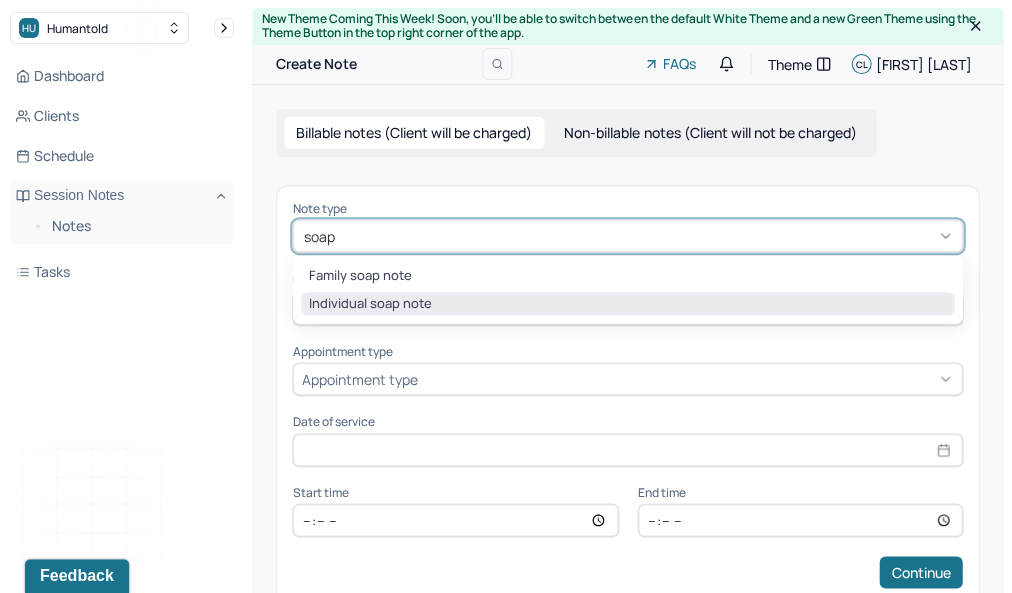 click on "Individual soap note" at bounding box center [627, 304] 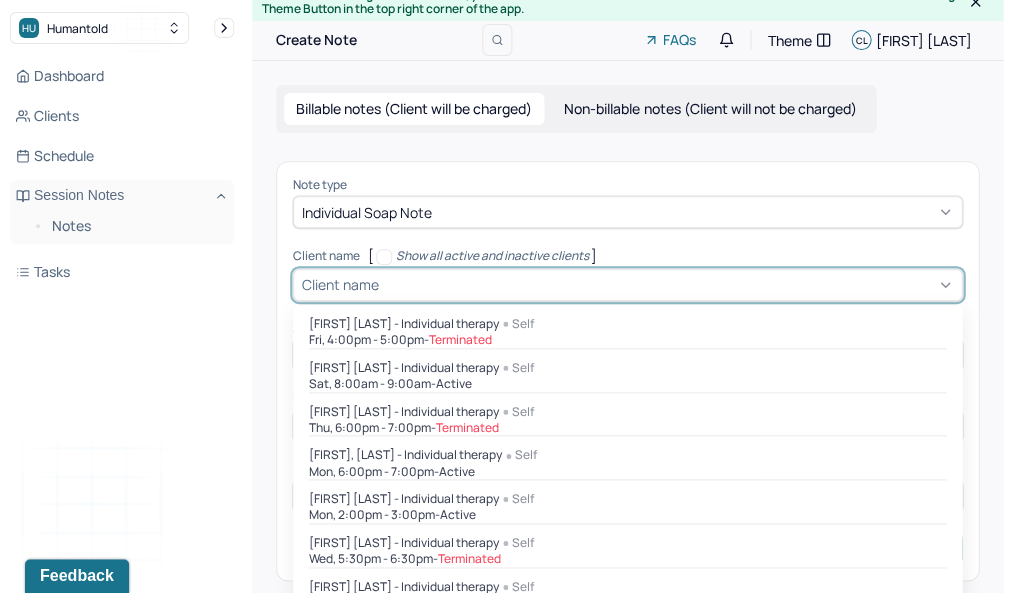 scroll, scrollTop: 43, scrollLeft: 0, axis: vertical 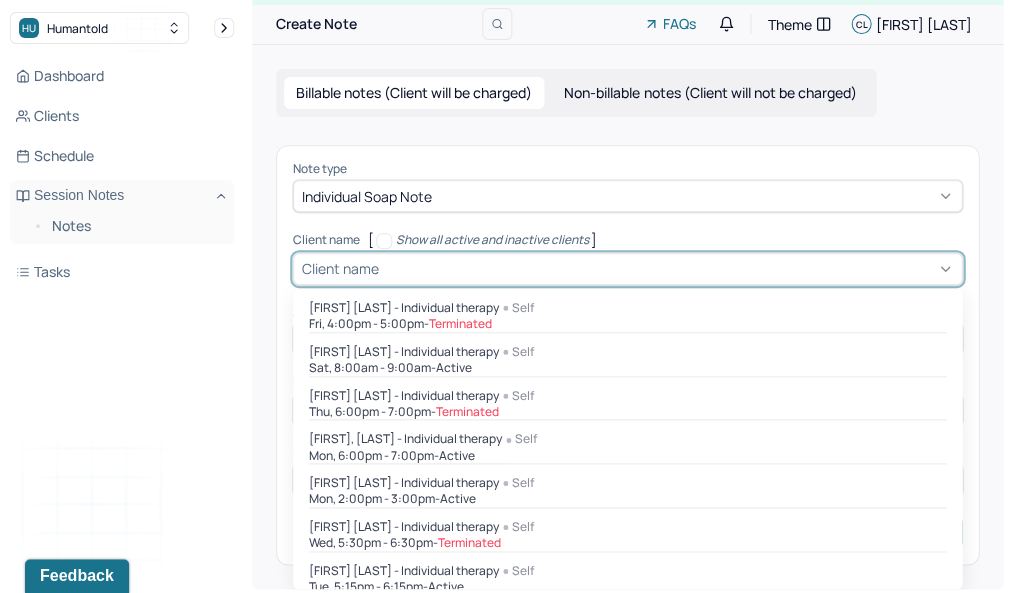click on "[CLIENT] [LAST], [NUMBER] of [NUMBER]. [NUMBER] results available. Use Up and Down to choose options, press Enter to select the currently focused option, press Escape to exit the menu, press Tab to select the option and exit the menu. Client name [FIRST] [LAST] - Individual therapy Self
Fri, [TIME] - [STATUS] [FIRST] [LAST] - Individual therapy Self
Sat, [TIME] - [STATUS] [FIRST] [LAST] - Individual therapy Self
Thu, [TIME] - [STATUS] [FIRST] [LAST] - Individual therapy Self
Mon, [TIME] - [STATUS] [FIRST] [LAST] - Individual therapy Self
Mon, [TIME] - [STATUS] [FIRST] [LAST] - Individual therapy Self
Wed, [TIME] - [STATUS] [FIRST] [LAST] - Individual therapy Self
Tue, [TIME] - [STATUS] [FIRST] [LAST] - Individual therapy Self
Tue, [TIME] - [STATUS] Self
-" at bounding box center [627, 269] 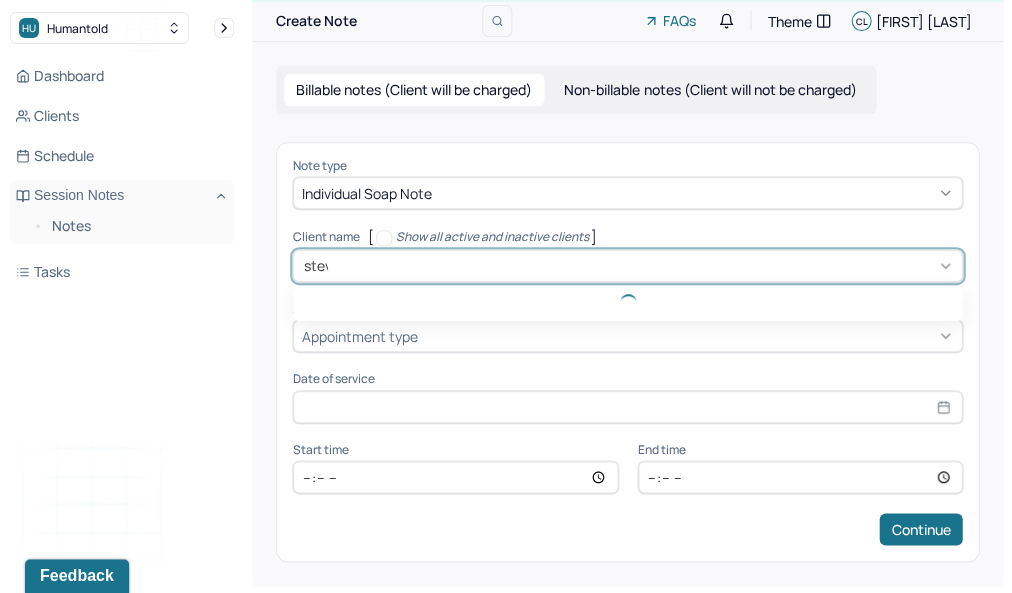type on "[FIRST]" 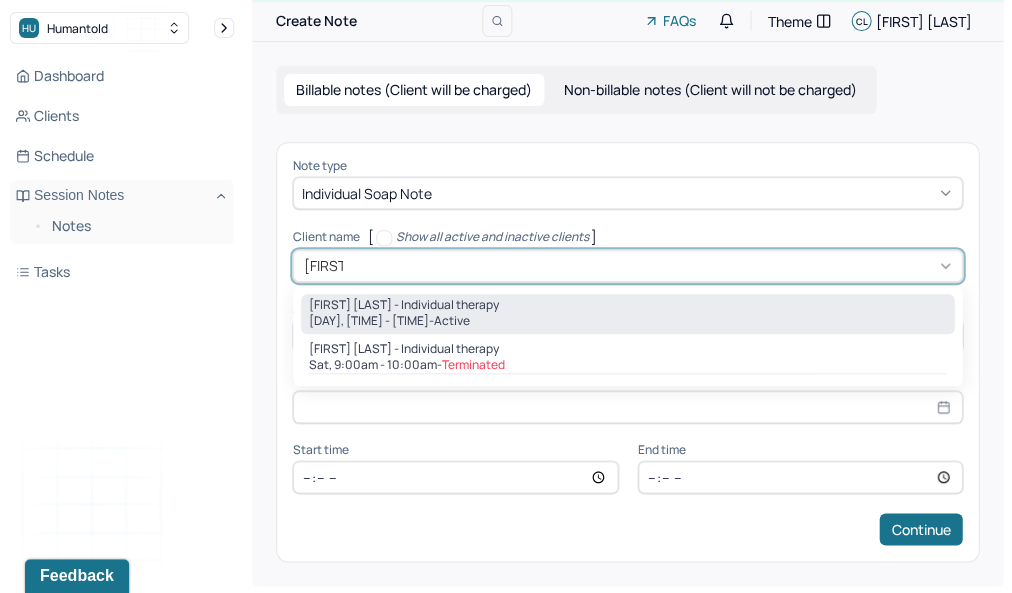 click on "Sun, 7:00am - 8:00am  -  active" at bounding box center (627, 321) 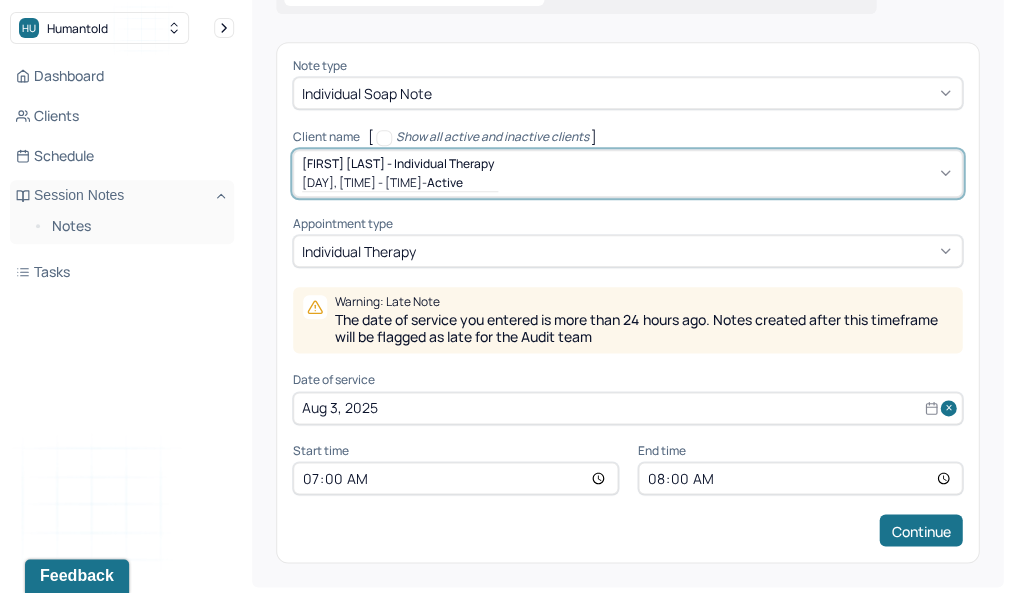 scroll, scrollTop: 142, scrollLeft: 0, axis: vertical 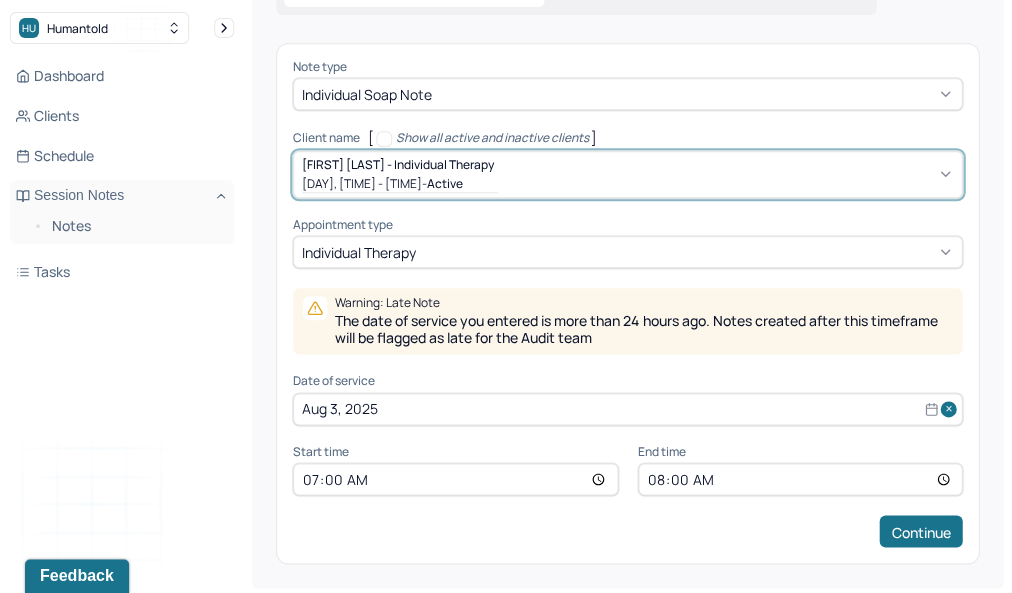 select on "7" 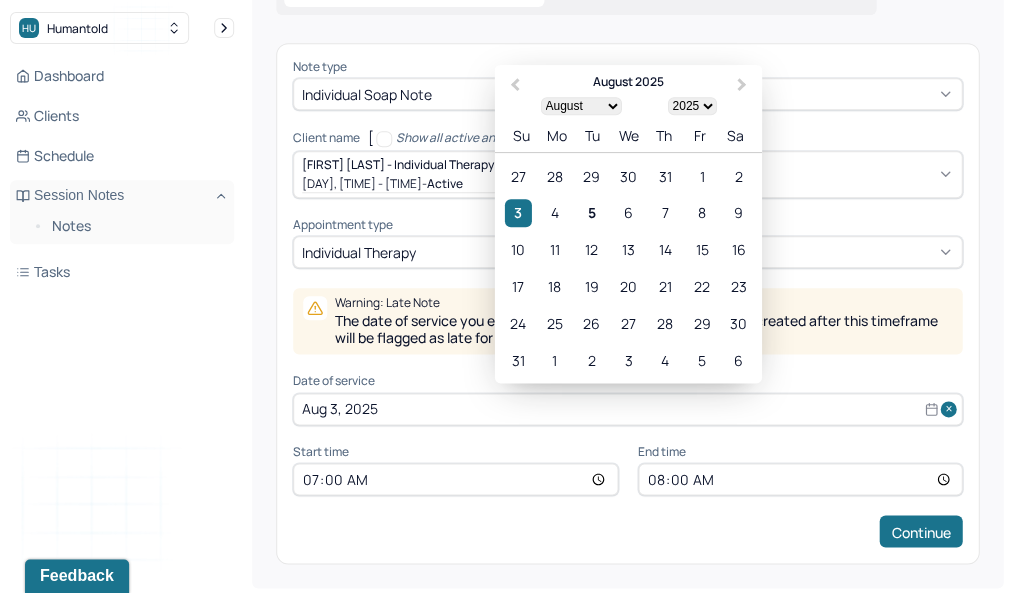 click on "Aug 3, 2025" at bounding box center [627, 409] 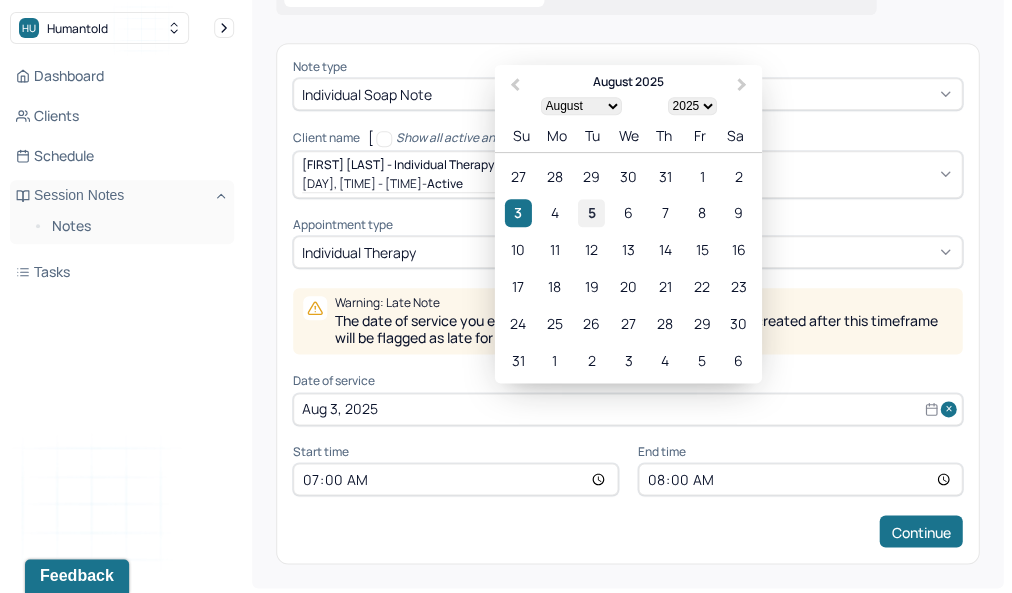 click on "5" at bounding box center [591, 212] 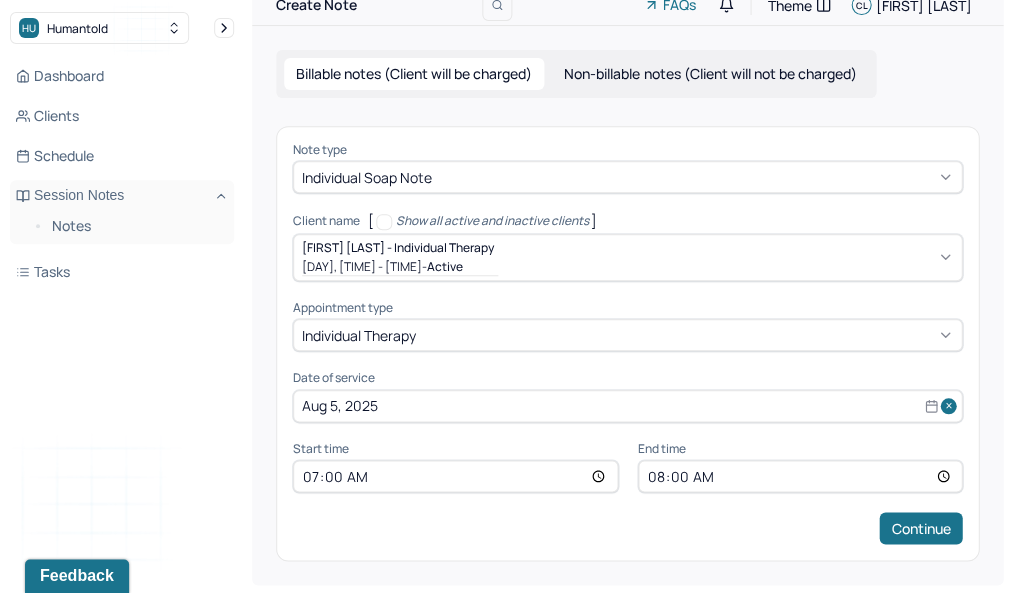 scroll, scrollTop: 56, scrollLeft: 0, axis: vertical 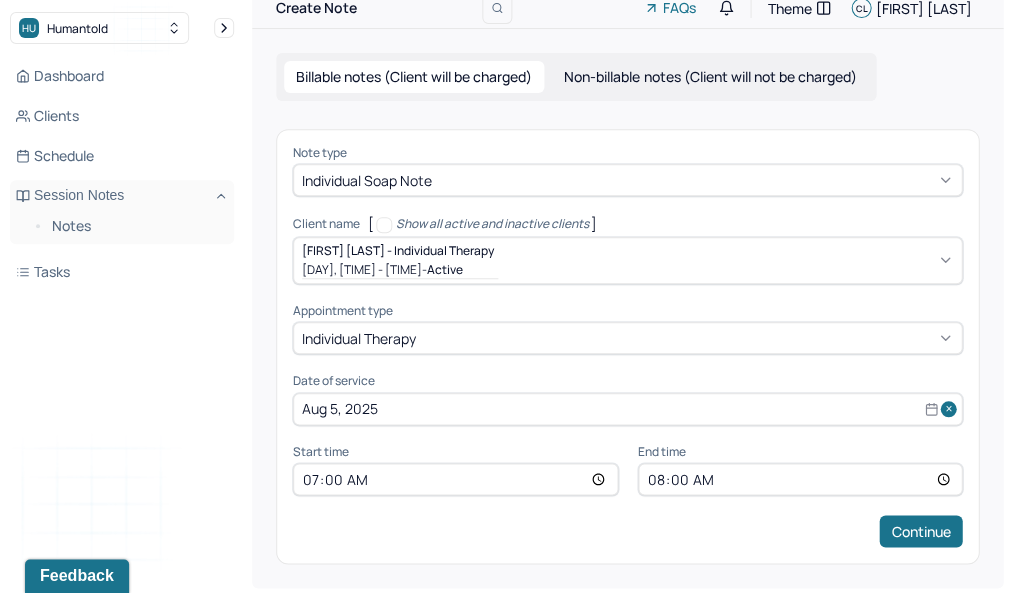 click on "07:00" at bounding box center (455, 479) 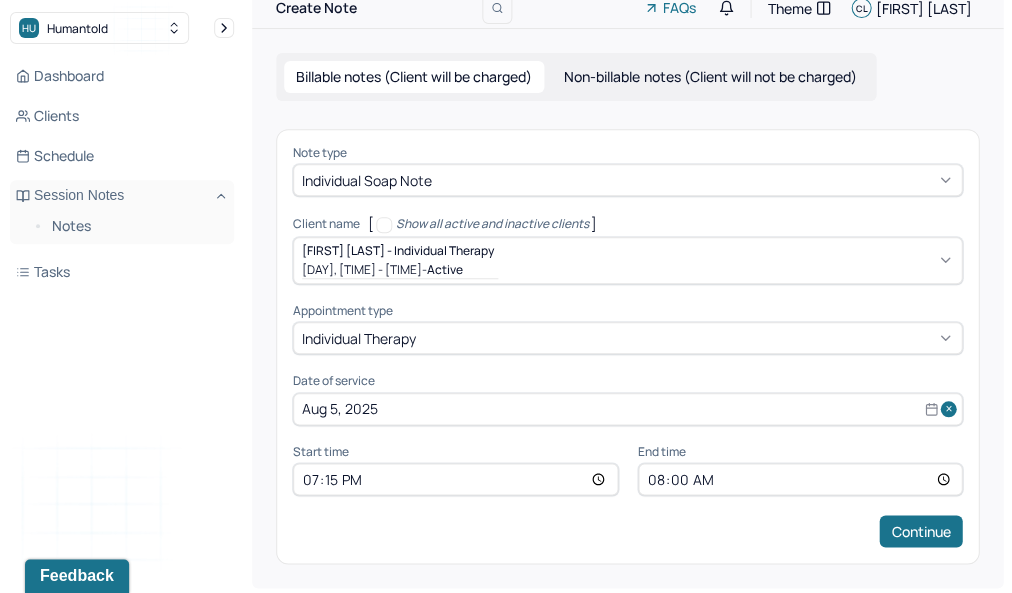 type on "19:15" 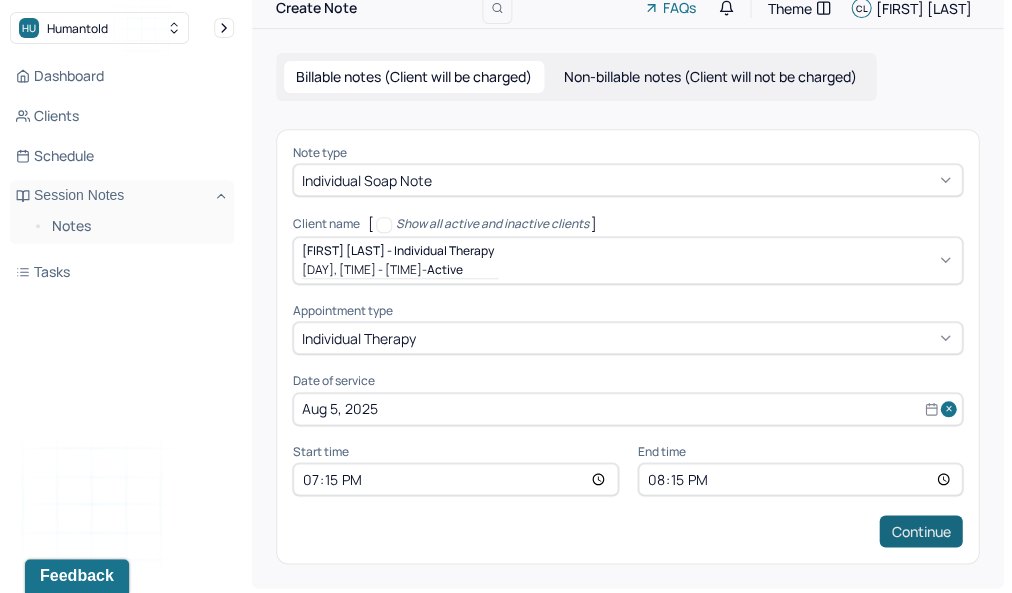 type on "20:15" 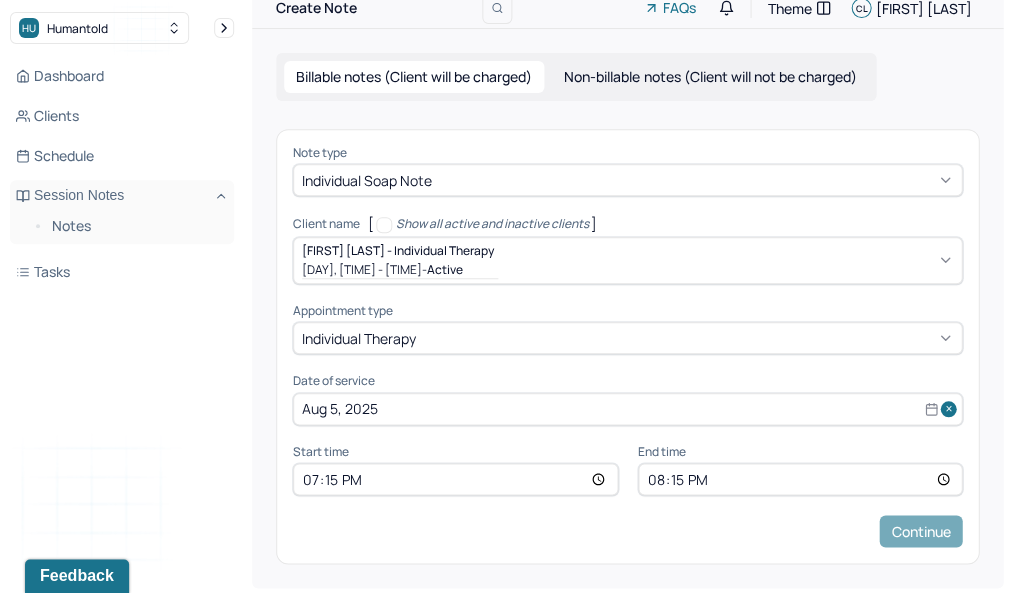 scroll, scrollTop: 0, scrollLeft: 0, axis: both 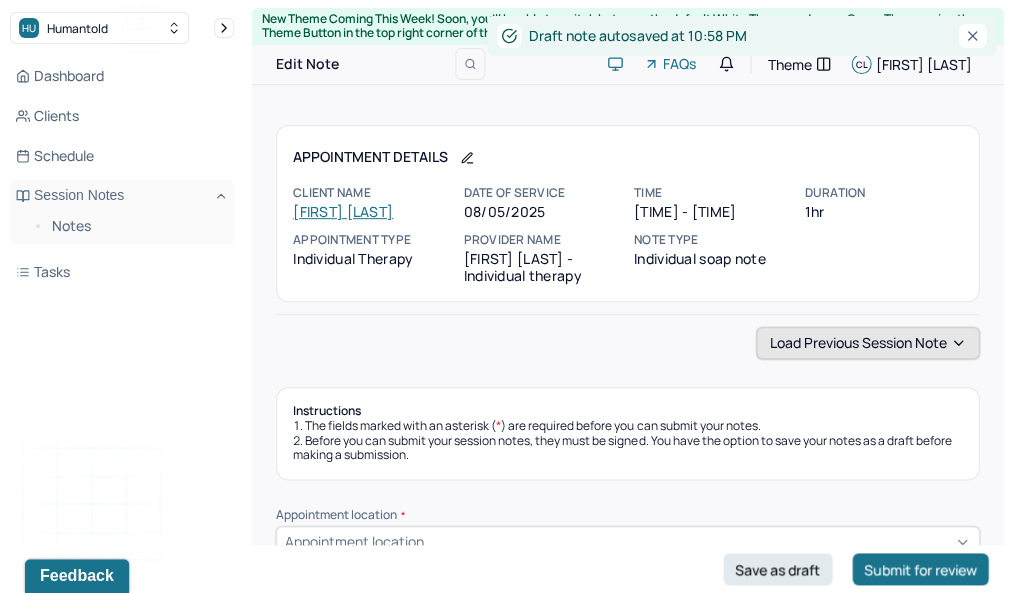 click on "Load previous session note" at bounding box center [867, 343] 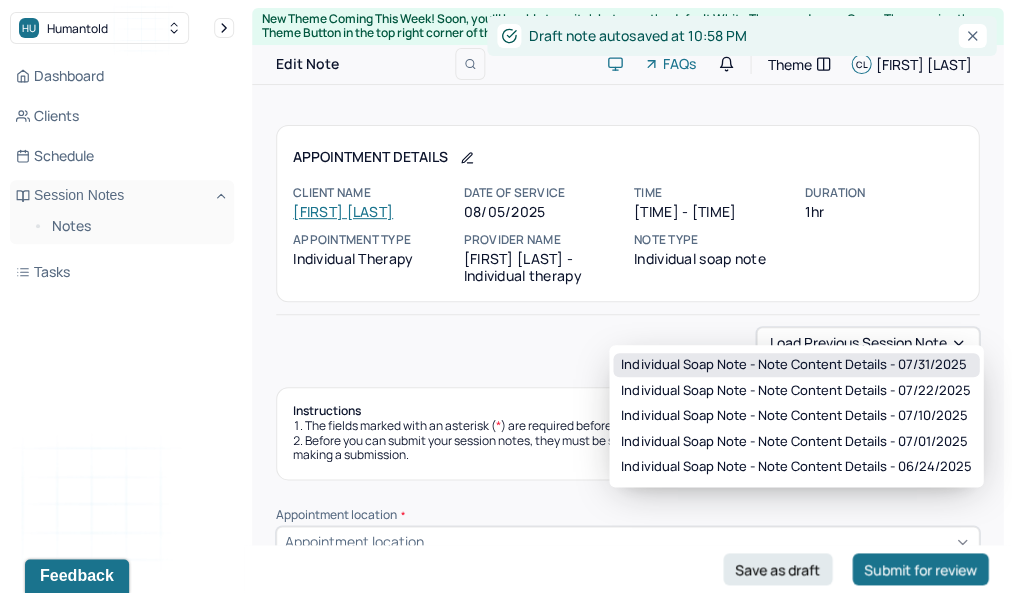 click on "Individual soap note   - Note content Details -   07/31/2025" at bounding box center (796, 365) 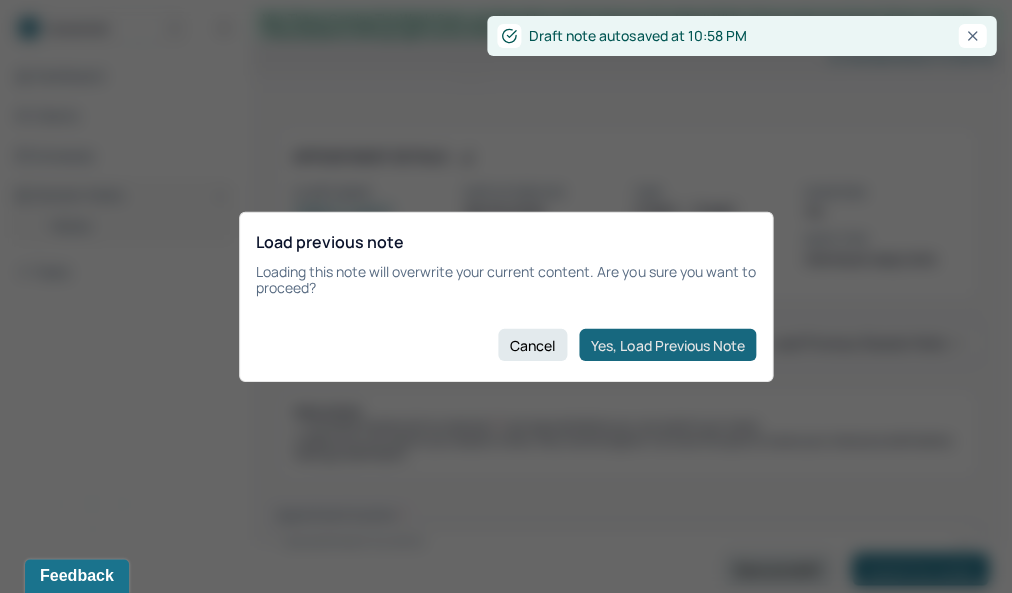 click on "Yes, Load Previous Note" at bounding box center [667, 345] 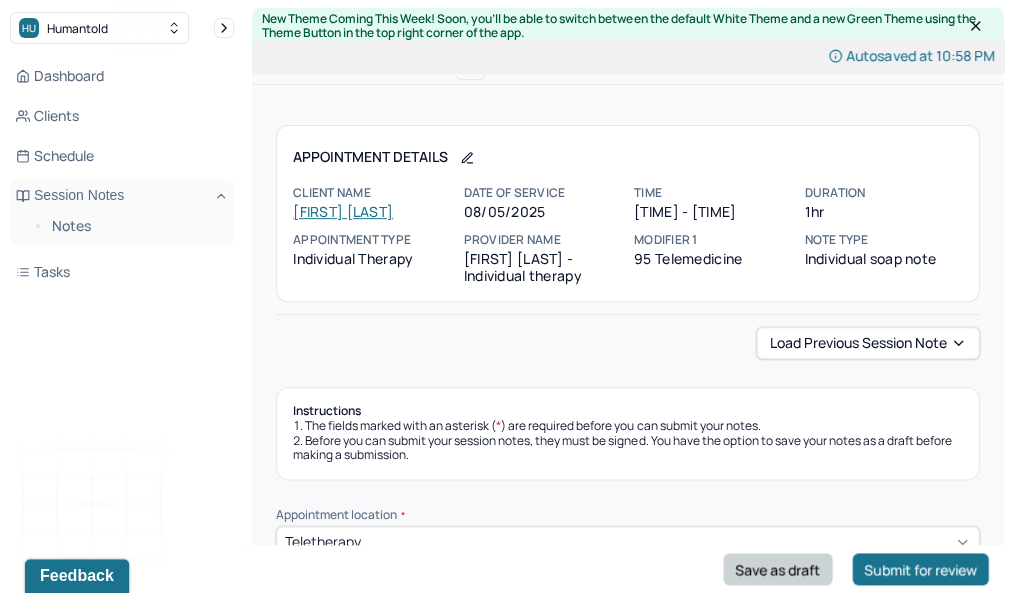 click on "Save as draft" at bounding box center [777, 569] 